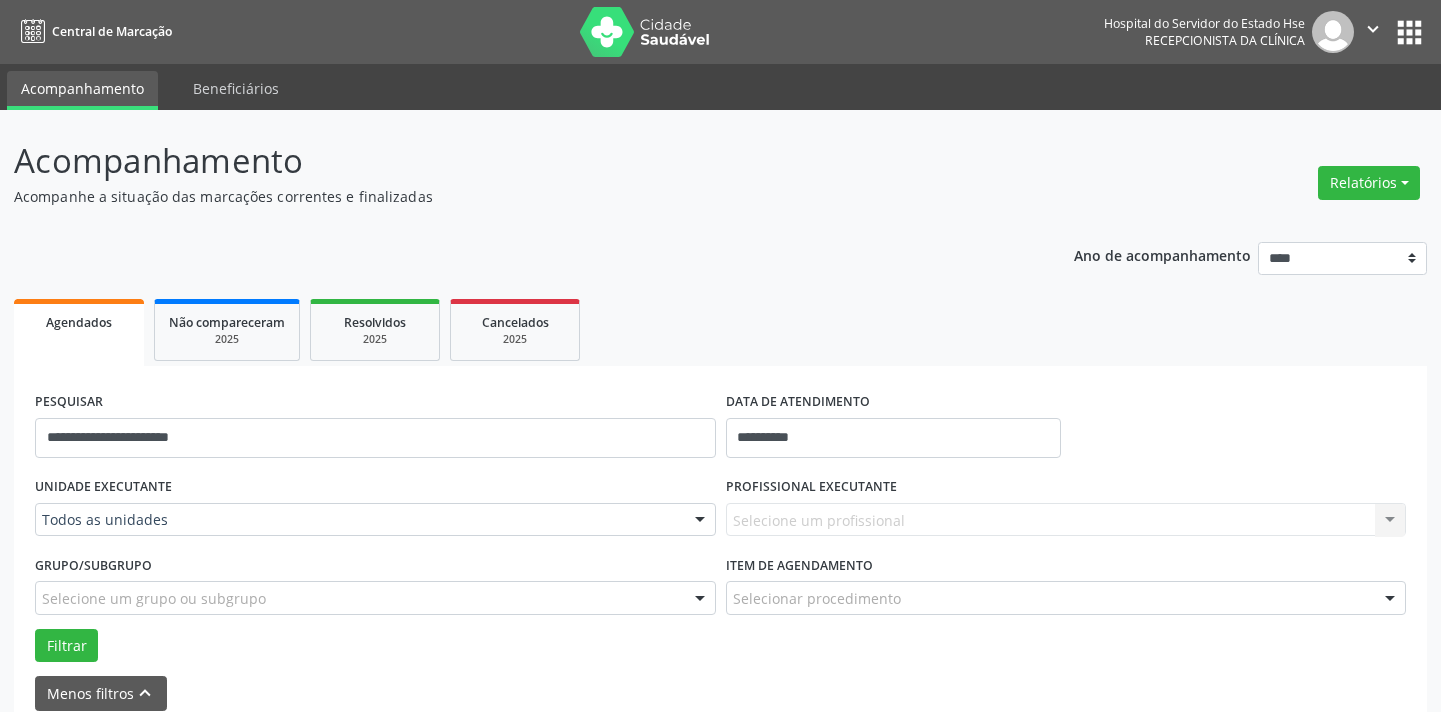 scroll, scrollTop: 0, scrollLeft: 0, axis: both 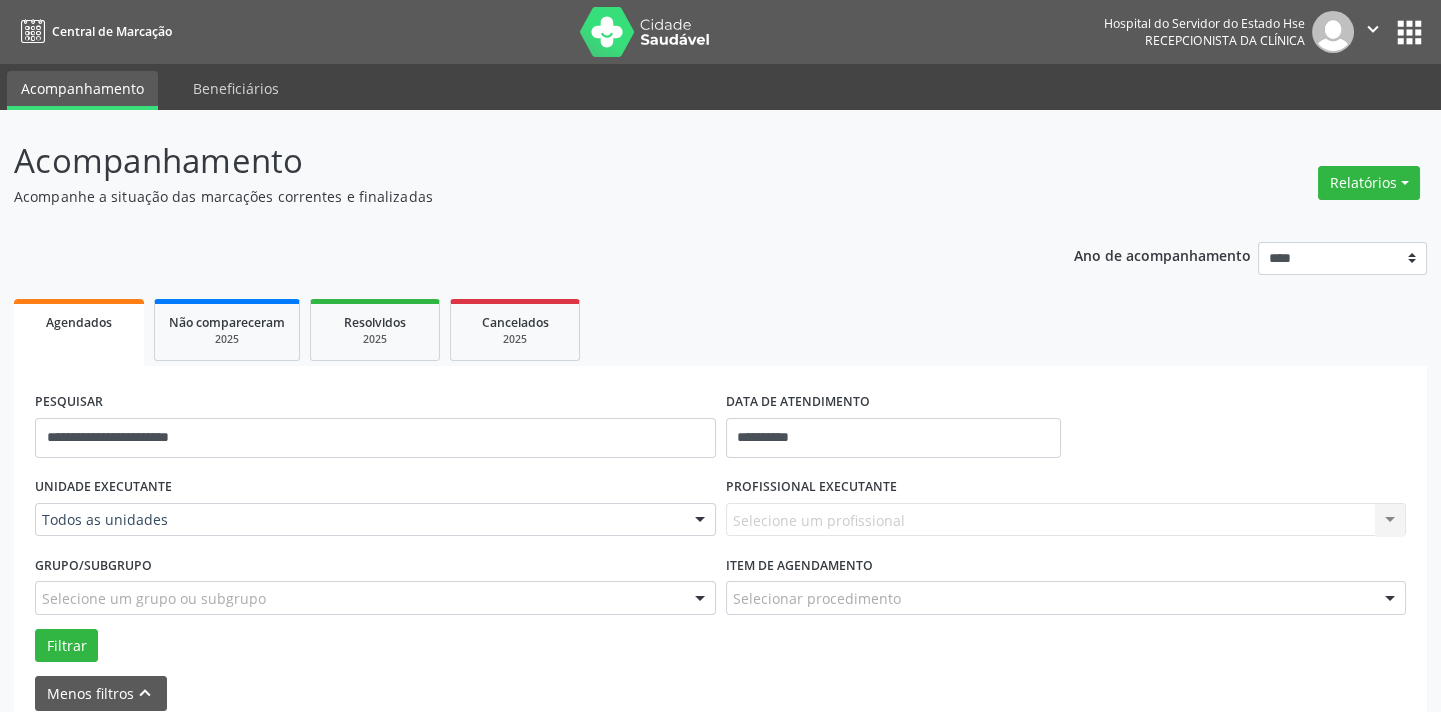 type on "**********" 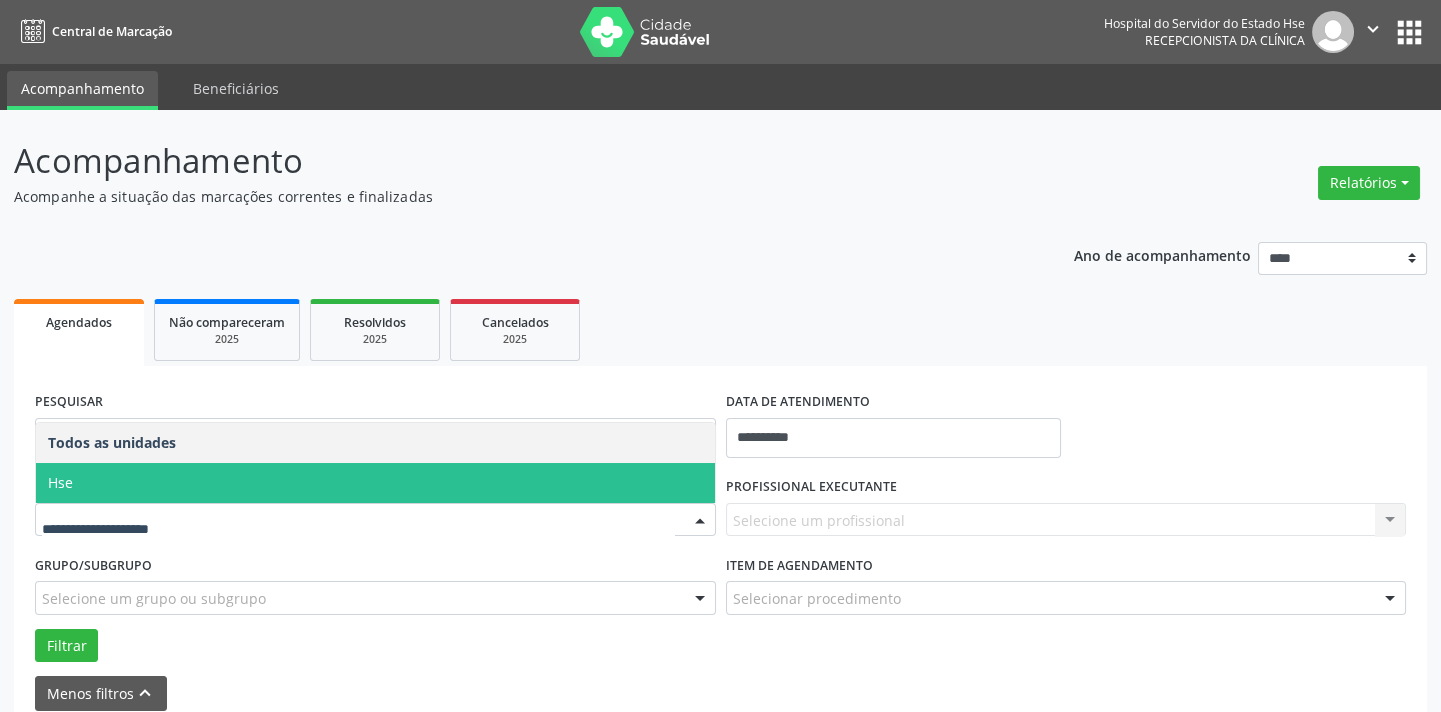click on "Hse" at bounding box center (375, 483) 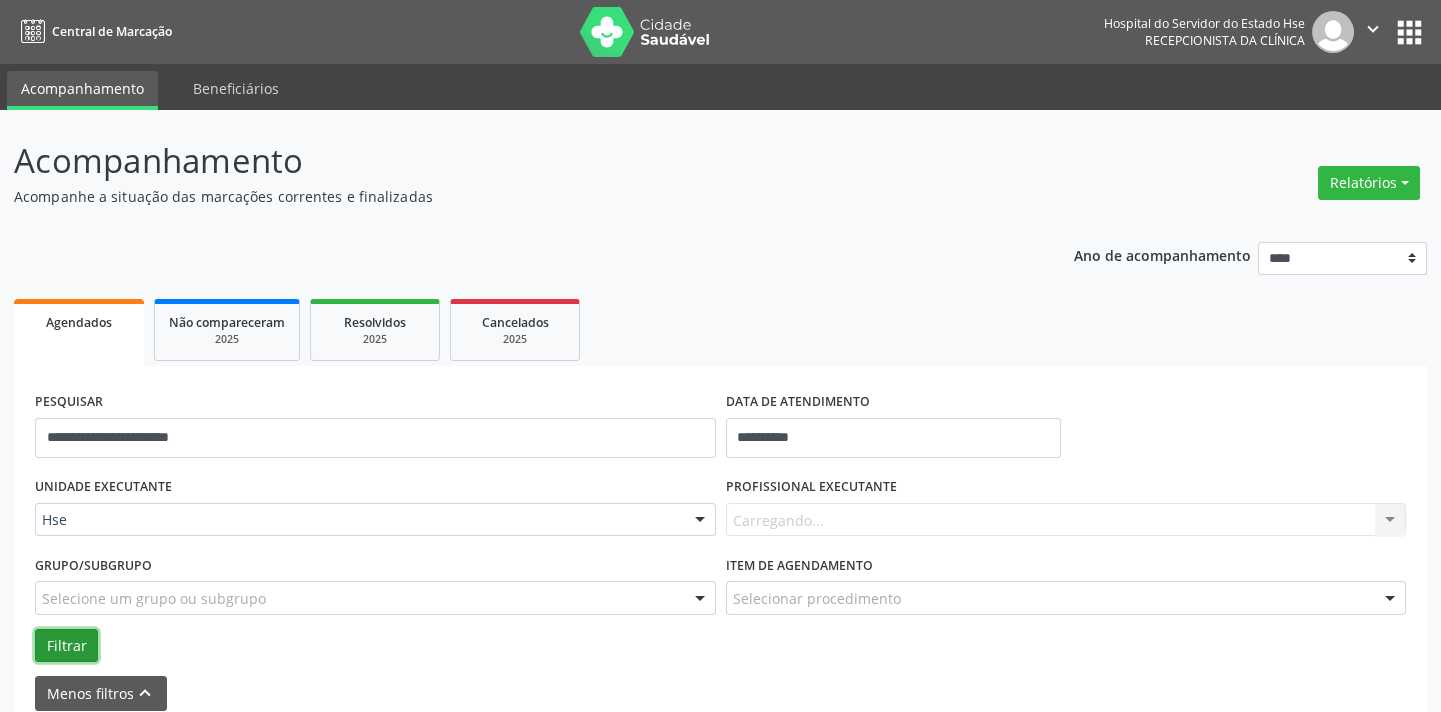 click on "Filtrar" at bounding box center (66, 646) 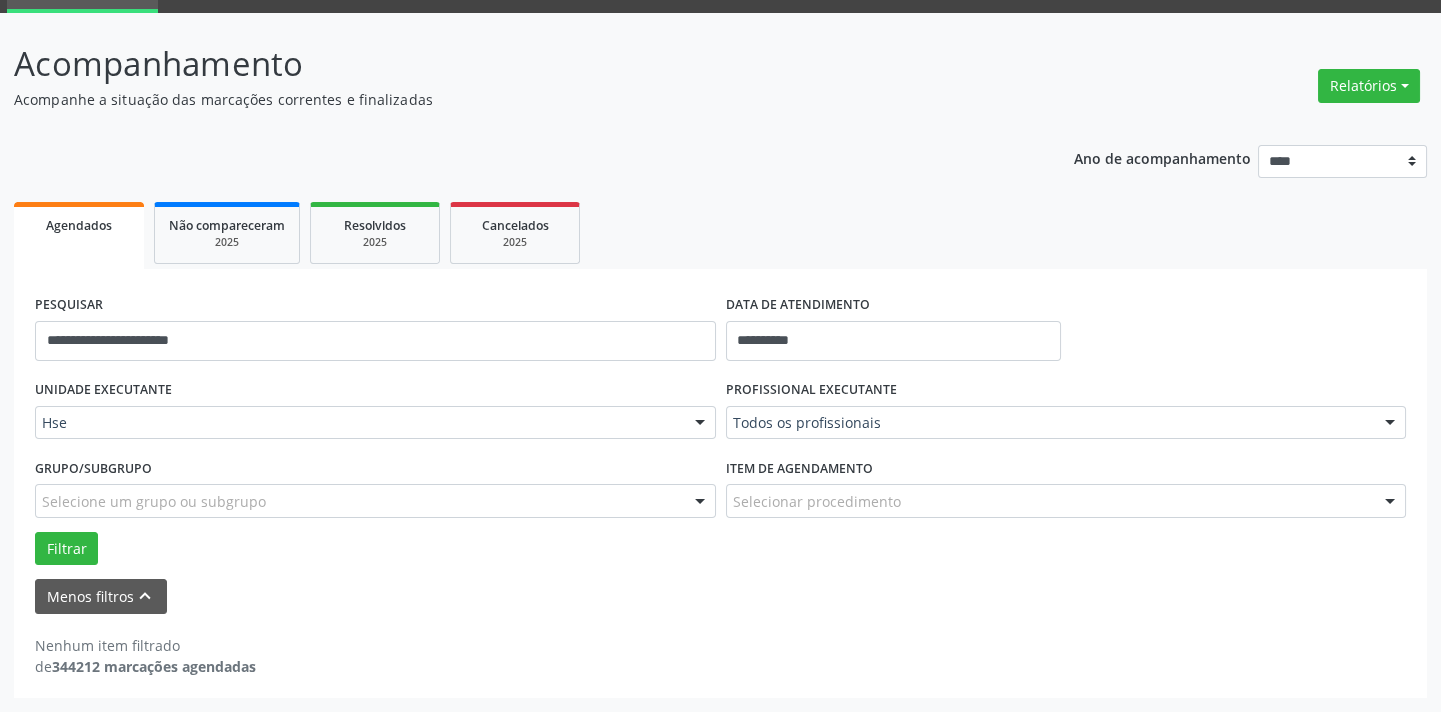 scroll, scrollTop: 95, scrollLeft: 0, axis: vertical 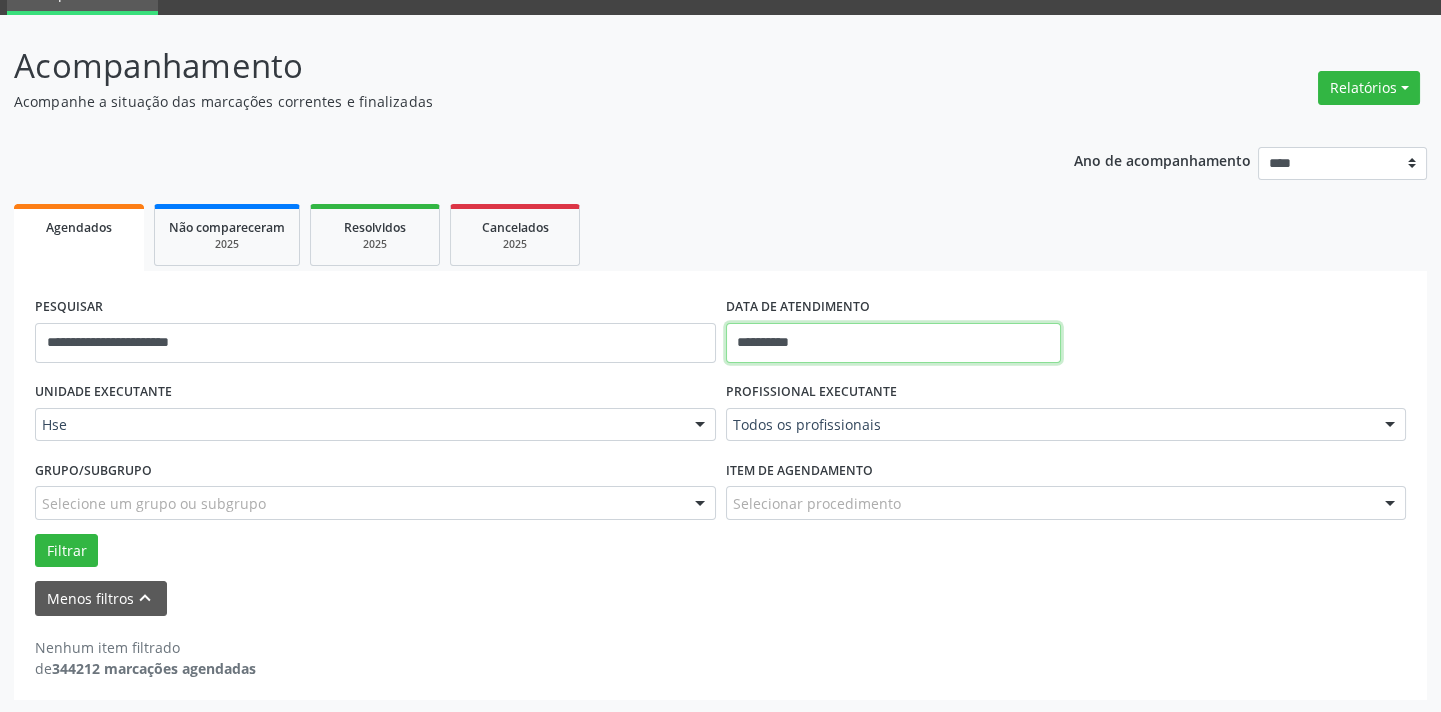 click on "**********" at bounding box center (893, 343) 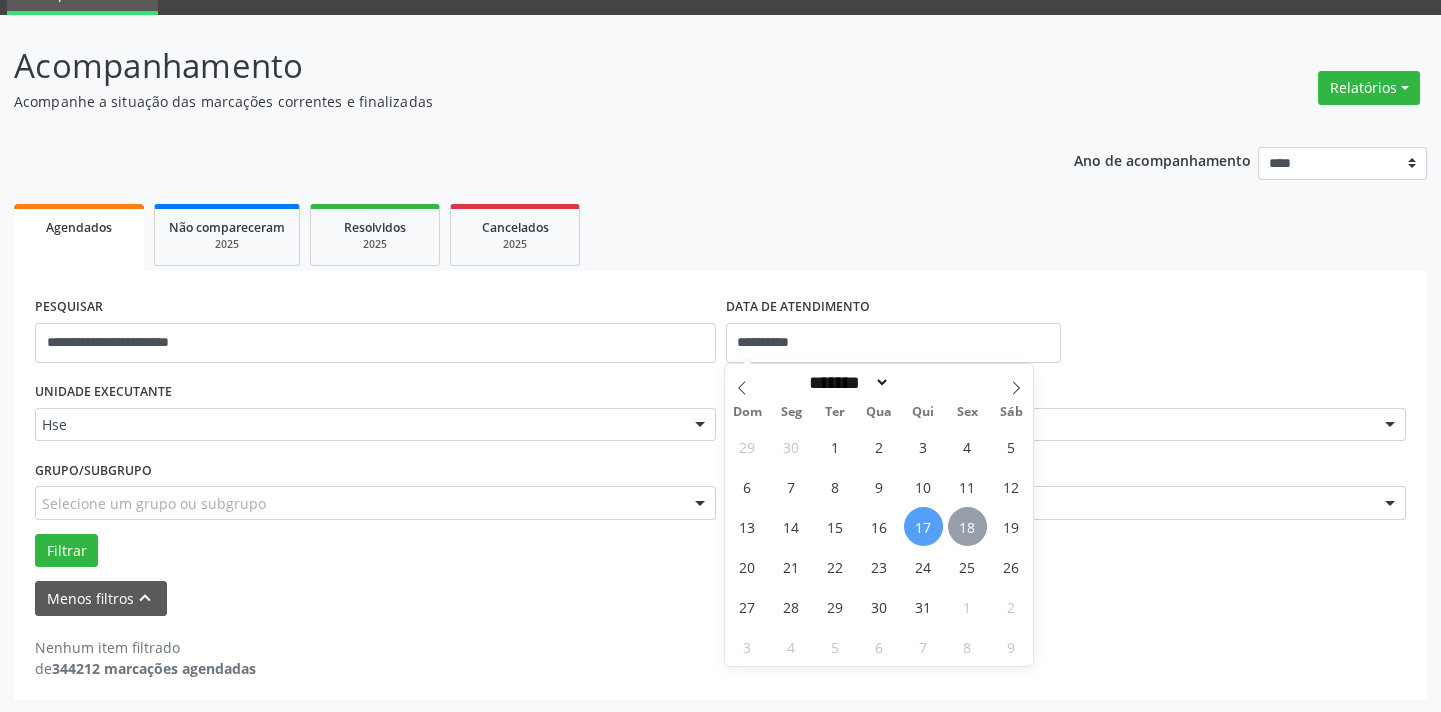 click on "18" at bounding box center [967, 526] 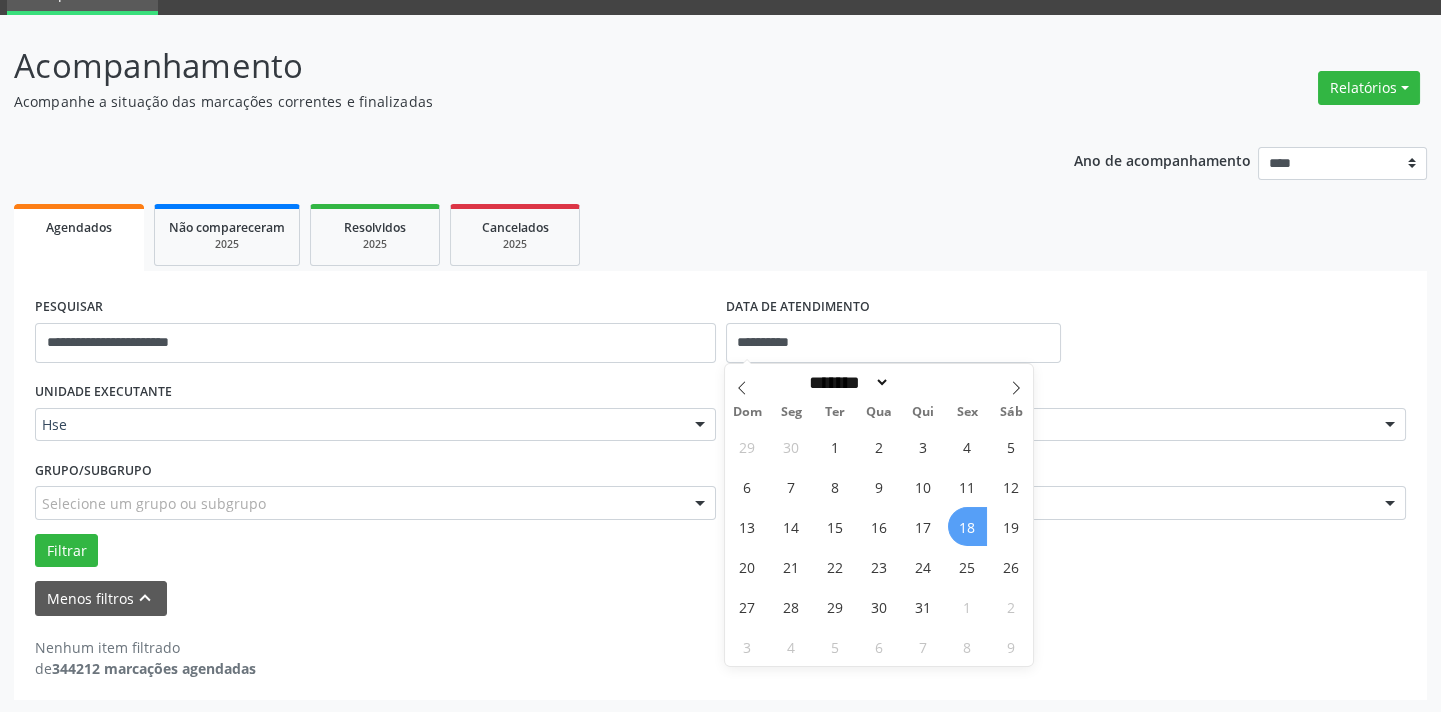 click on "18" at bounding box center (967, 526) 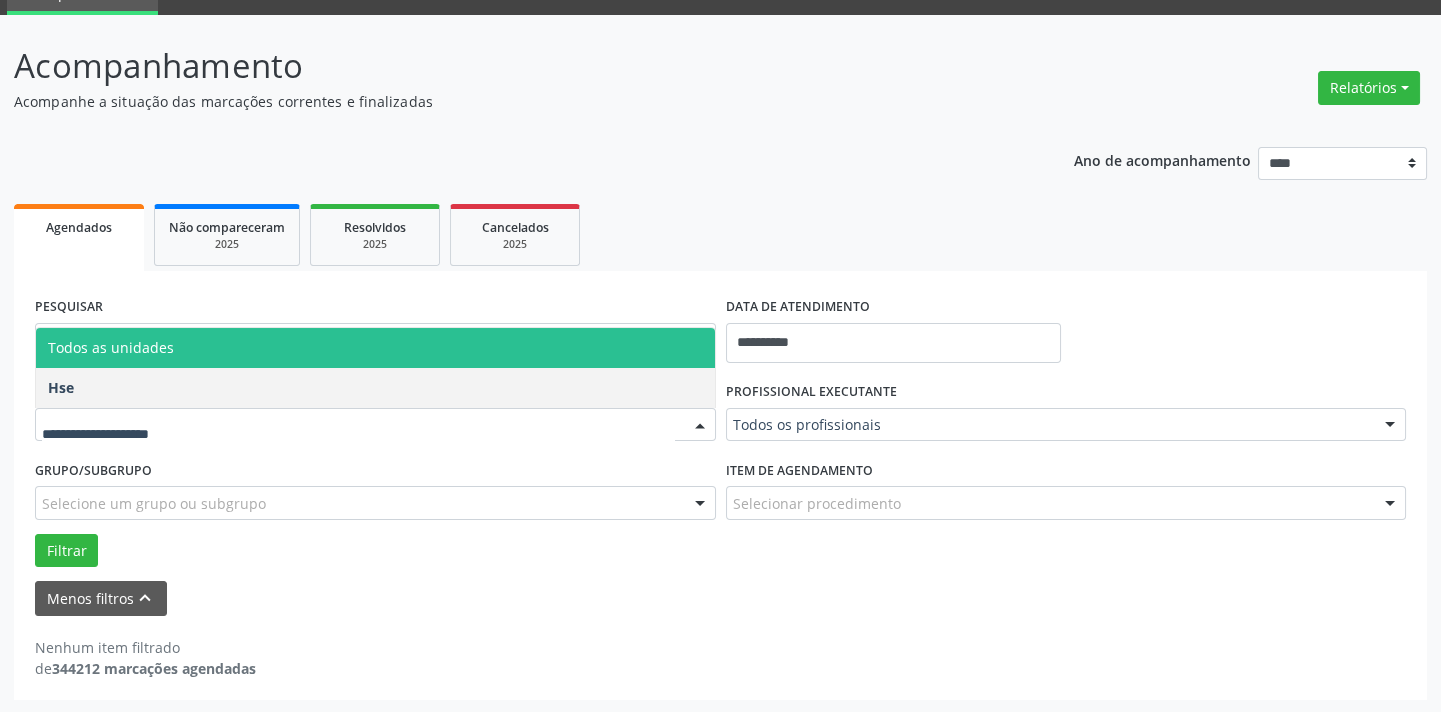 click on "Todos as unidades" at bounding box center [375, 348] 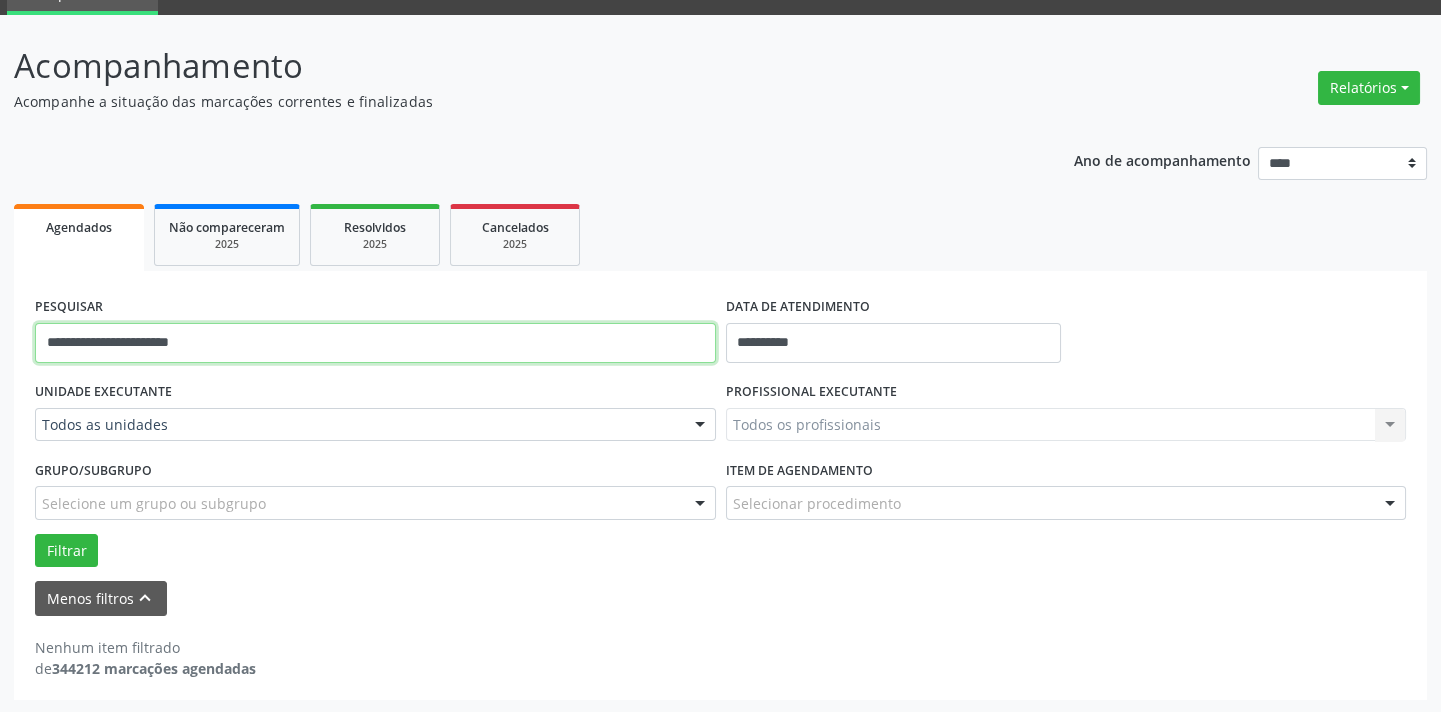 drag, startPoint x: 298, startPoint y: 361, endPoint x: 0, endPoint y: 314, distance: 301.68362 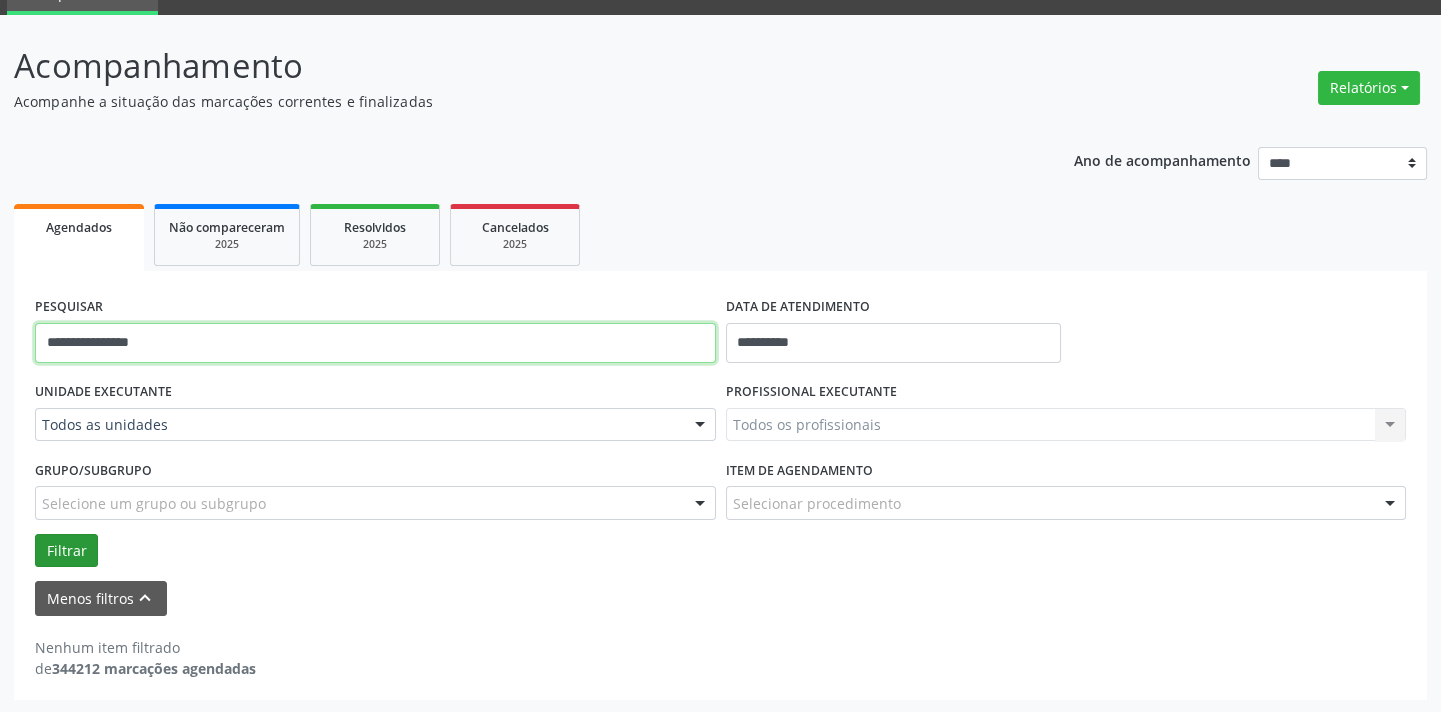 type on "**********" 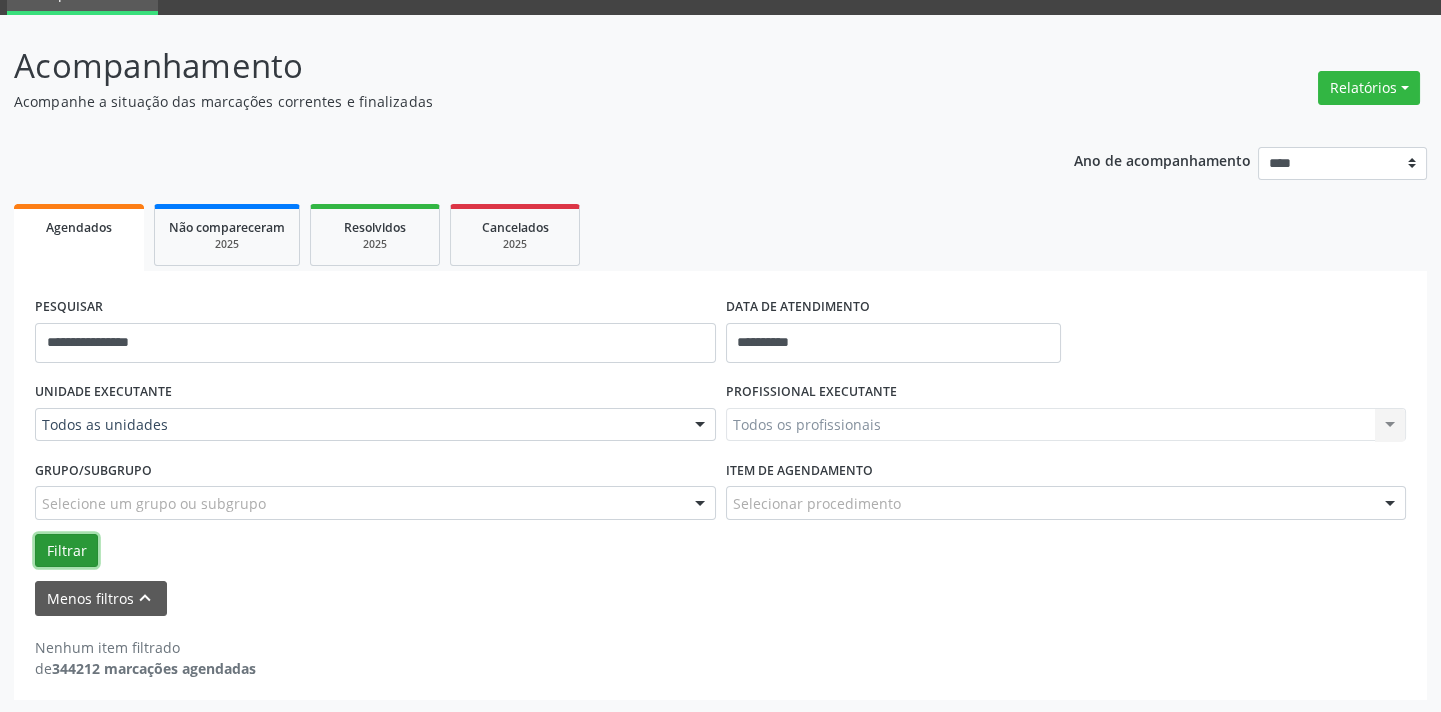 click on "Filtrar" at bounding box center (66, 551) 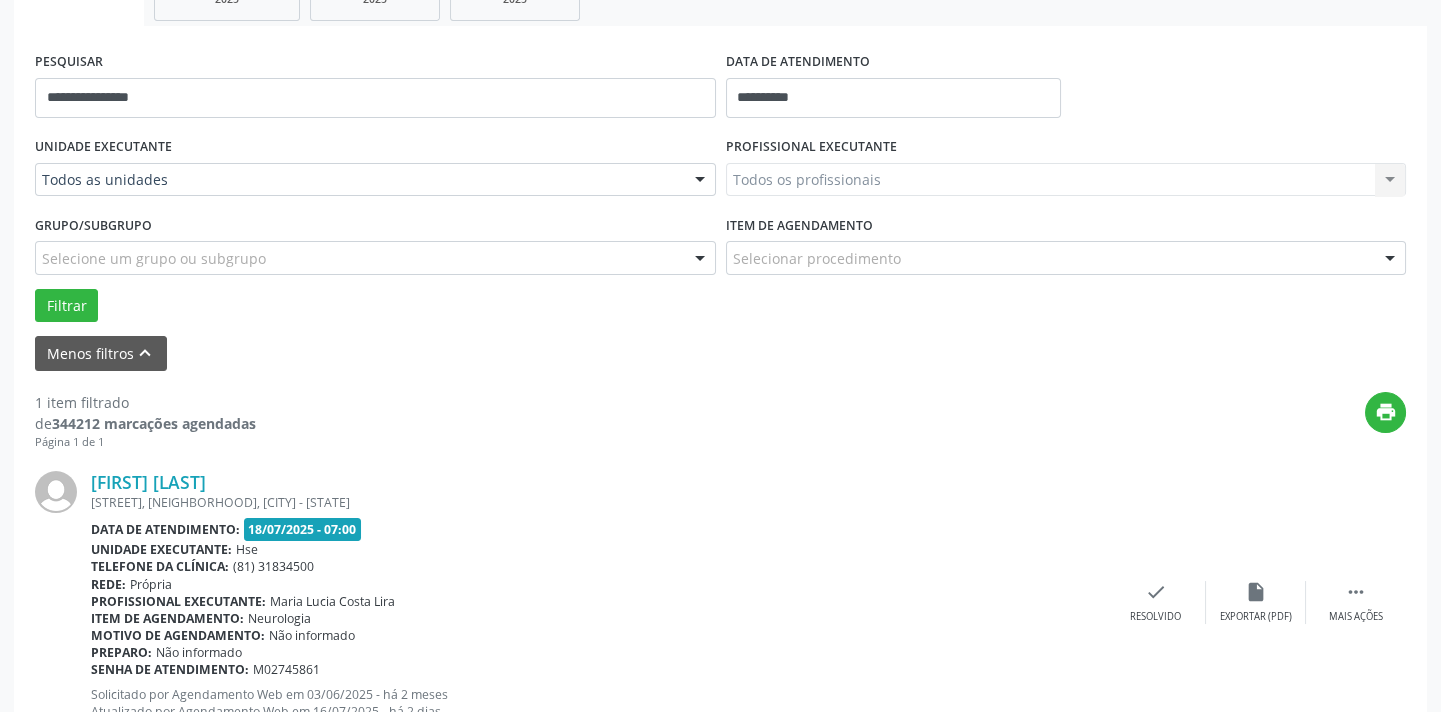 scroll, scrollTop: 235, scrollLeft: 0, axis: vertical 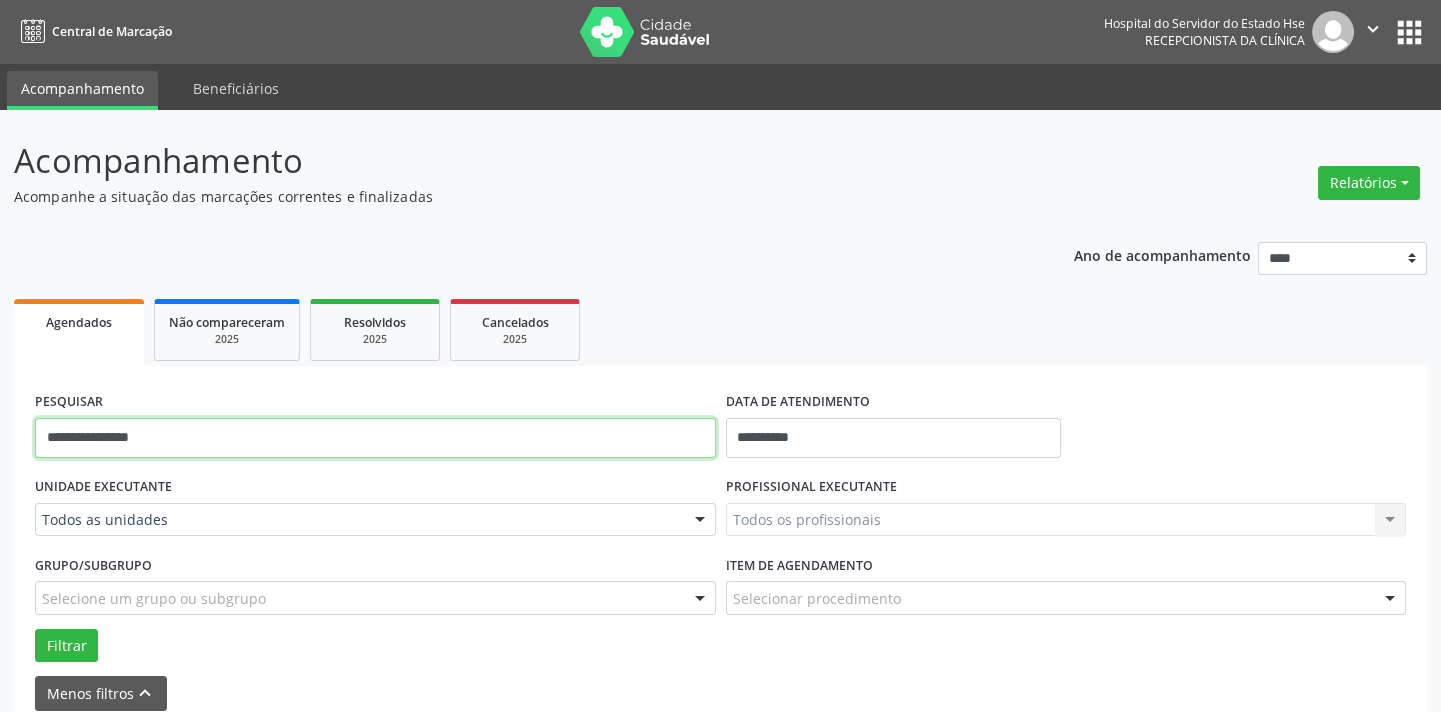drag, startPoint x: 219, startPoint y: 188, endPoint x: 0, endPoint y: -32, distance: 310.4207 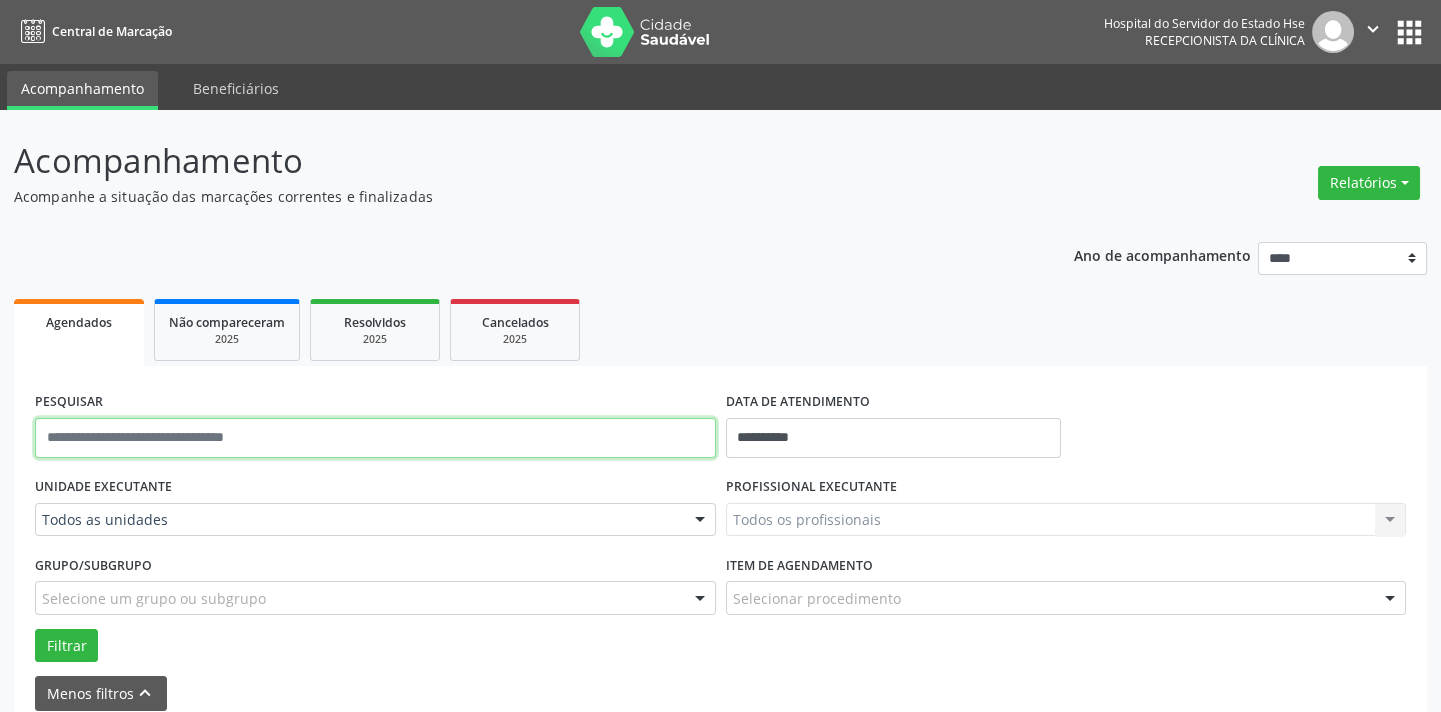 type 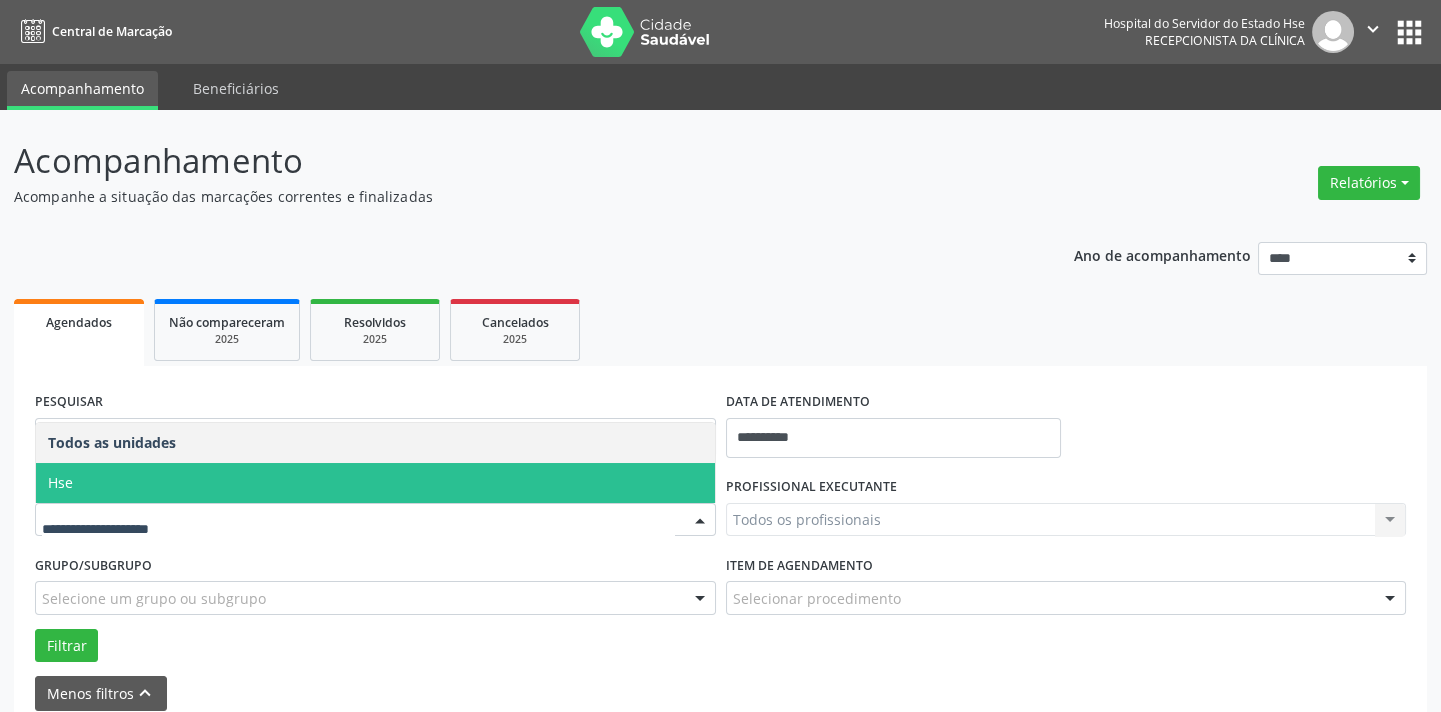 click on "Hse" at bounding box center [375, 483] 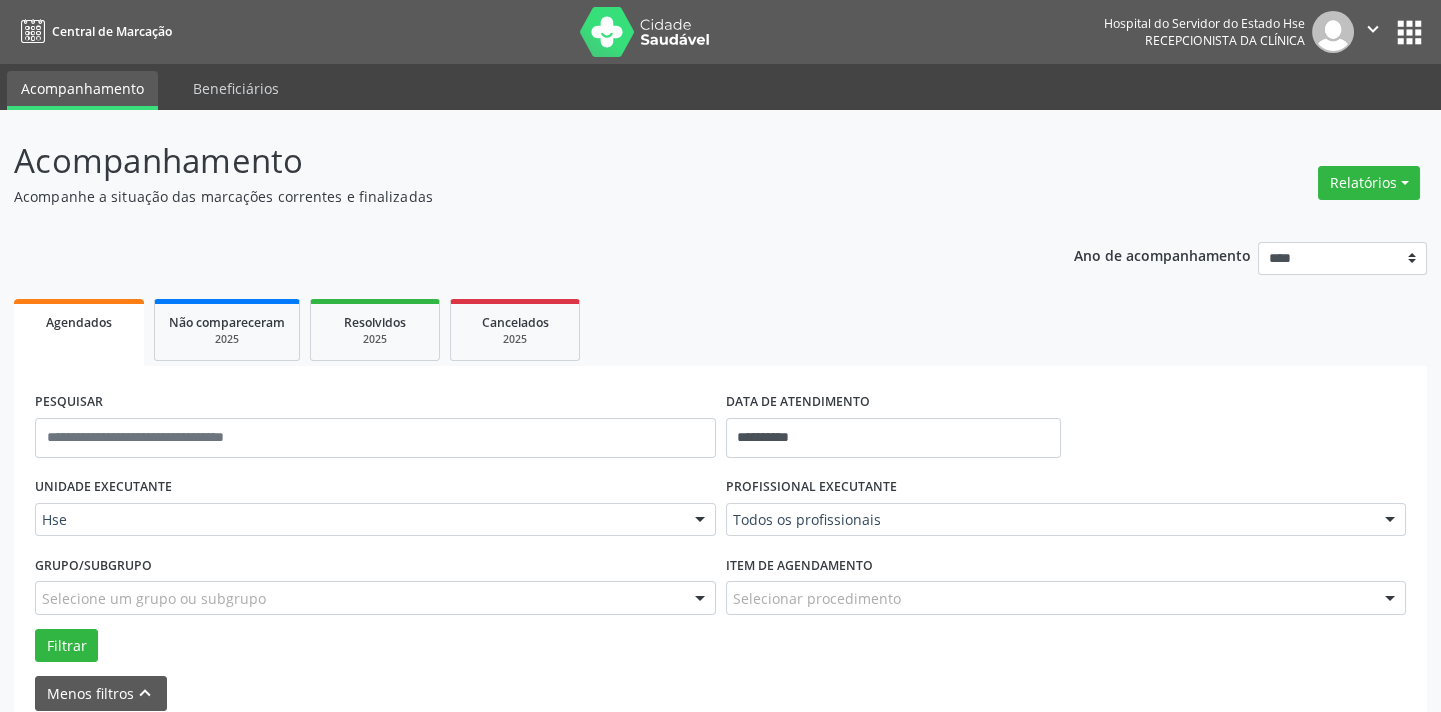 click on "PROFISSIONAL EXECUTANTE
Todos os profissionais         Todos os profissionais   Adalberto Aguiar Interaminense Junior   Adriana Velozo Goncalves   Adriana Xavier Tavares - Professor(A) Nassau   Adriano Carneiro da Costa - Cirurgião Geral e Cirurgião Oncológico   Alberto Barros Araujo   Alessandra Ferraz de Sa - Professor(A) Nassau   Alex Rodrigues da Cruz   Alex Rodrigues da Cruz - Perícia Neurodivergente   Alexandre Dantas - Professor(A) Nassau | Geral   Alexandre David de Souza   Alexey Alves (Ortopedia Nassau)   Alexey Alves Garcez | Geral, Coluna, Cotovelo, Ombro e Joelho   Aleyde Loureiro   Aline Alves Nunes - Professor(A) Nassau   Allan Vinicius Martins de Barros   Amanda Brito Barros   Amanda Vilma Brito Pires do Rego Barros   Ana Carla da Silva Oliveira   Ana Carolina Cavalcanti Pessoa de Souza - Professor(A) Nassau   Ana Catarina de Melo Rodrigues   Ana Isabel da Silva Cavalcanti   Ana Karla Lopes   Ana Luiza de Lima Goncalves   Ana Tereza Coimbra Cesar de Albuquerque" at bounding box center (1066, 511) 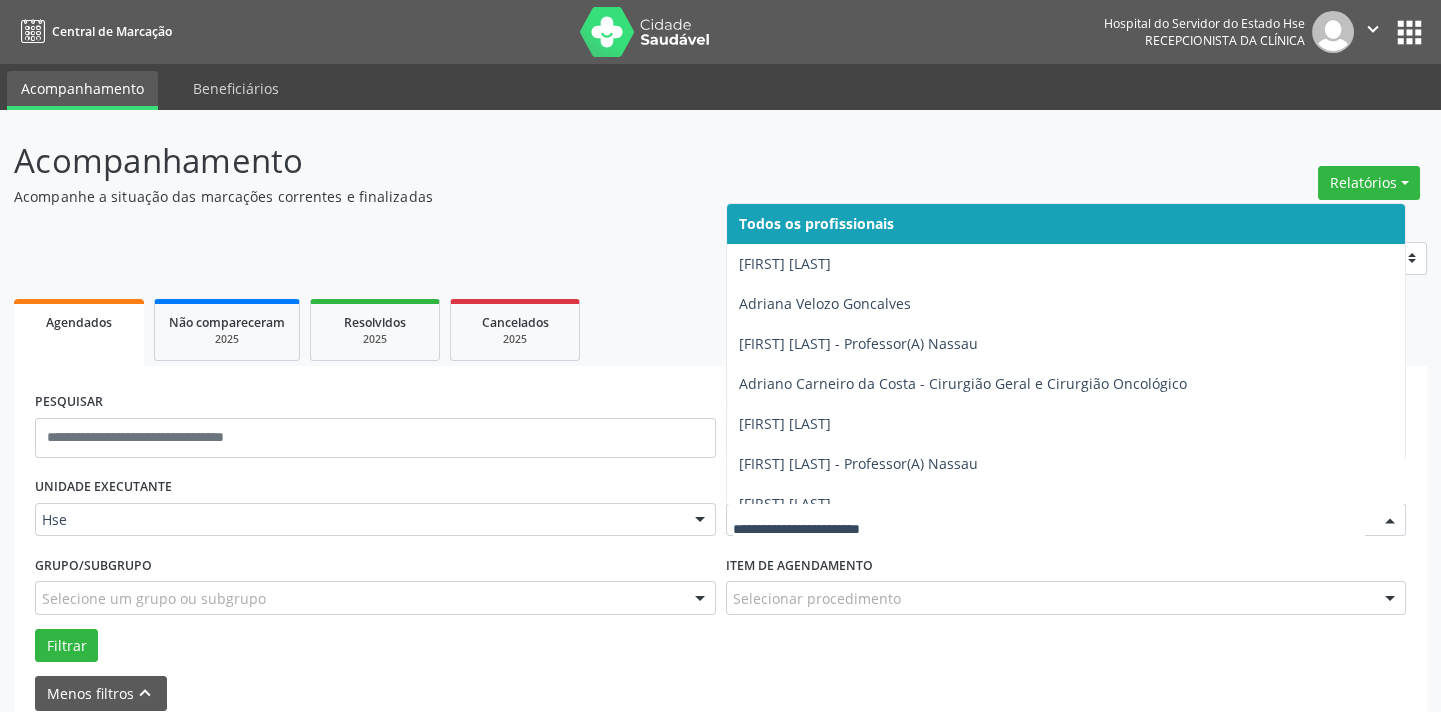 click at bounding box center (1066, 520) 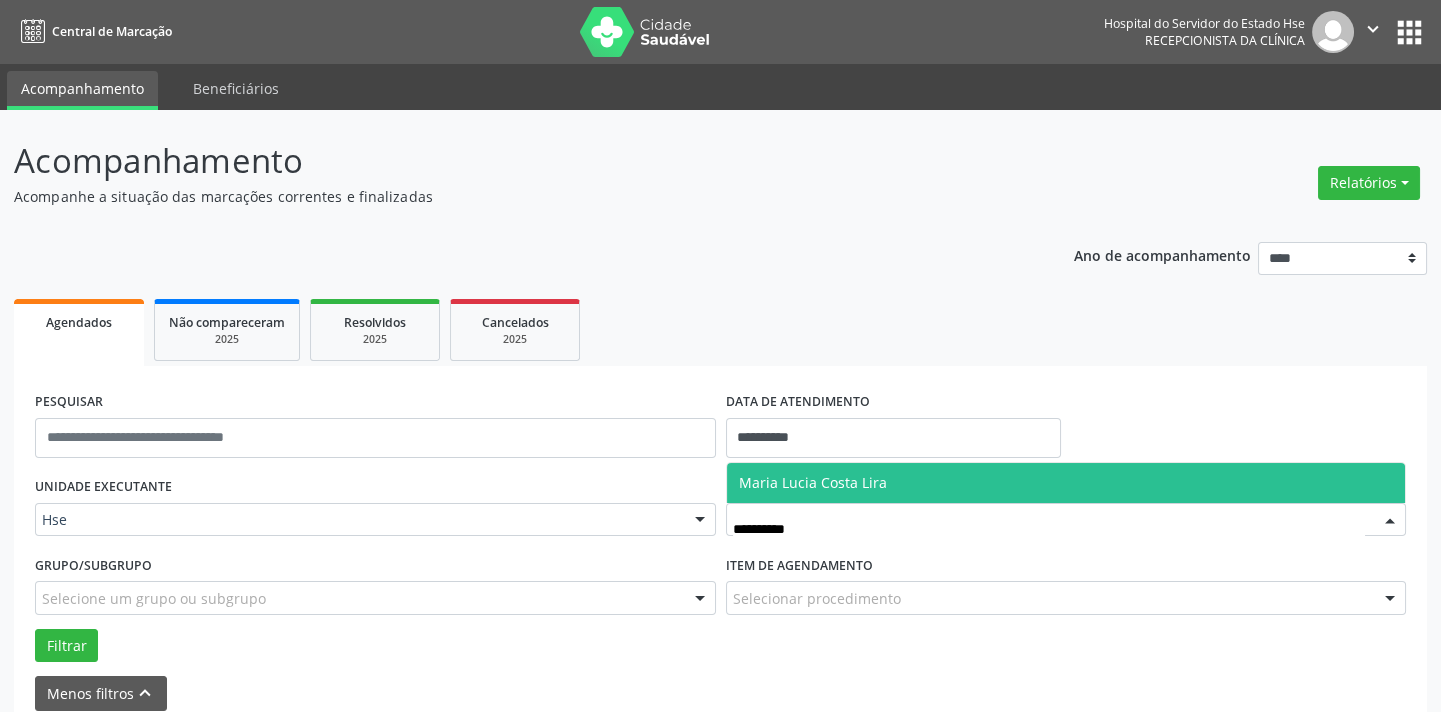type on "**********" 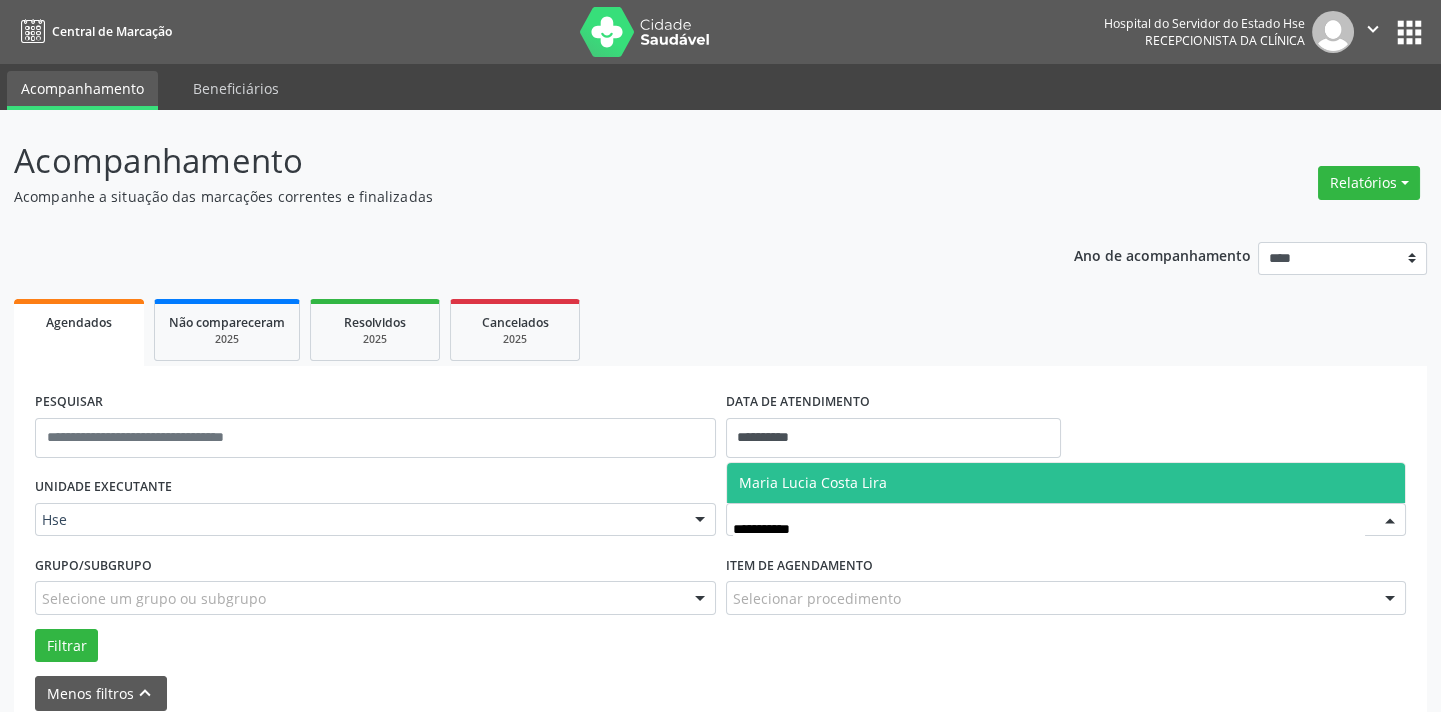 click on "Maria Lucia Costa Lira" at bounding box center [1066, 483] 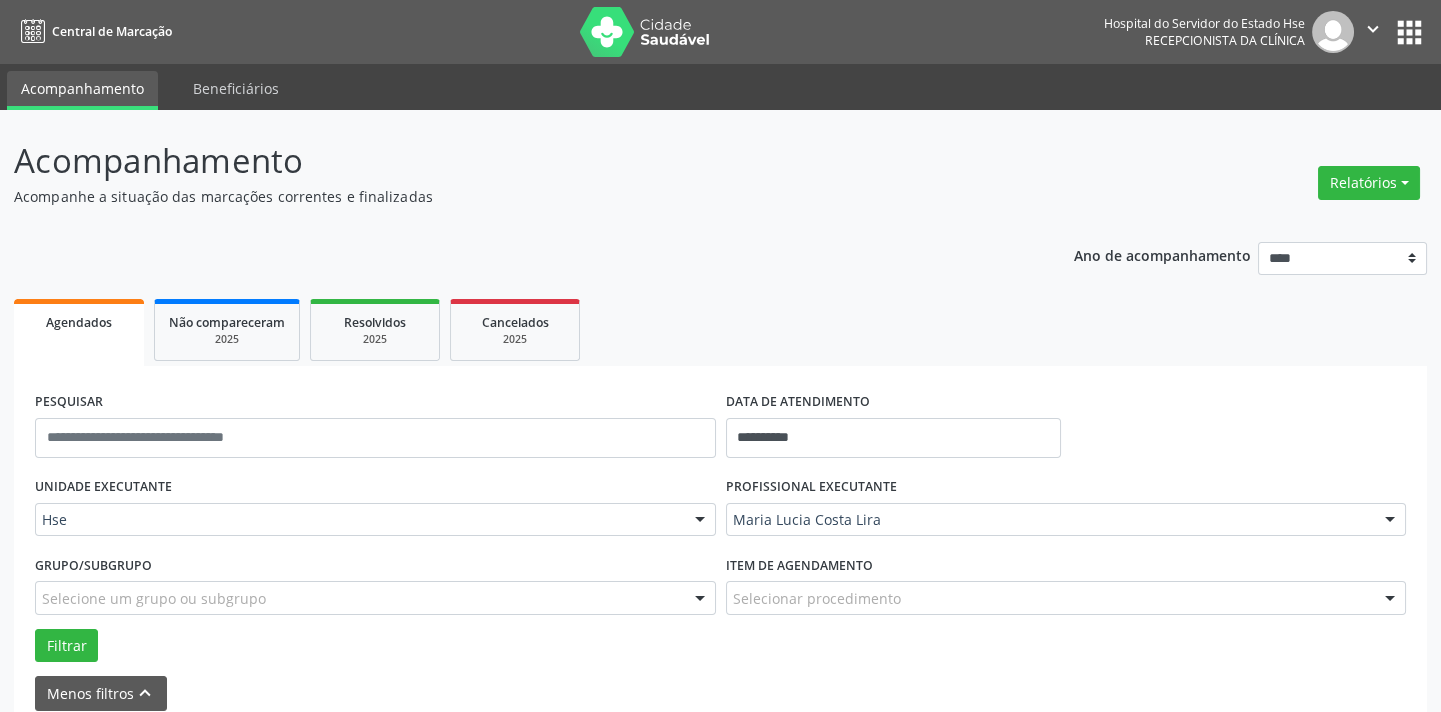 click on "Selecionar procedimento" at bounding box center (1066, 598) 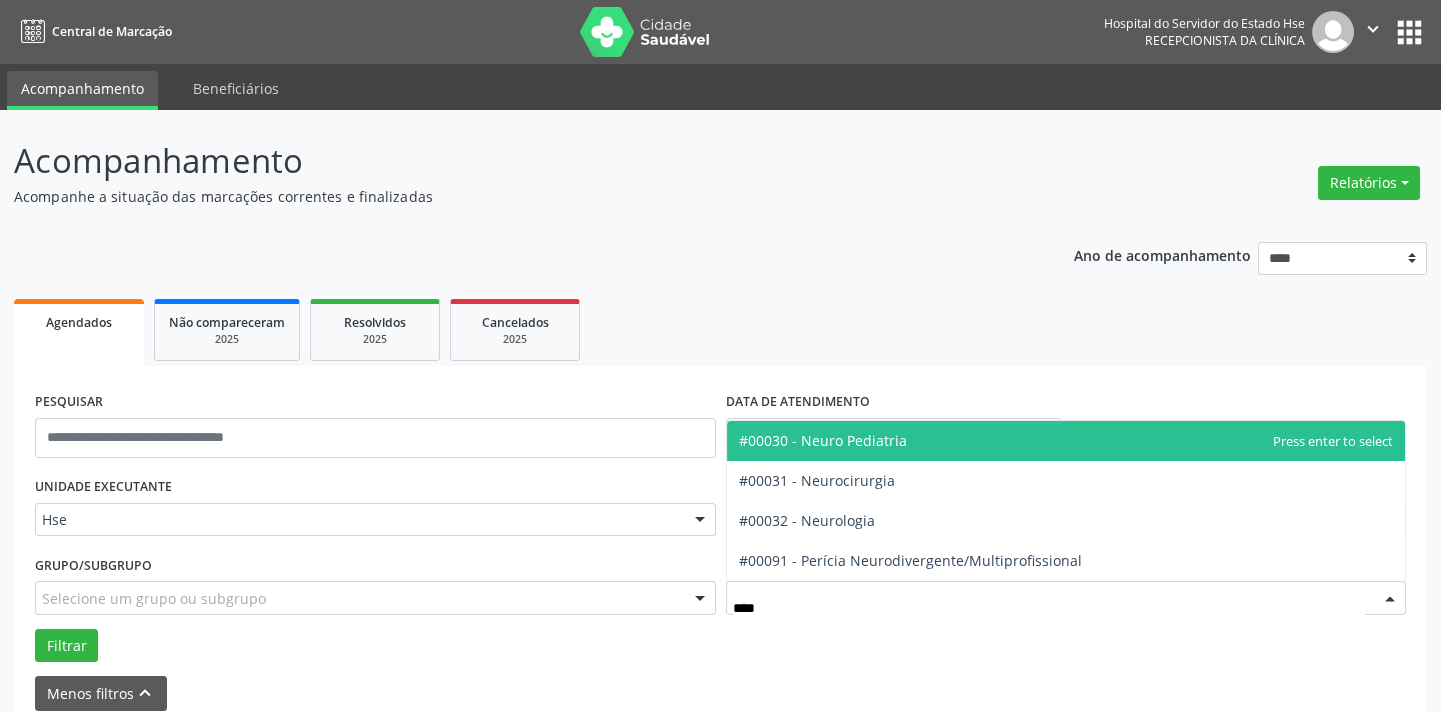 type on "*****" 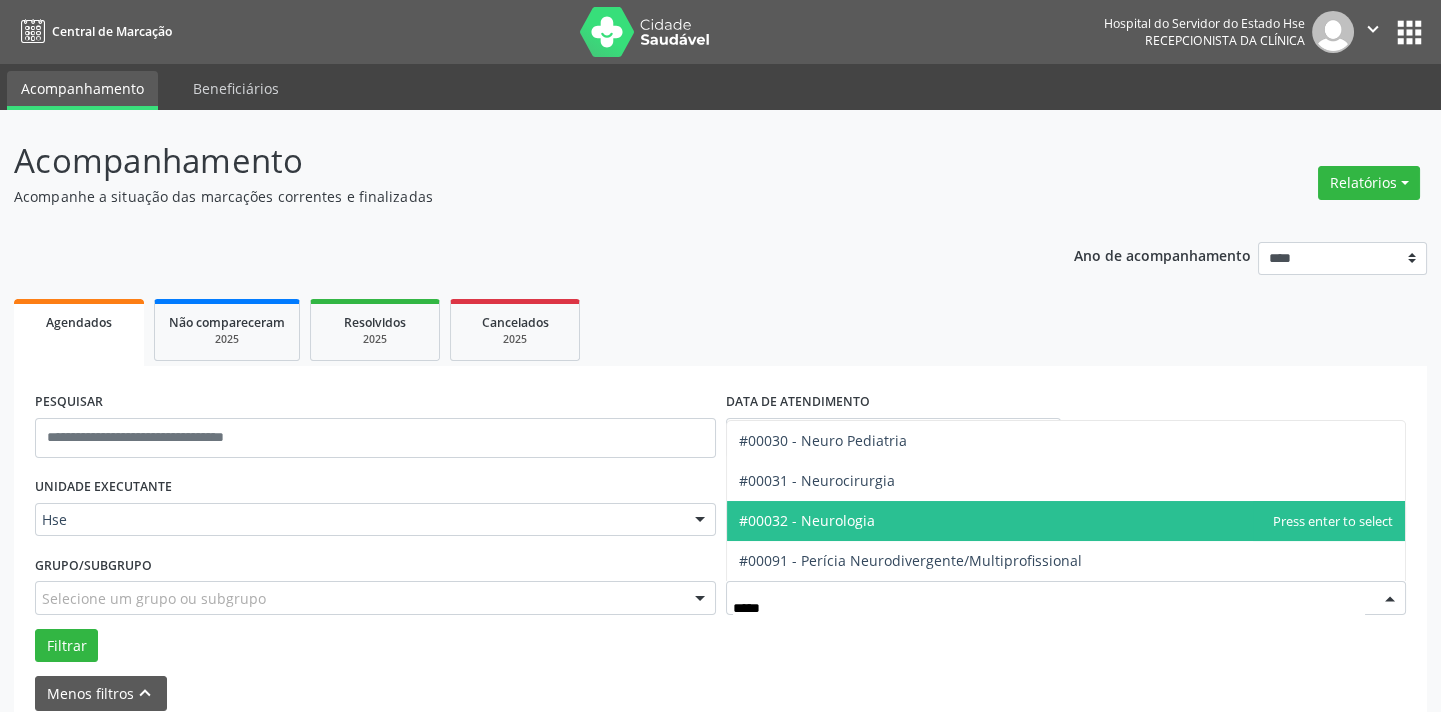 click on "#00032 - Neurologia" at bounding box center (1066, 521) 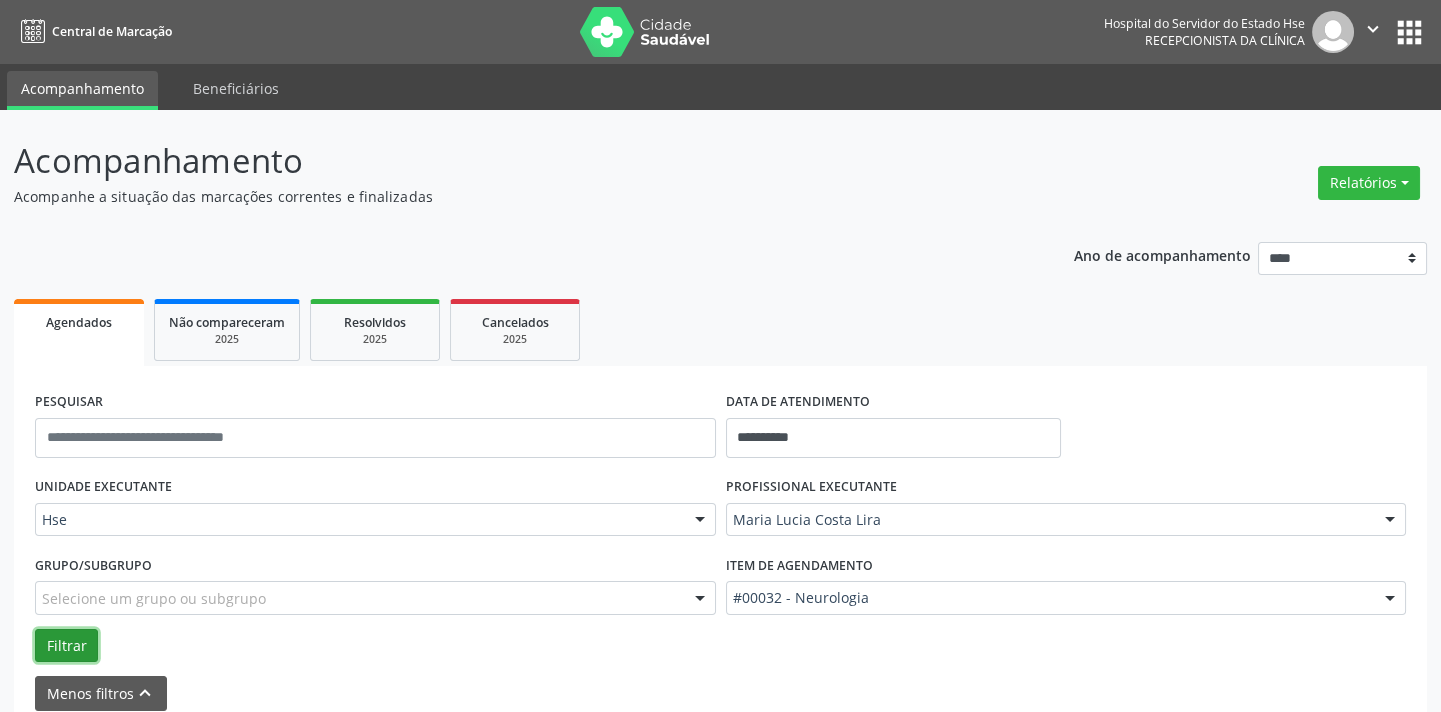 click on "Filtrar" at bounding box center (66, 646) 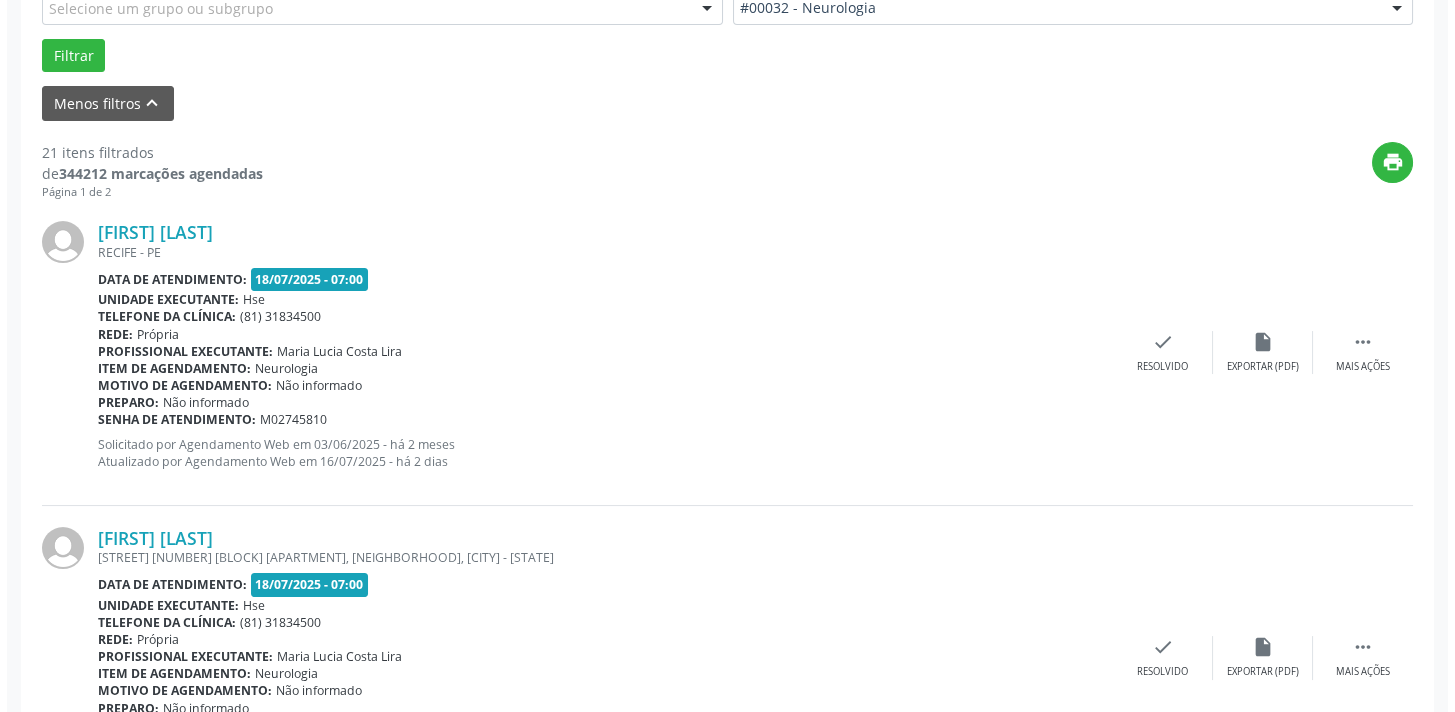 scroll, scrollTop: 614, scrollLeft: 0, axis: vertical 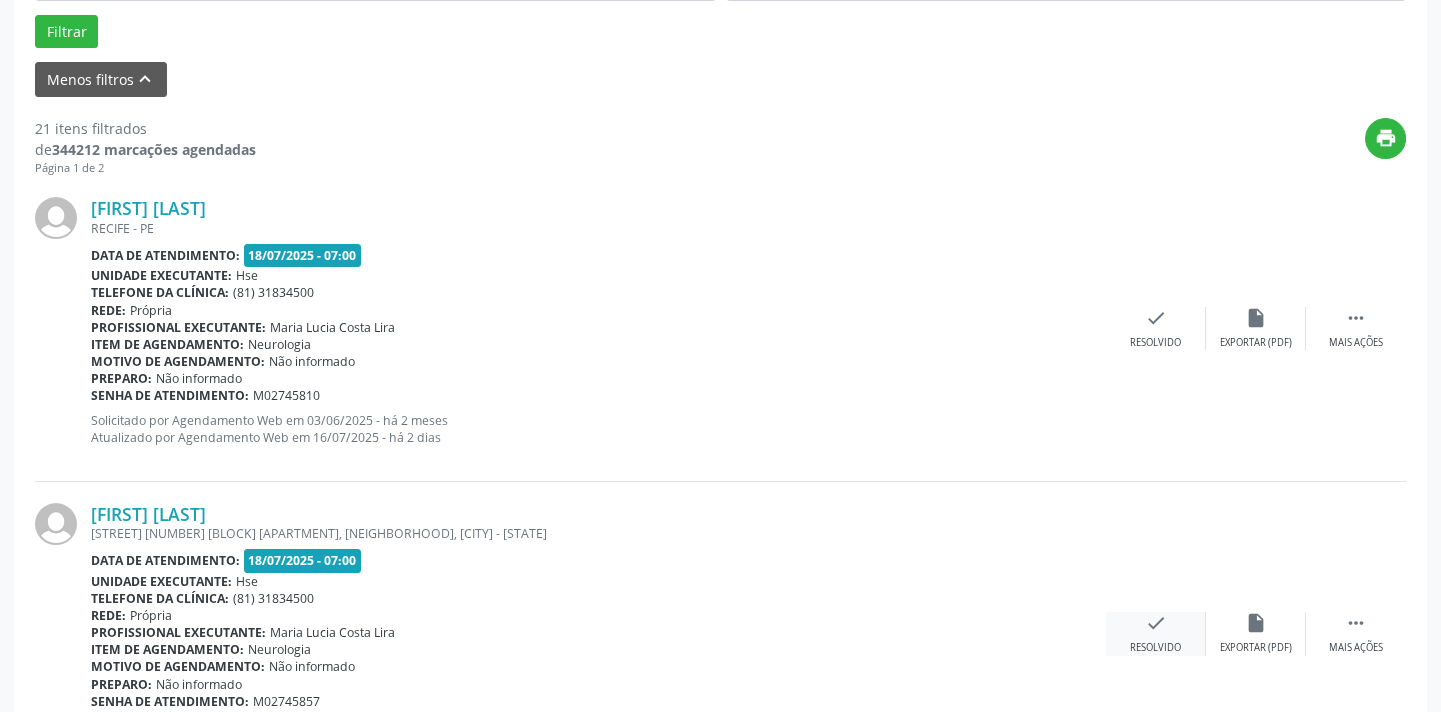 click on "check
Resolvido" at bounding box center [1156, 633] 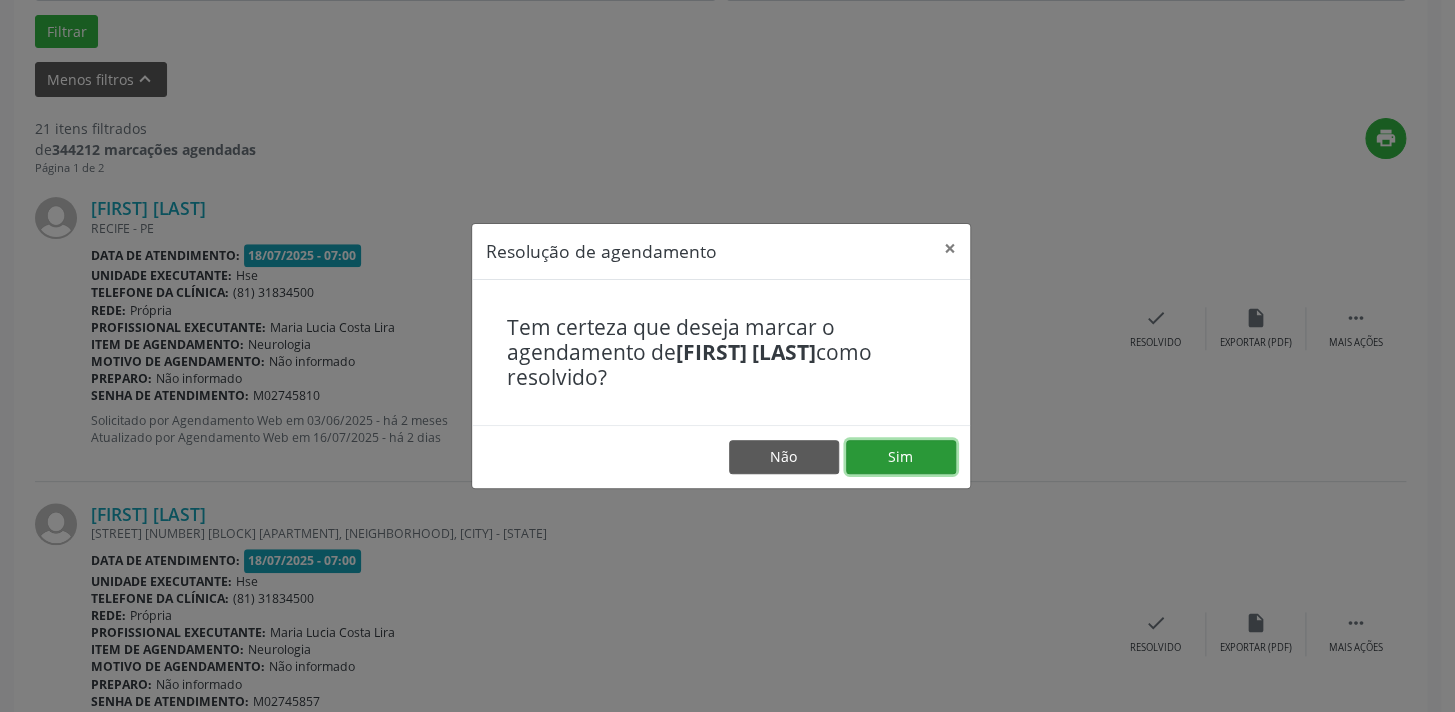 click on "Sim" at bounding box center (901, 457) 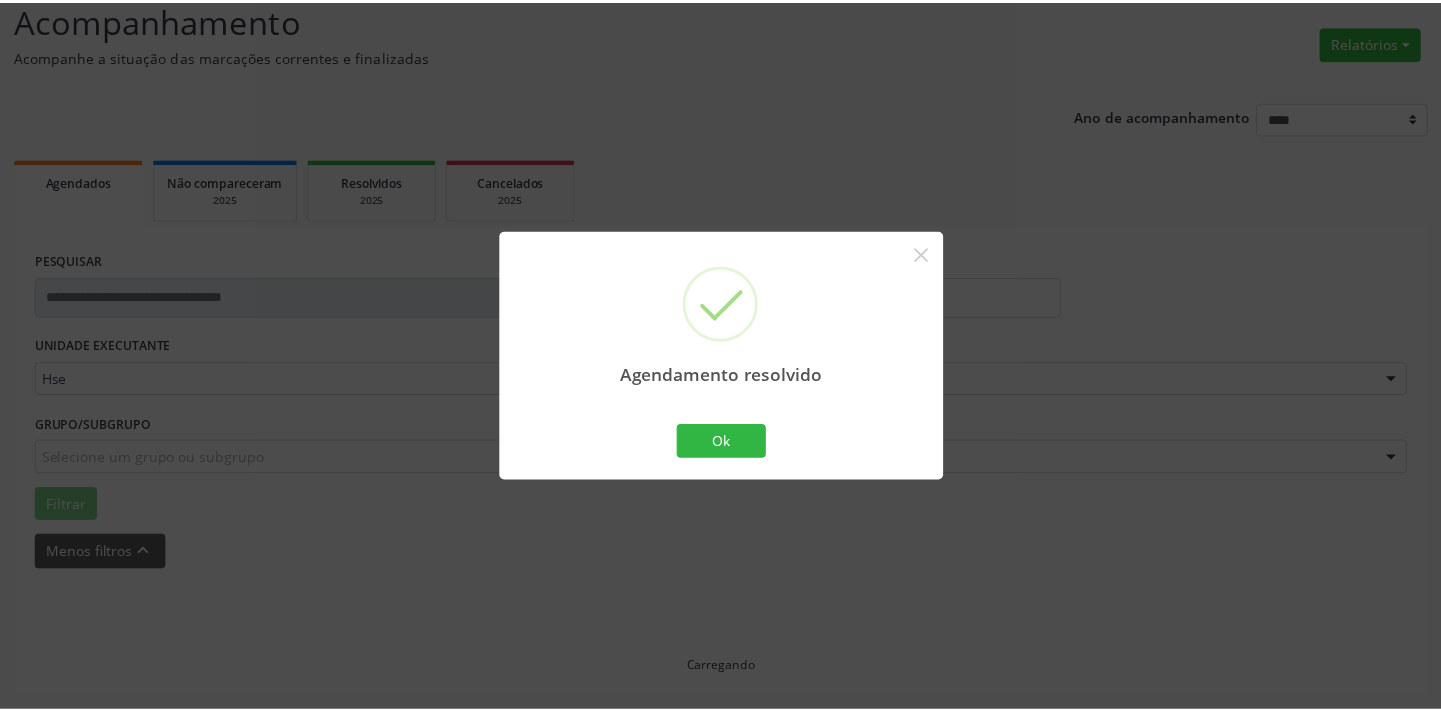 scroll, scrollTop: 139, scrollLeft: 0, axis: vertical 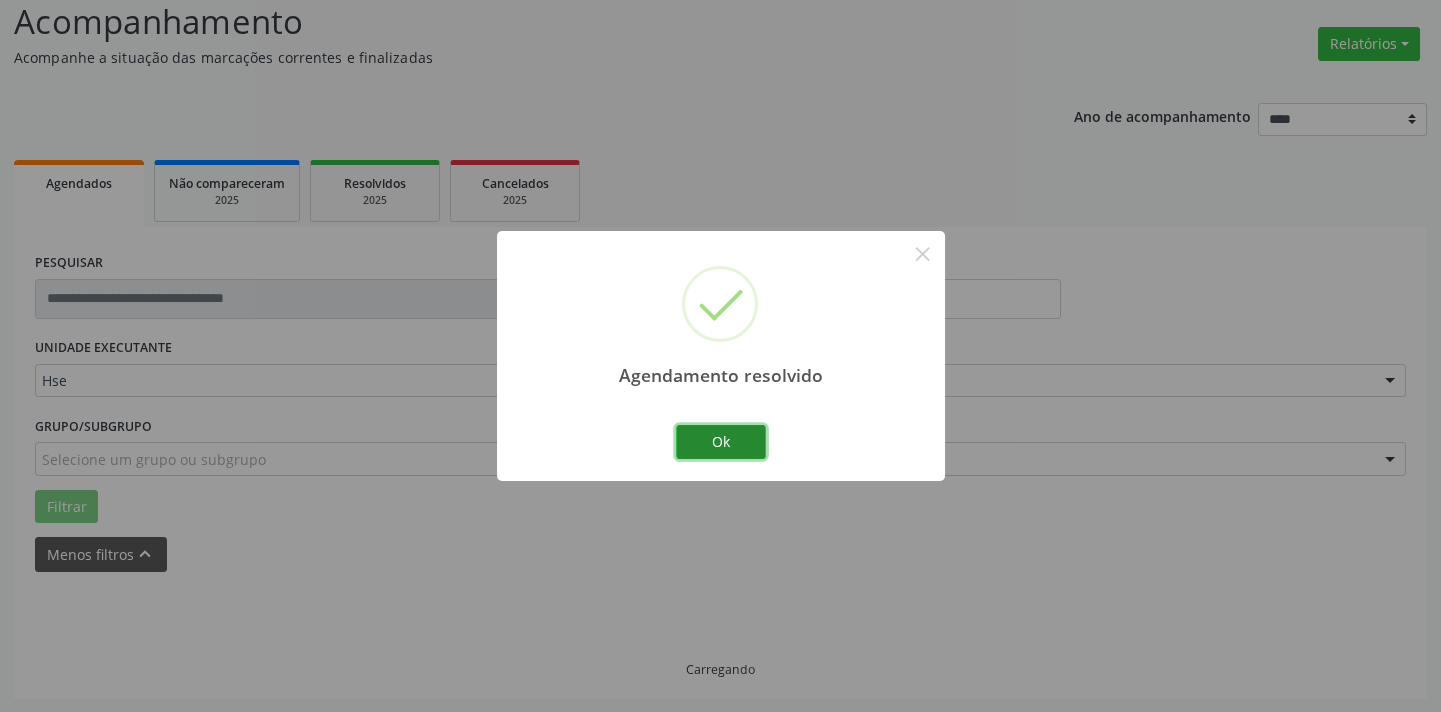 click on "Ok" at bounding box center [721, 442] 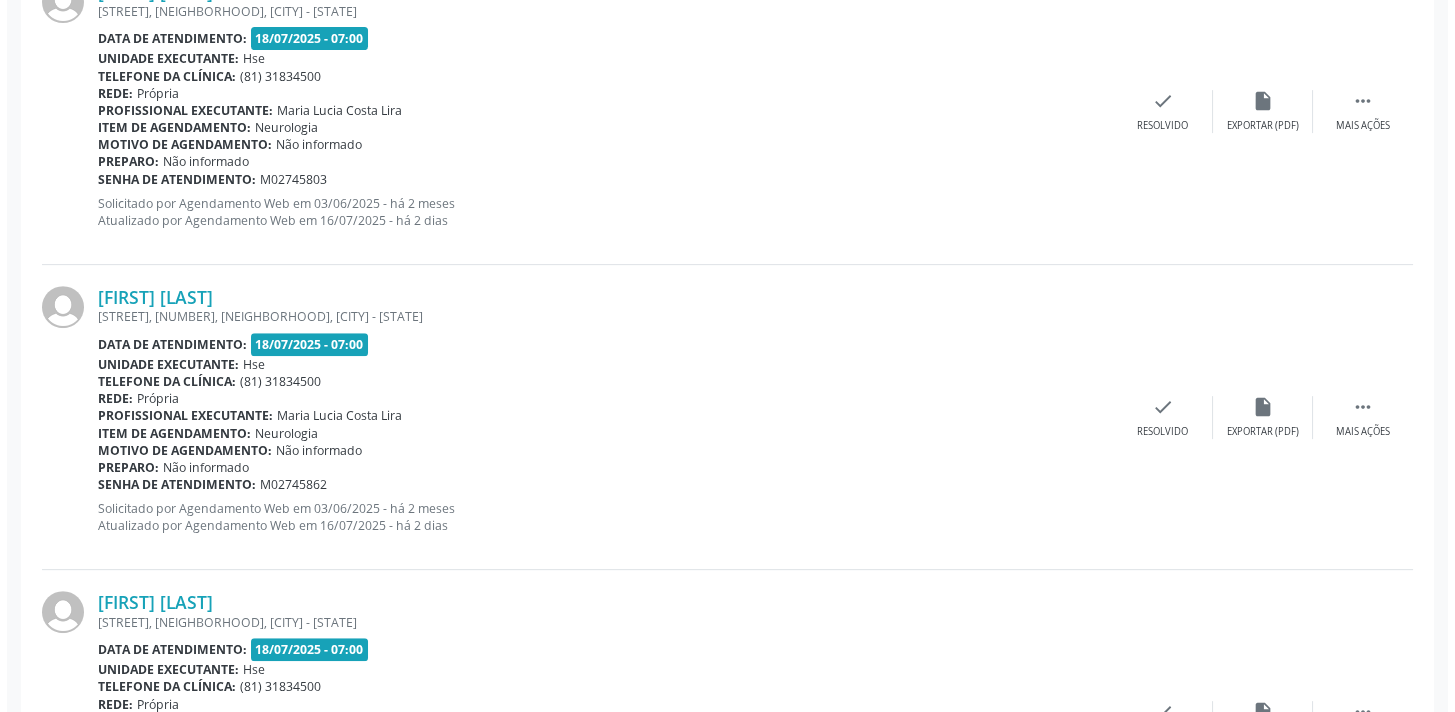 scroll, scrollTop: 1775, scrollLeft: 0, axis: vertical 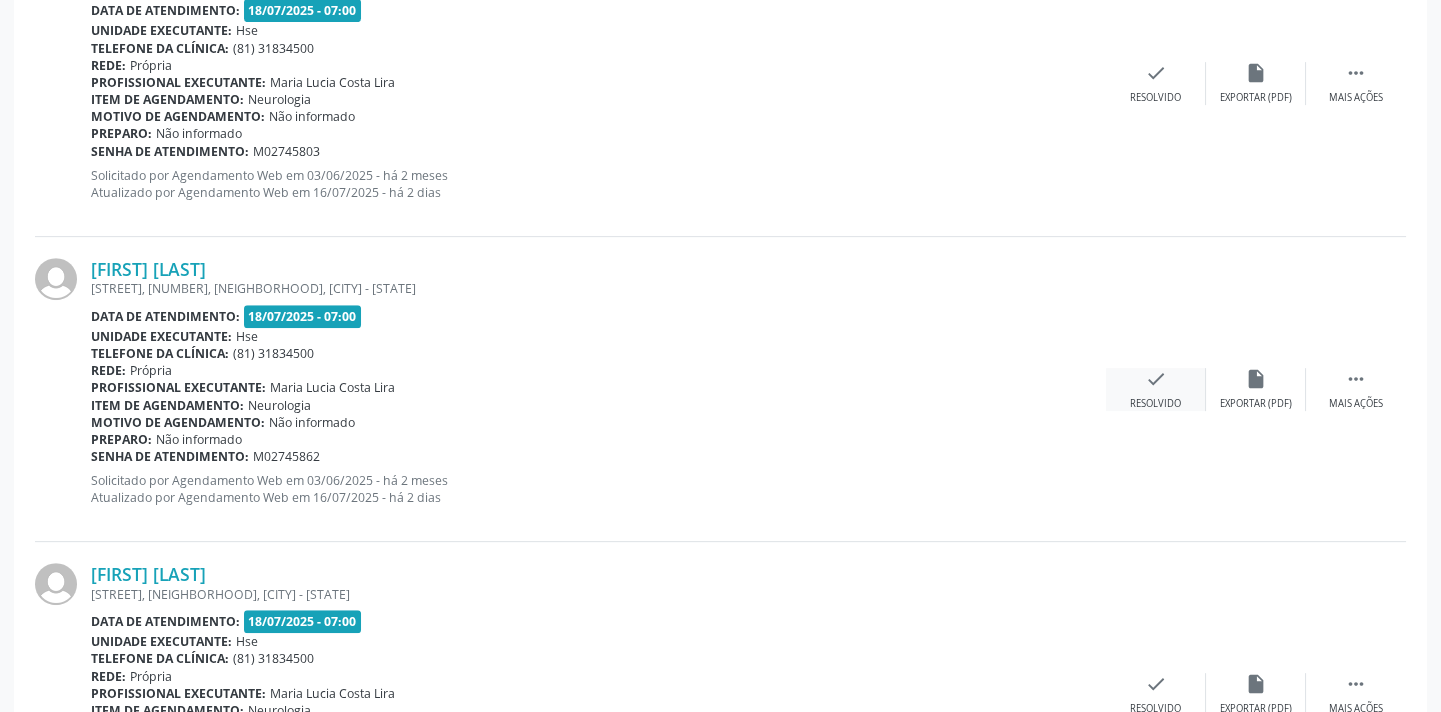click on "check
Resolvido" at bounding box center (1156, 389) 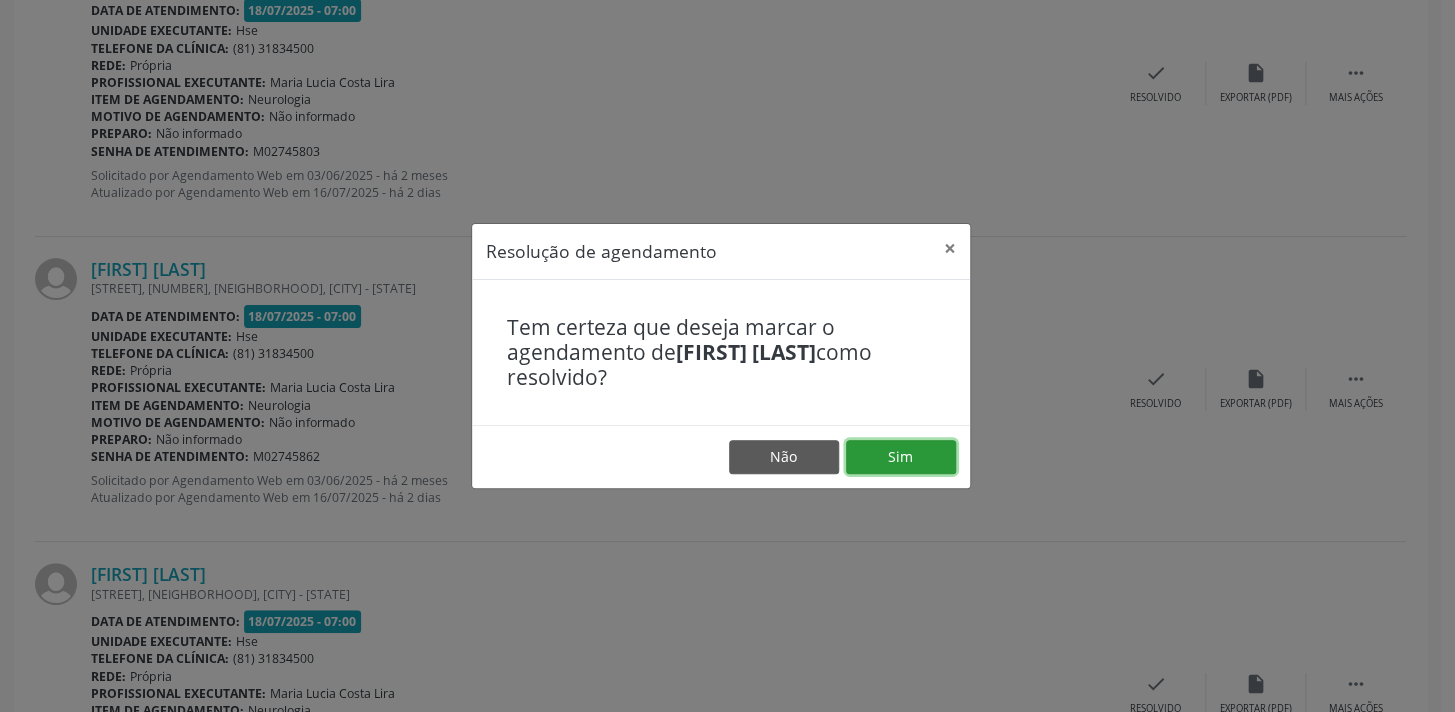 click on "Sim" at bounding box center (901, 457) 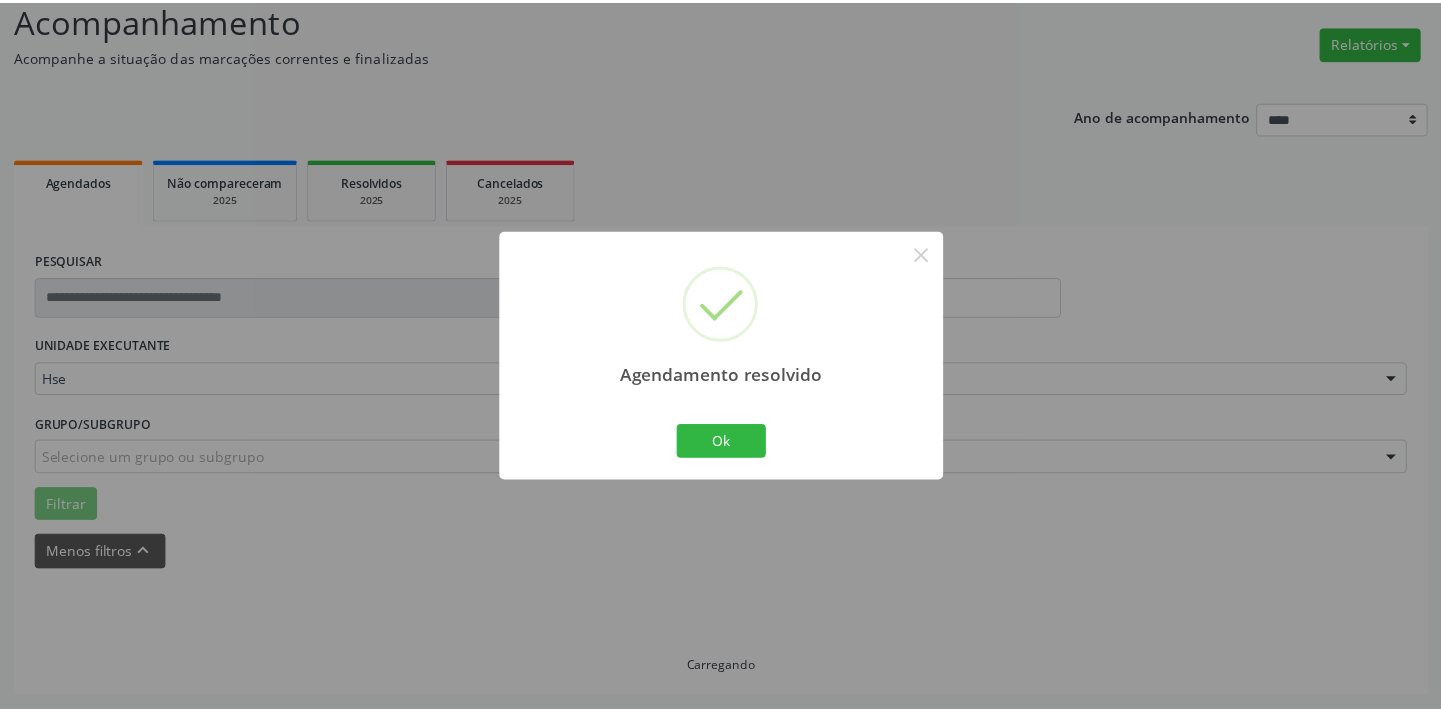scroll, scrollTop: 139, scrollLeft: 0, axis: vertical 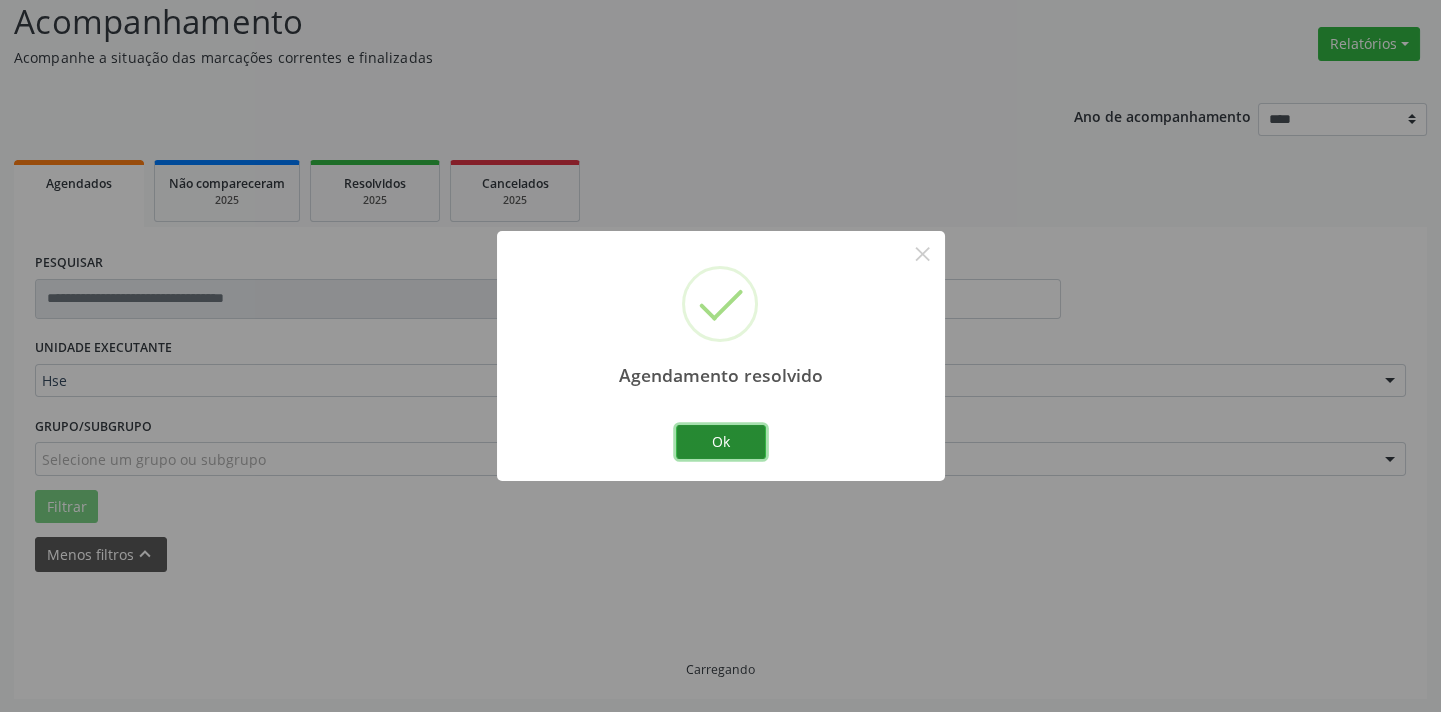 click on "Ok" at bounding box center [721, 442] 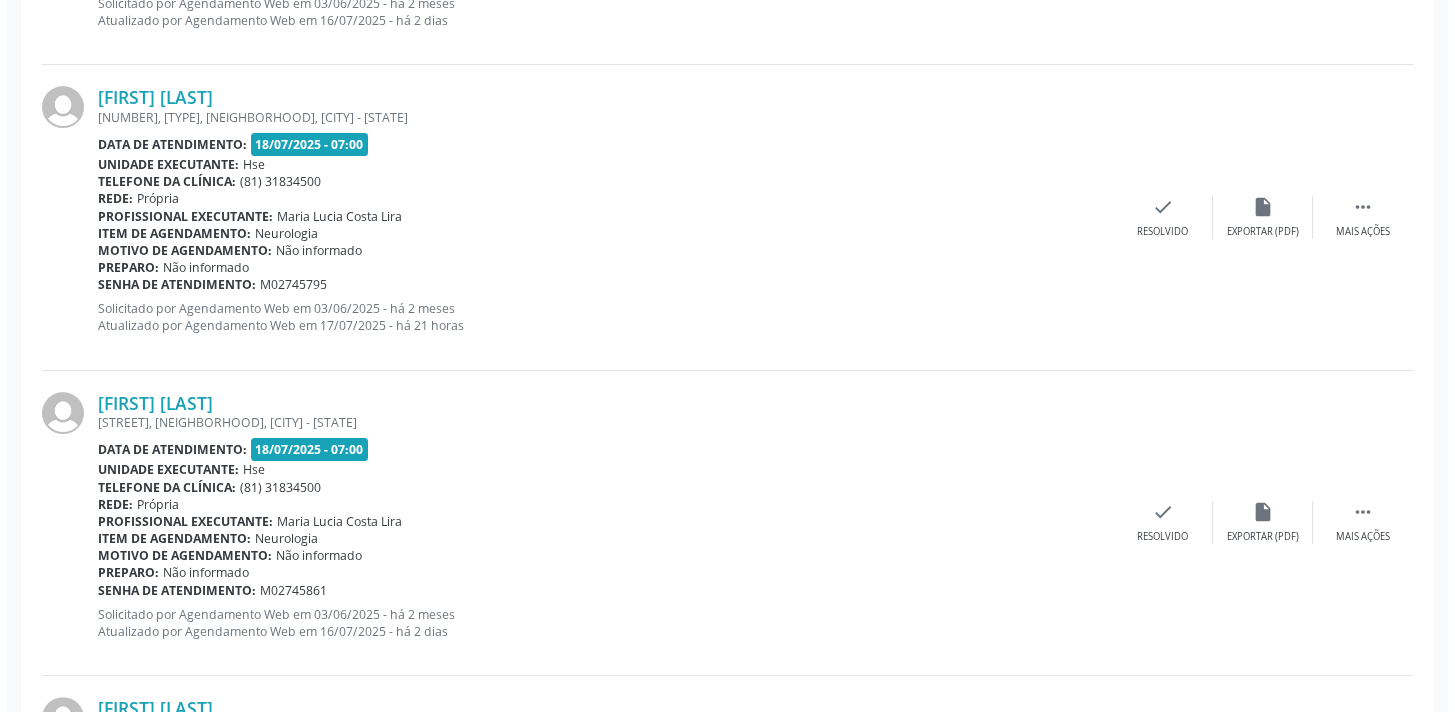 scroll, scrollTop: 1341, scrollLeft: 0, axis: vertical 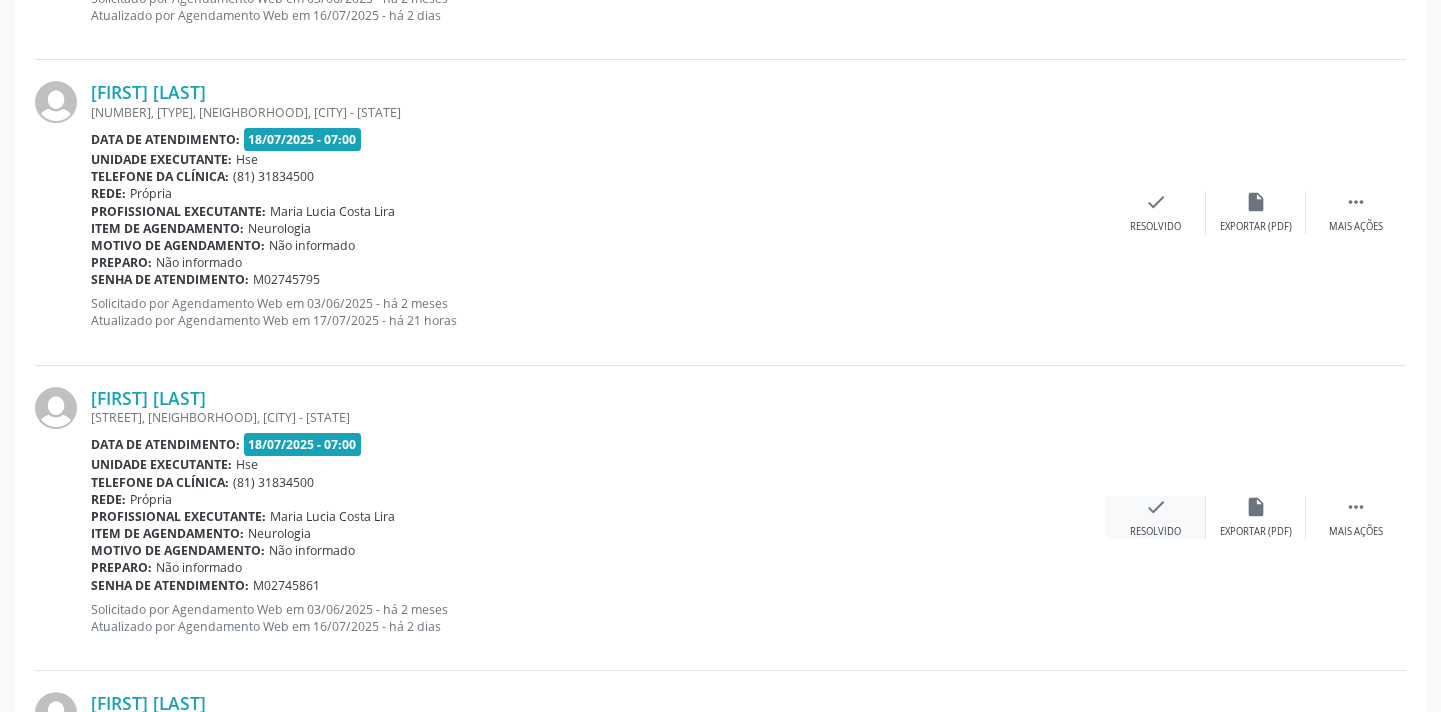 click on "Resolvido" at bounding box center [1155, 532] 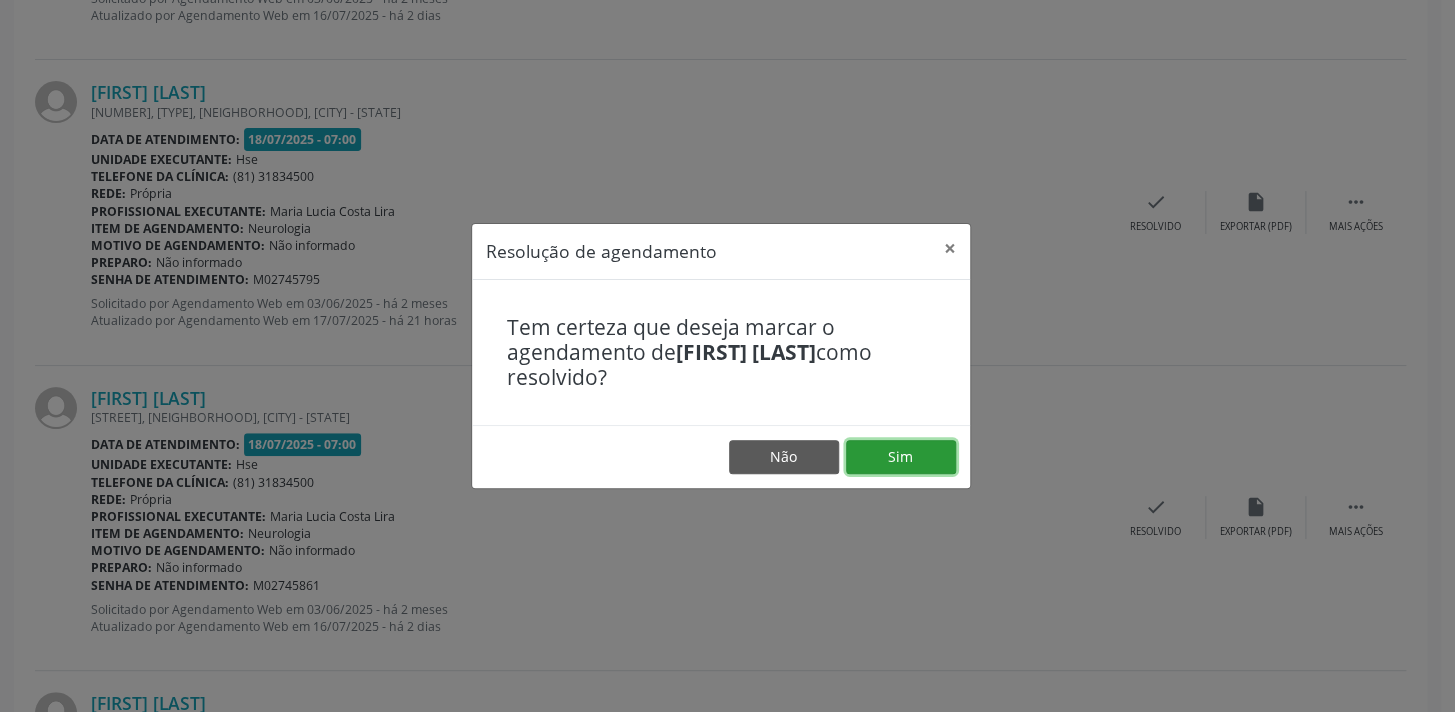 click on "Sim" at bounding box center [901, 457] 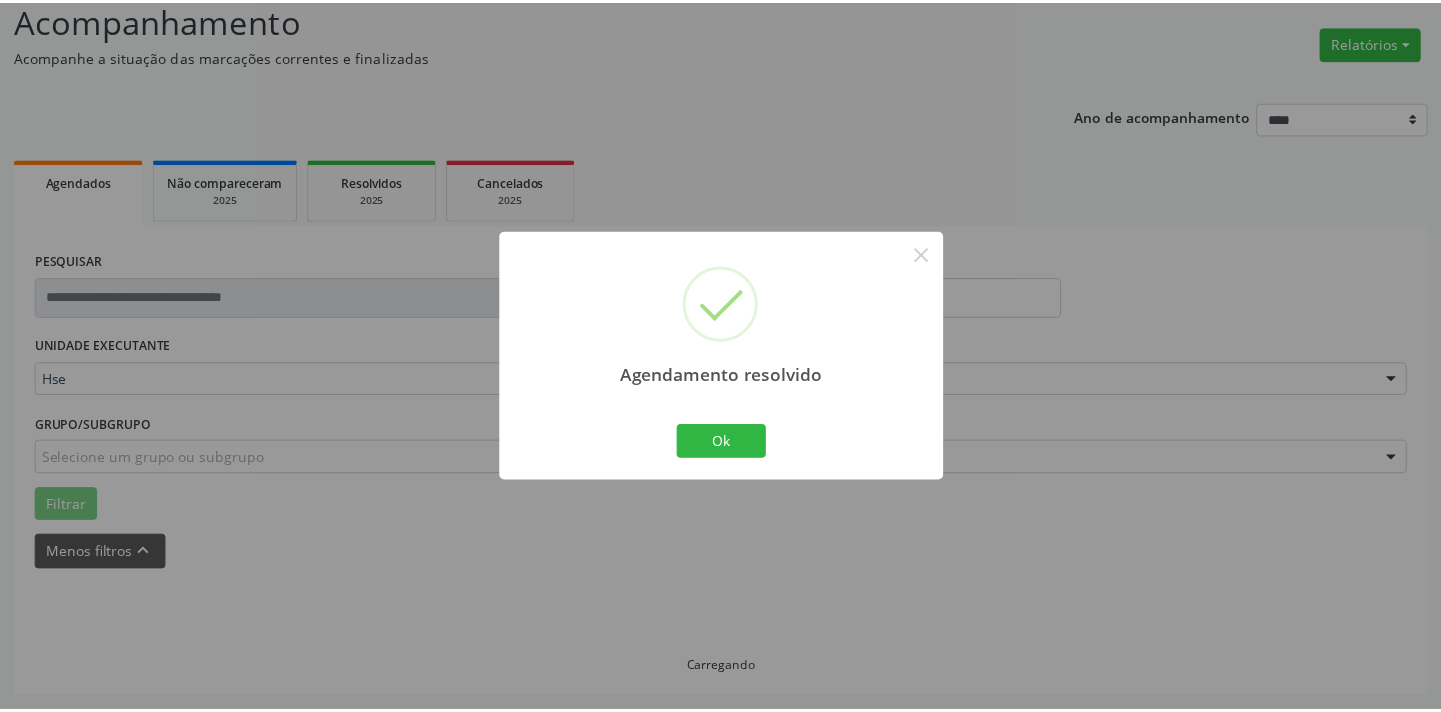 scroll, scrollTop: 139, scrollLeft: 0, axis: vertical 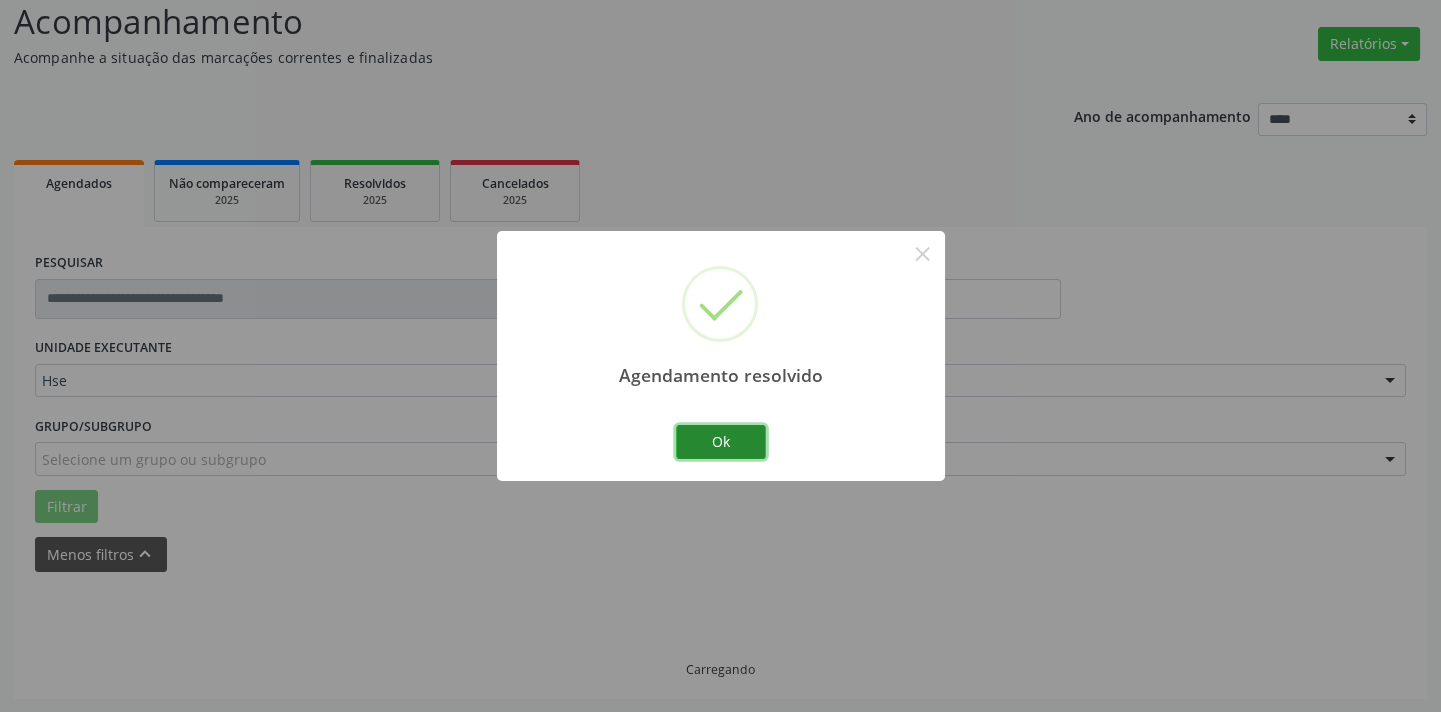 click on "Ok" at bounding box center [721, 442] 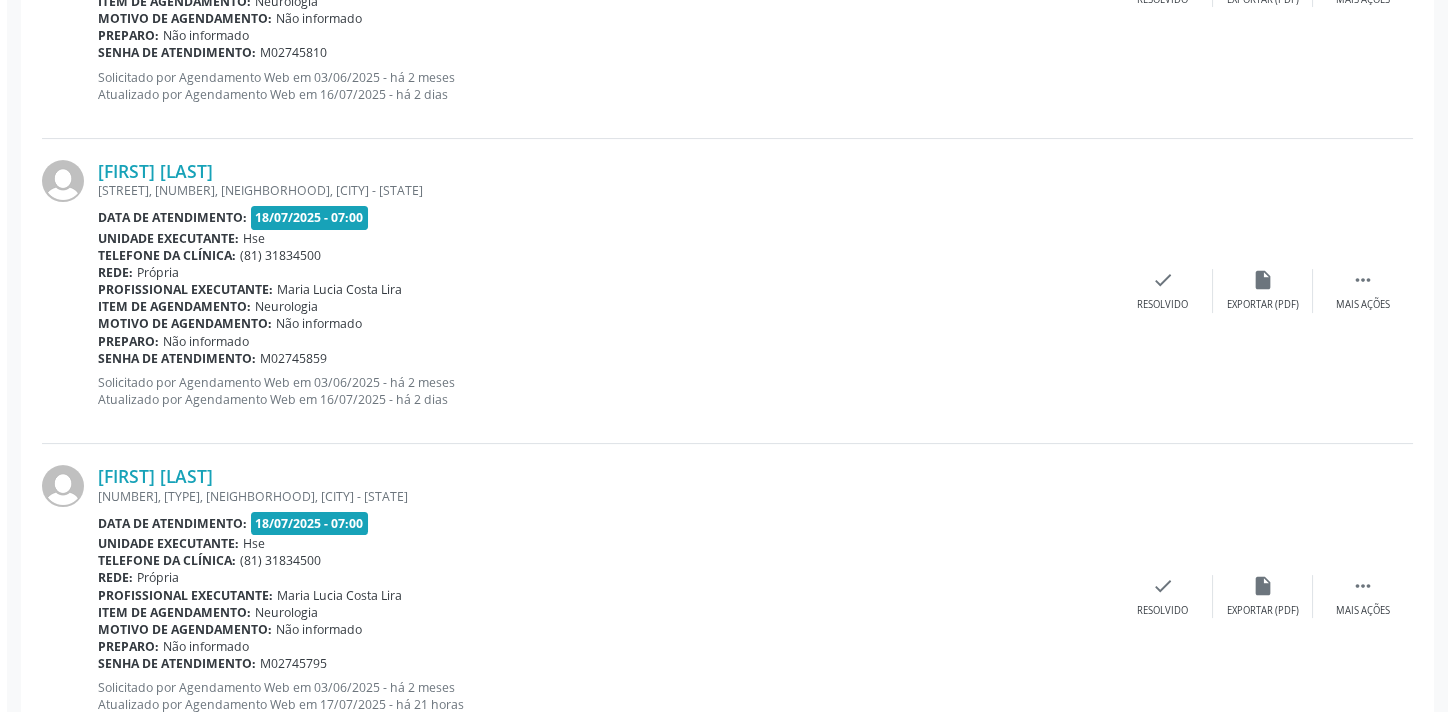 scroll, scrollTop: 1048, scrollLeft: 0, axis: vertical 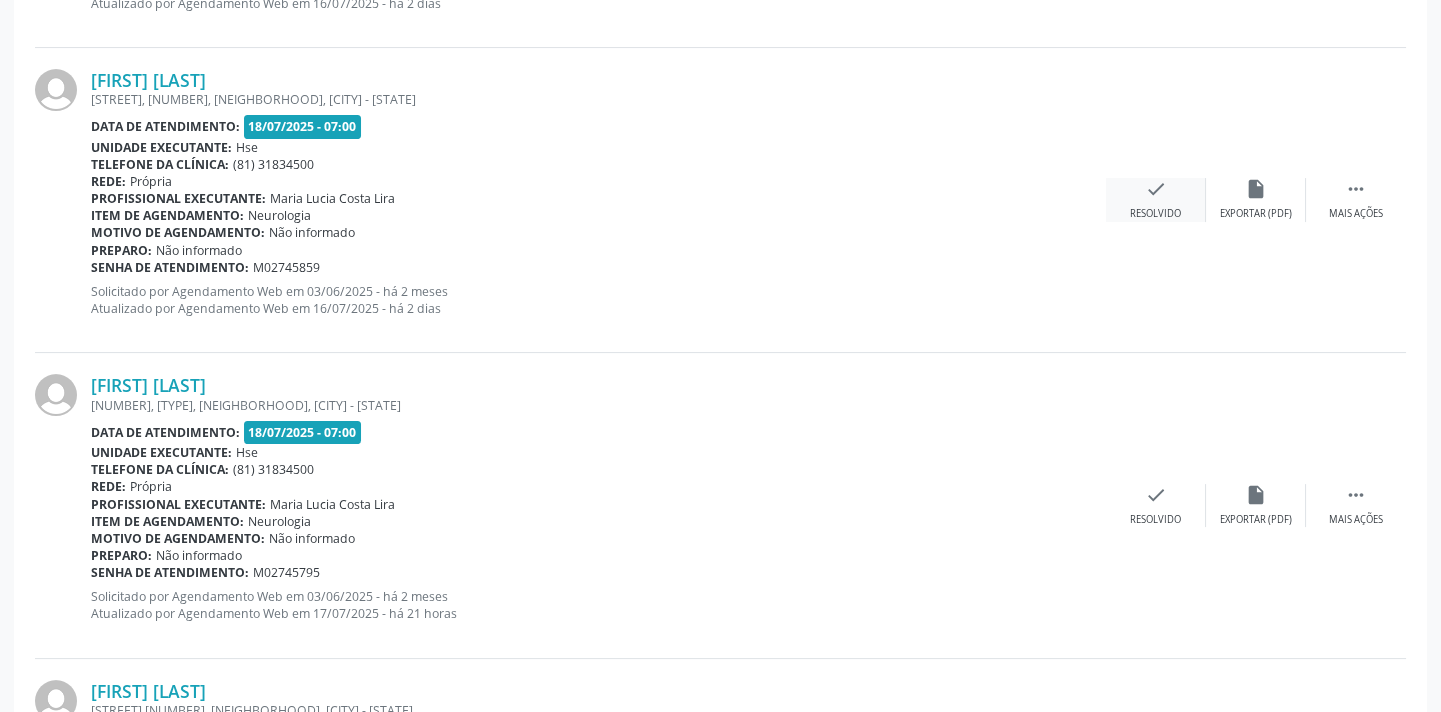 click on "check
Resolvido" at bounding box center [1156, 199] 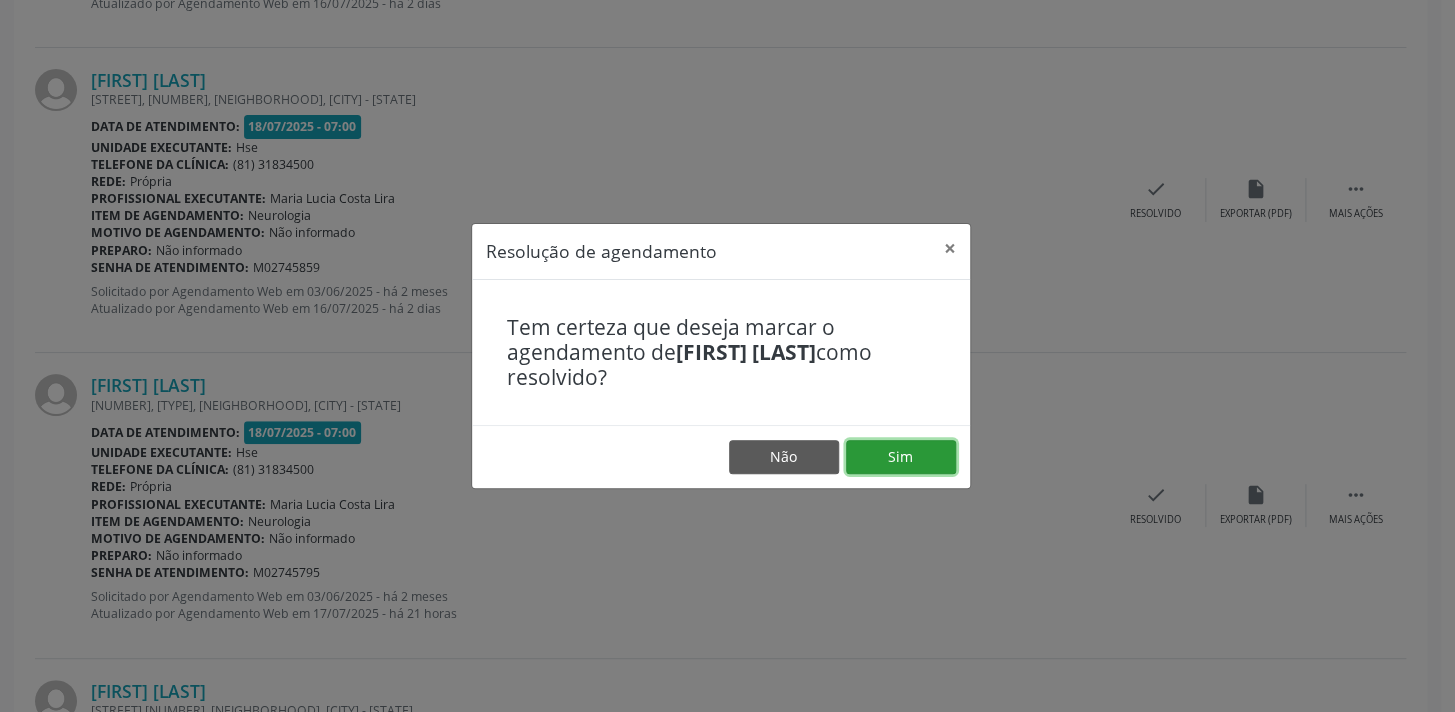 click on "Sim" at bounding box center [901, 457] 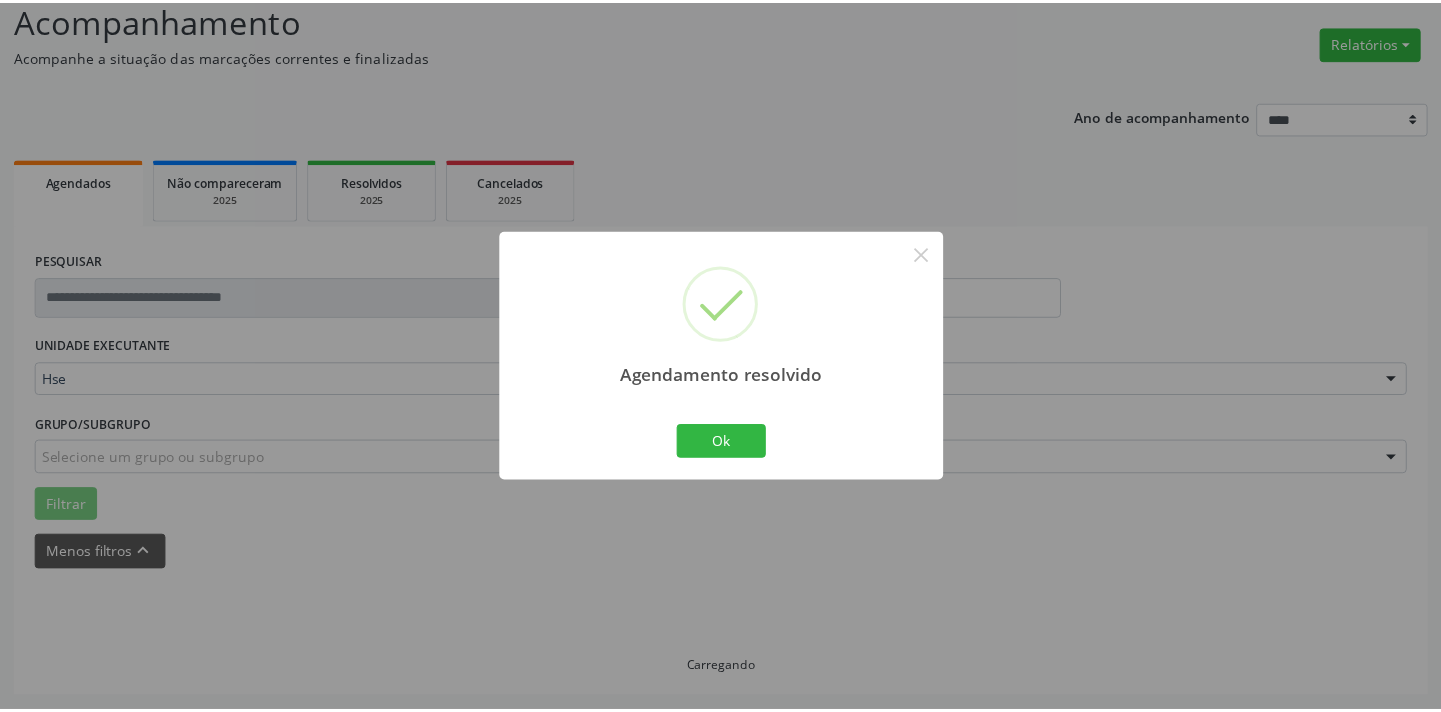 scroll, scrollTop: 139, scrollLeft: 0, axis: vertical 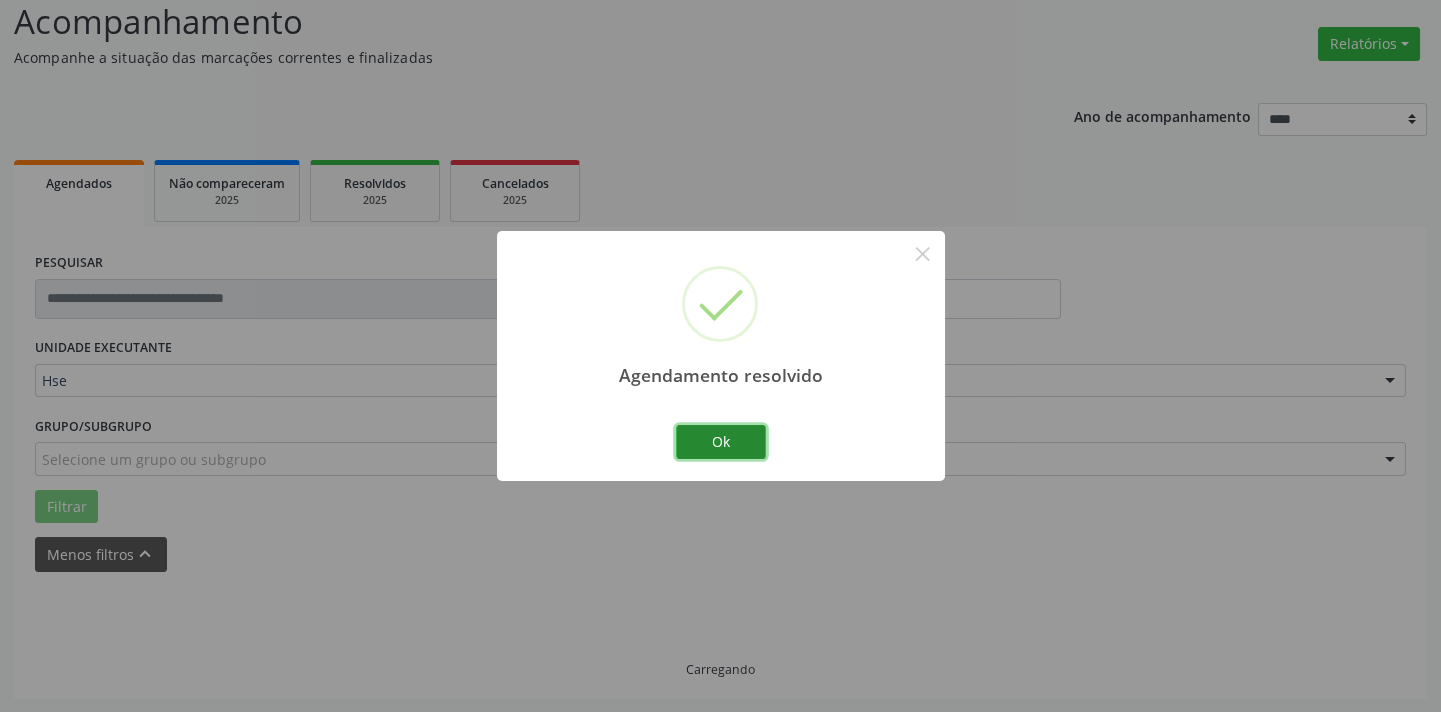 click on "Ok" at bounding box center (721, 442) 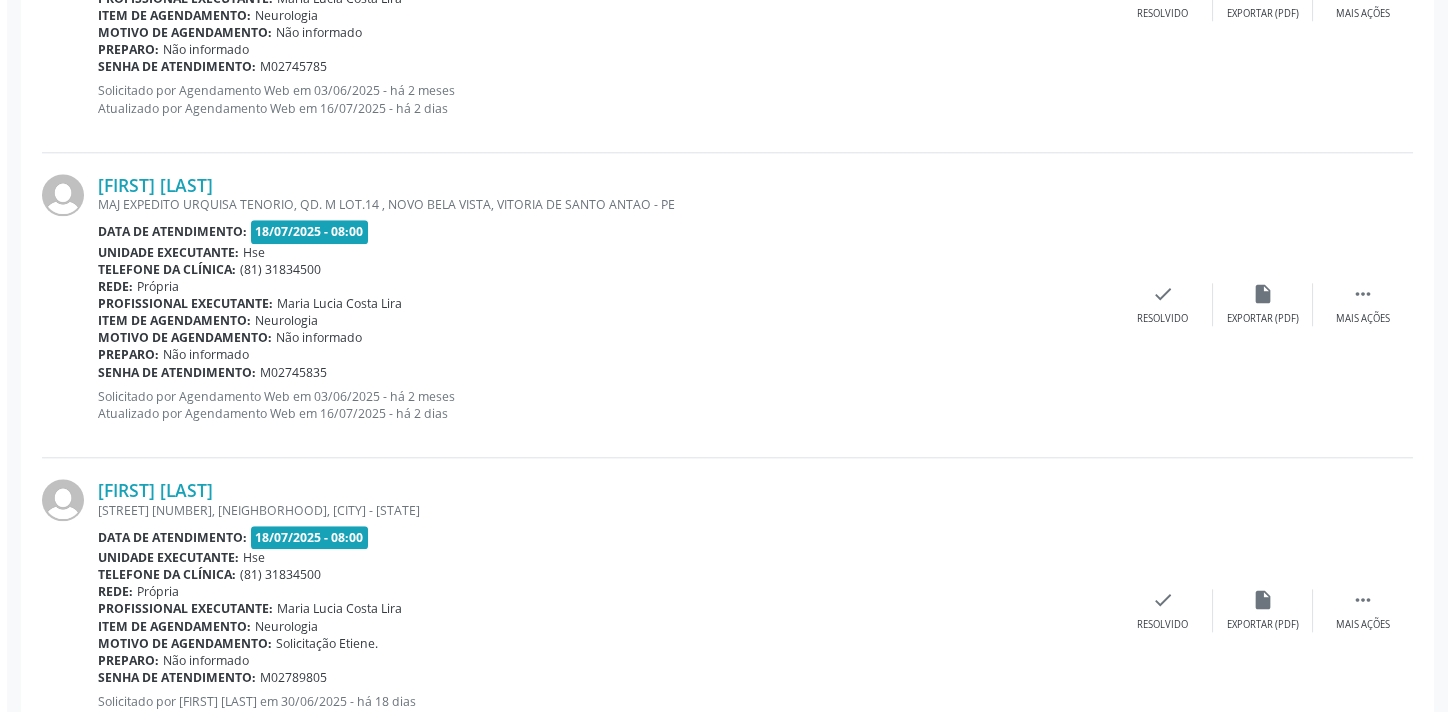 scroll, scrollTop: 4745, scrollLeft: 0, axis: vertical 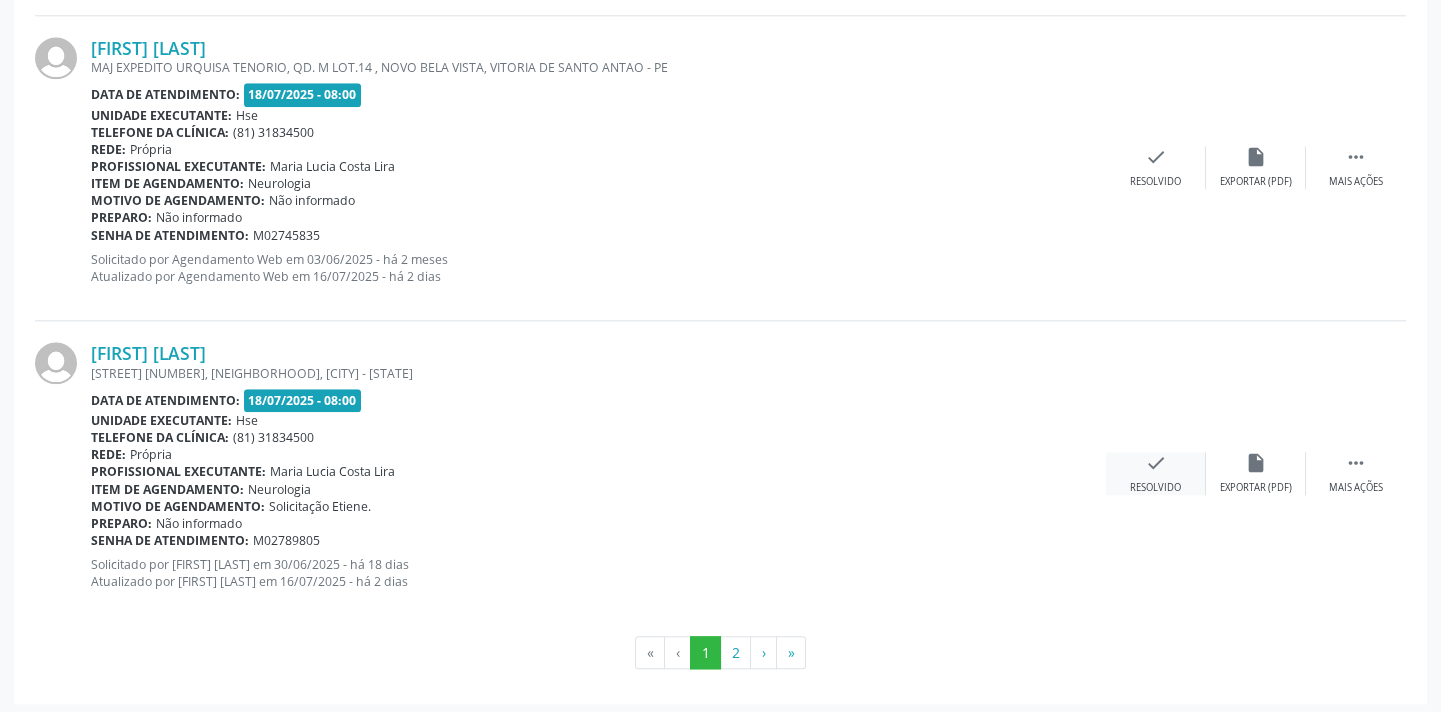 click on "Resolvido" at bounding box center (1155, 488) 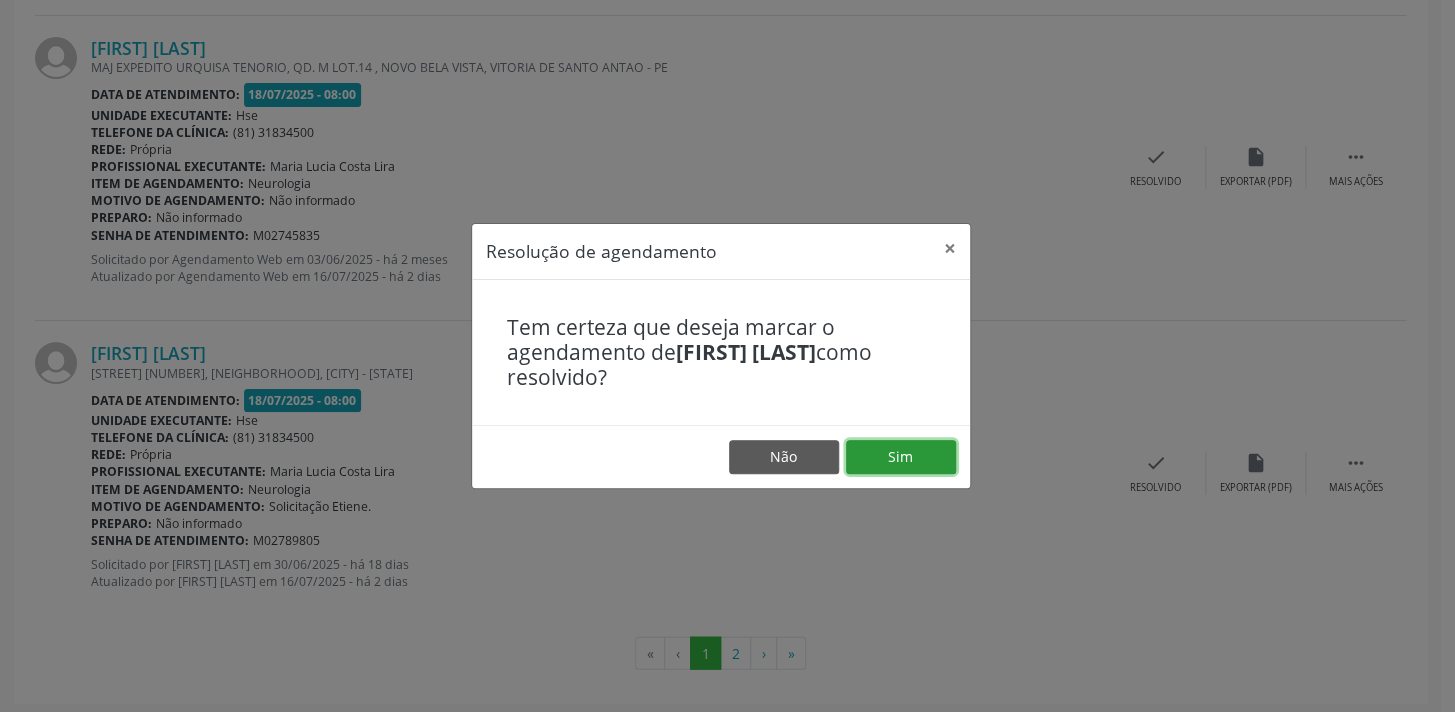 click on "Sim" at bounding box center (901, 457) 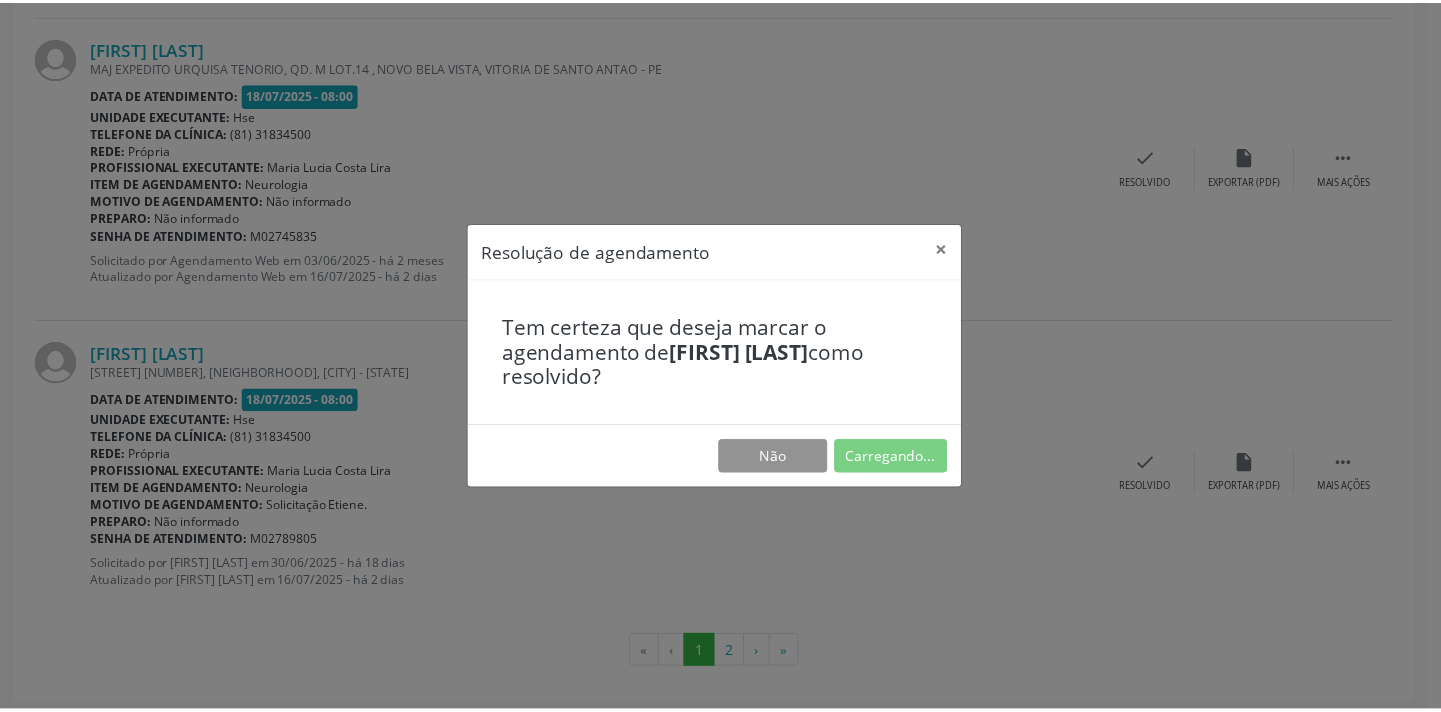 scroll, scrollTop: 139, scrollLeft: 0, axis: vertical 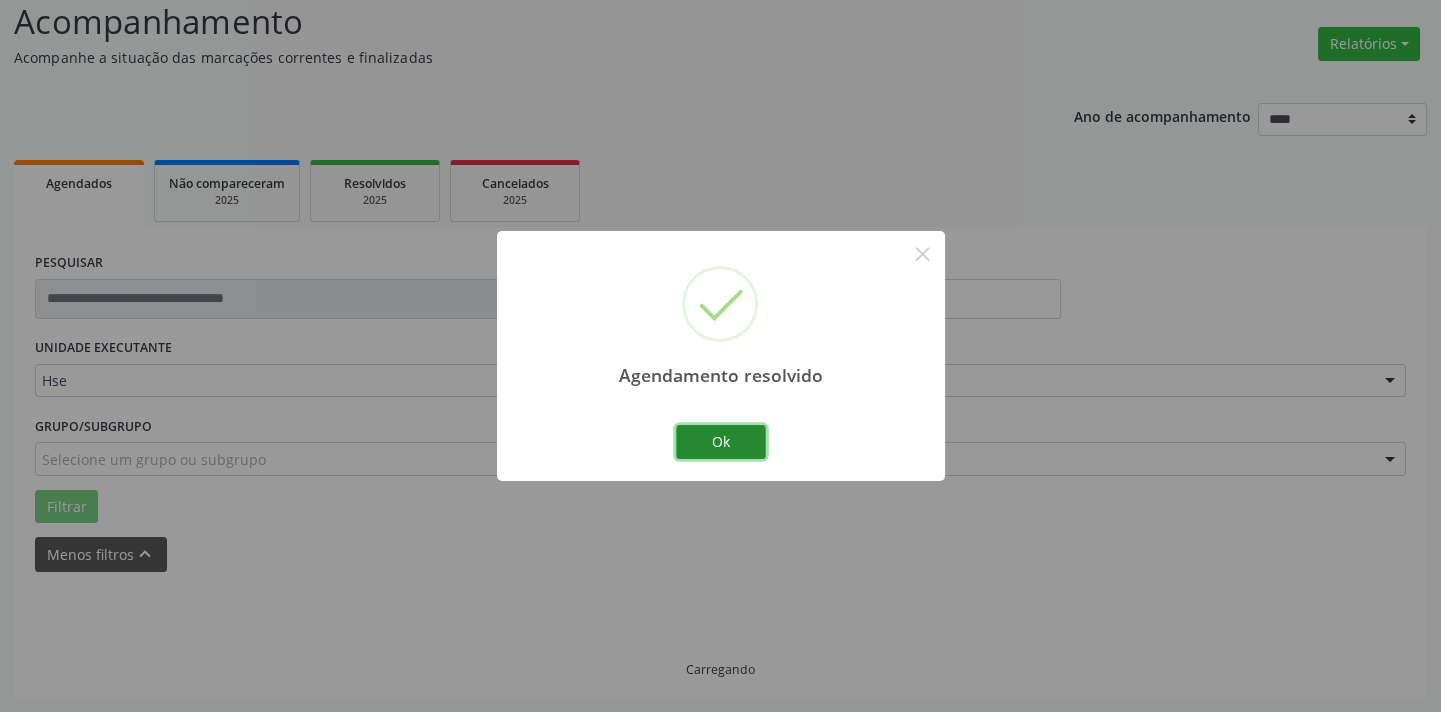 click on "Ok" at bounding box center (721, 442) 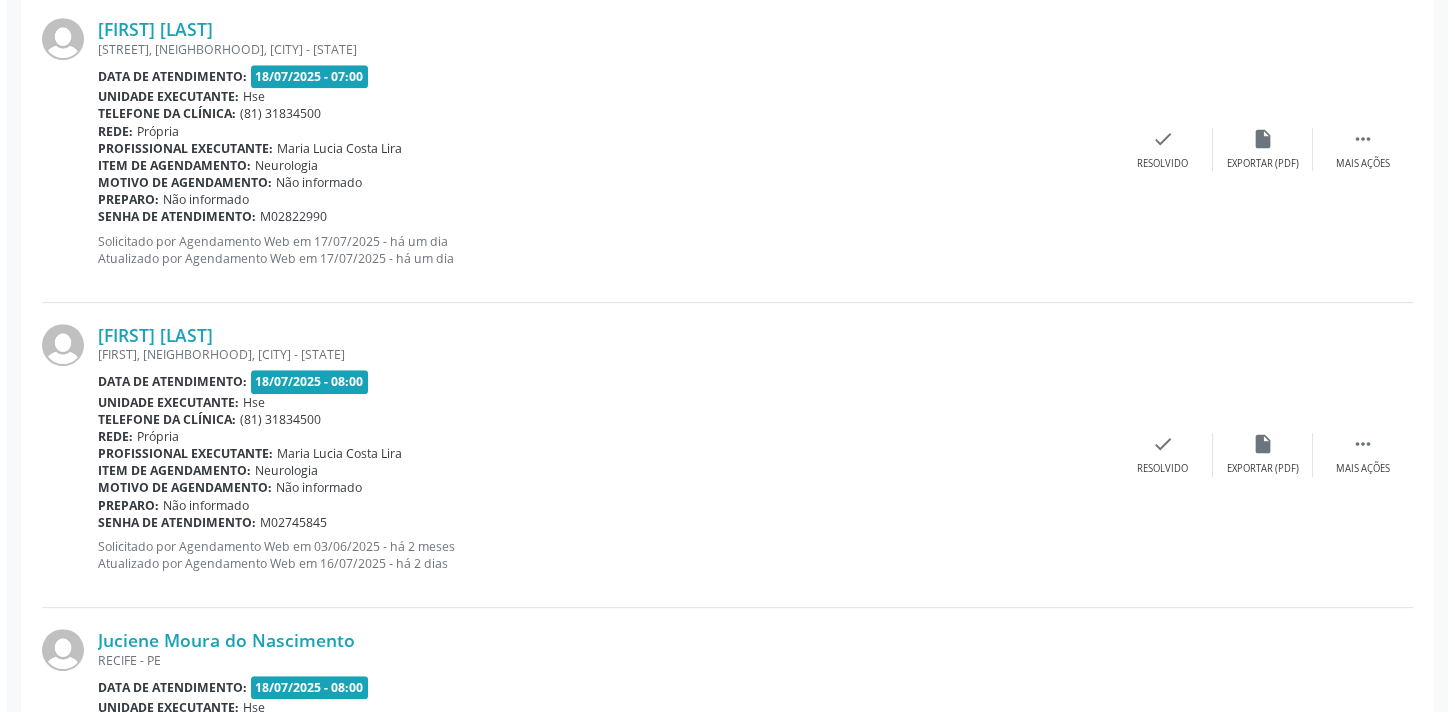 scroll, scrollTop: 2411, scrollLeft: 0, axis: vertical 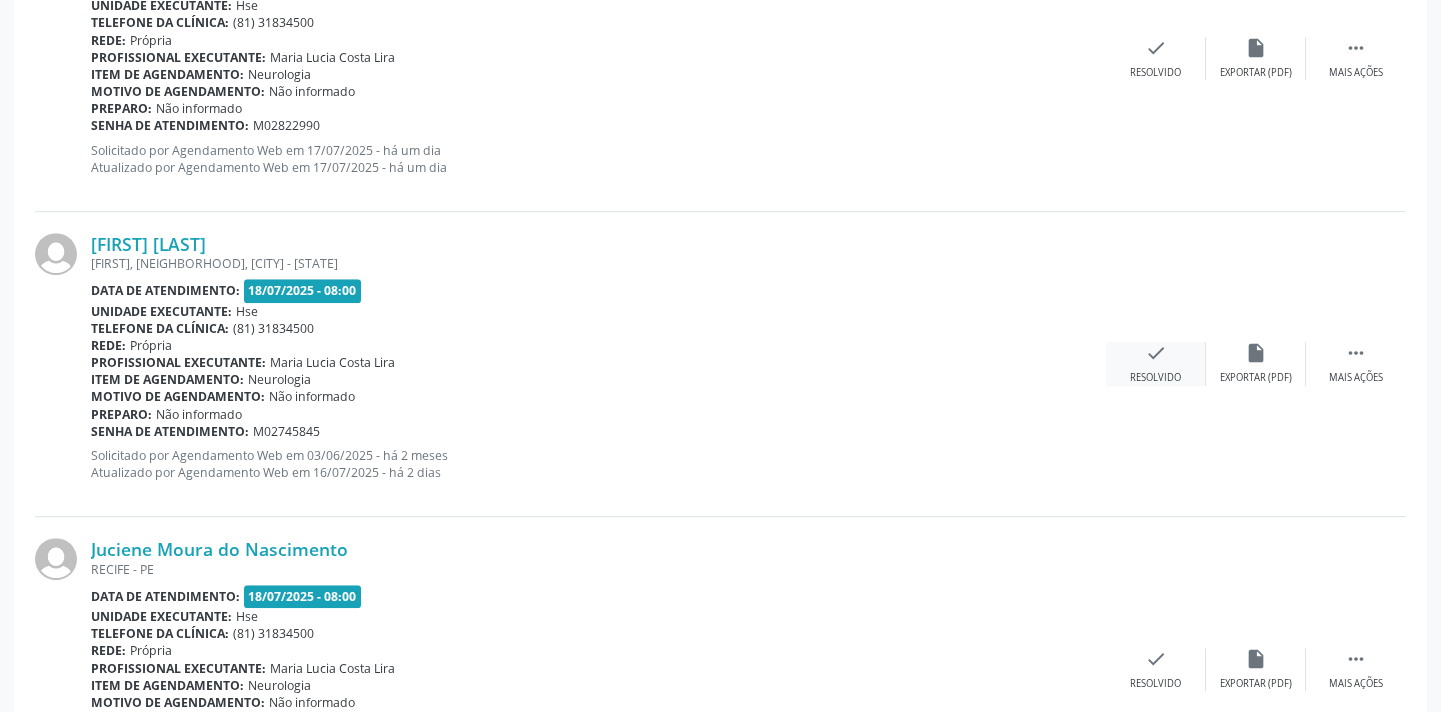 click on "check" at bounding box center (1156, 353) 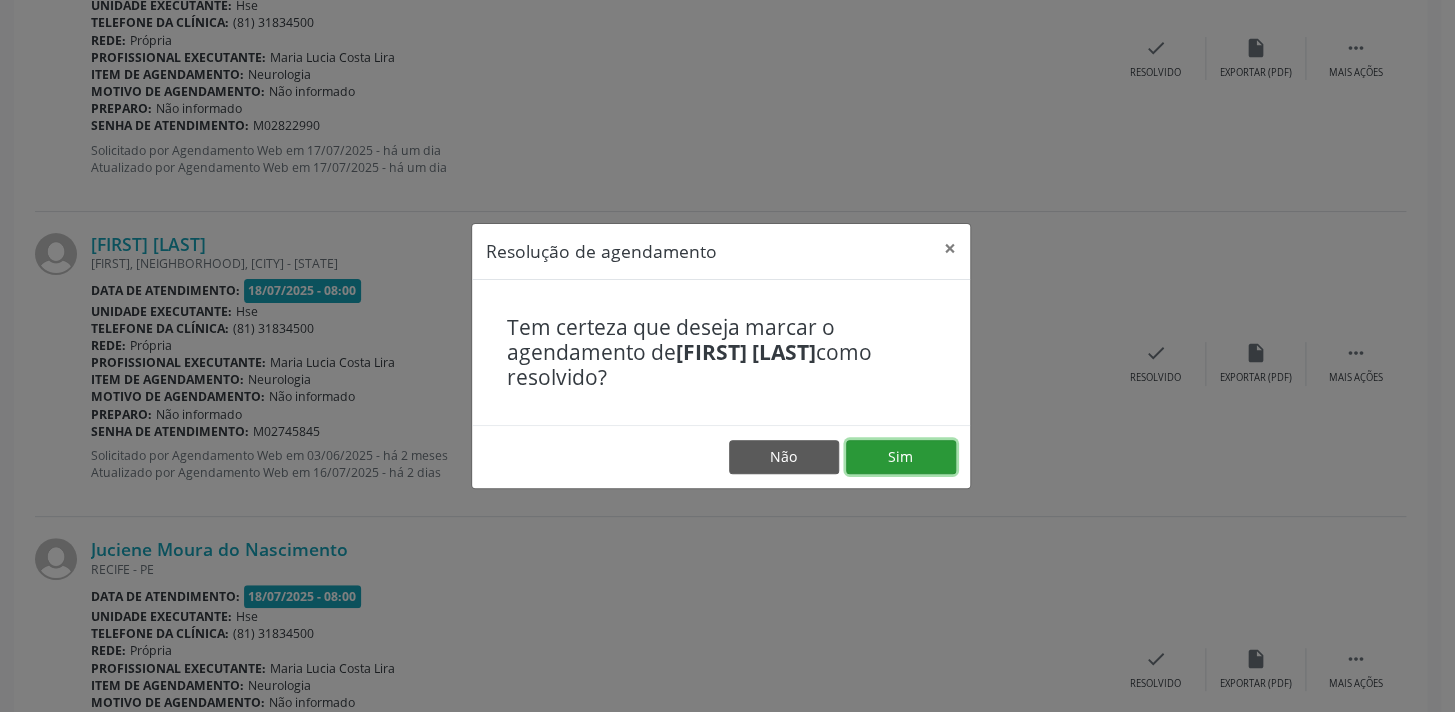 click on "Sim" at bounding box center (901, 457) 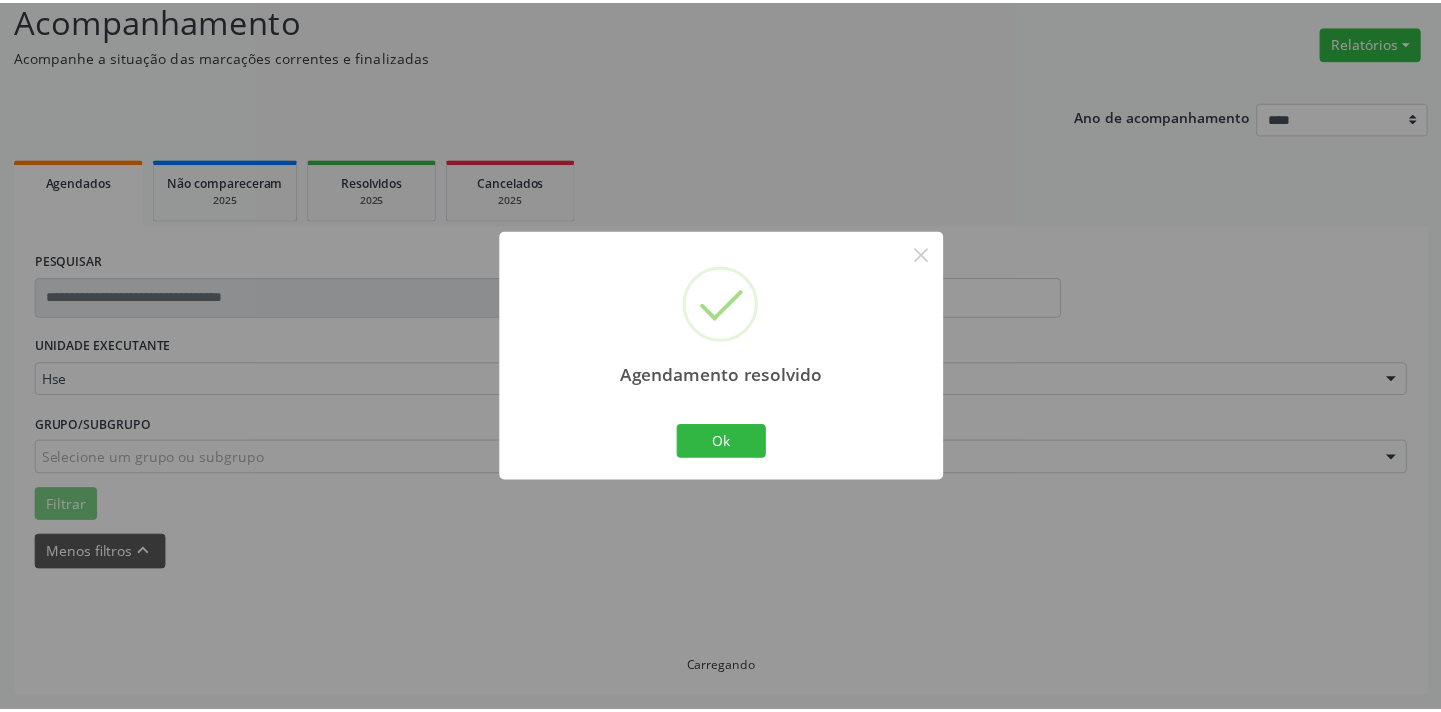 scroll, scrollTop: 139, scrollLeft: 0, axis: vertical 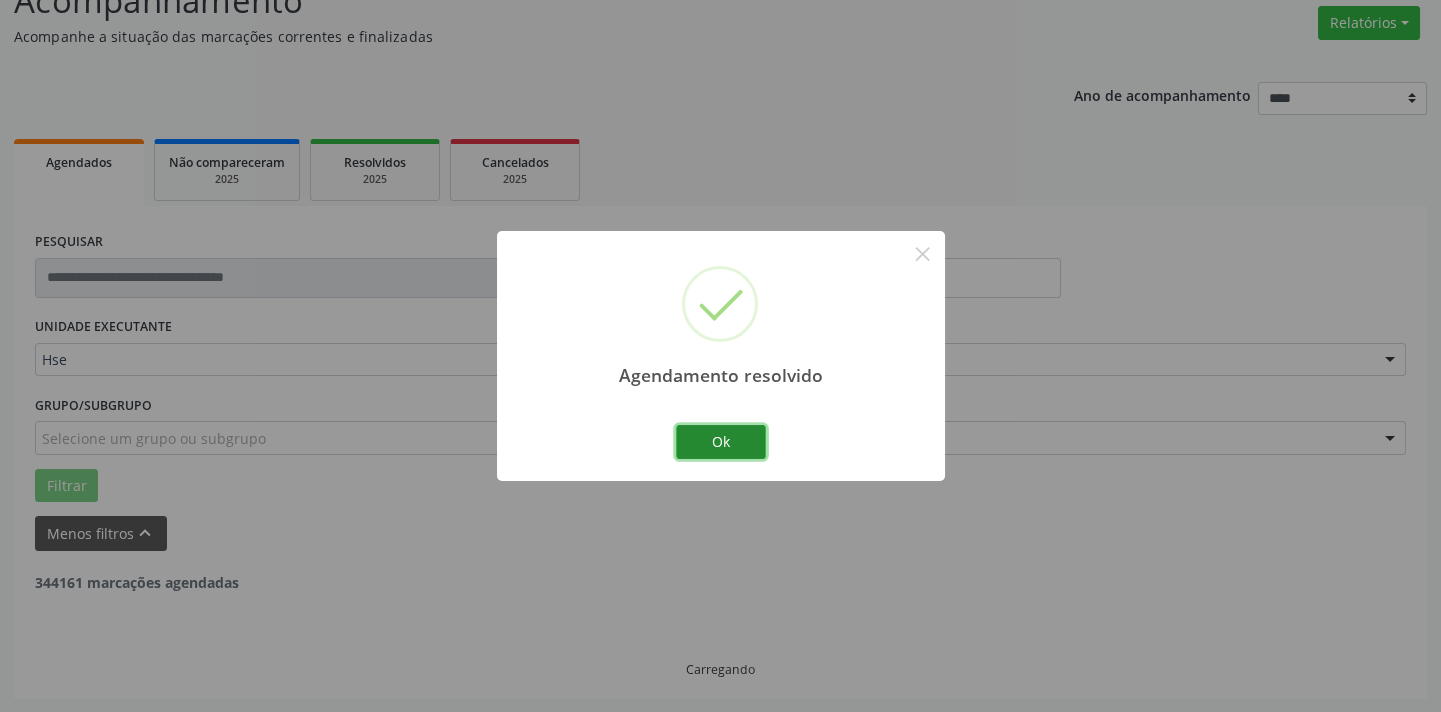 click on "Ok" at bounding box center [721, 442] 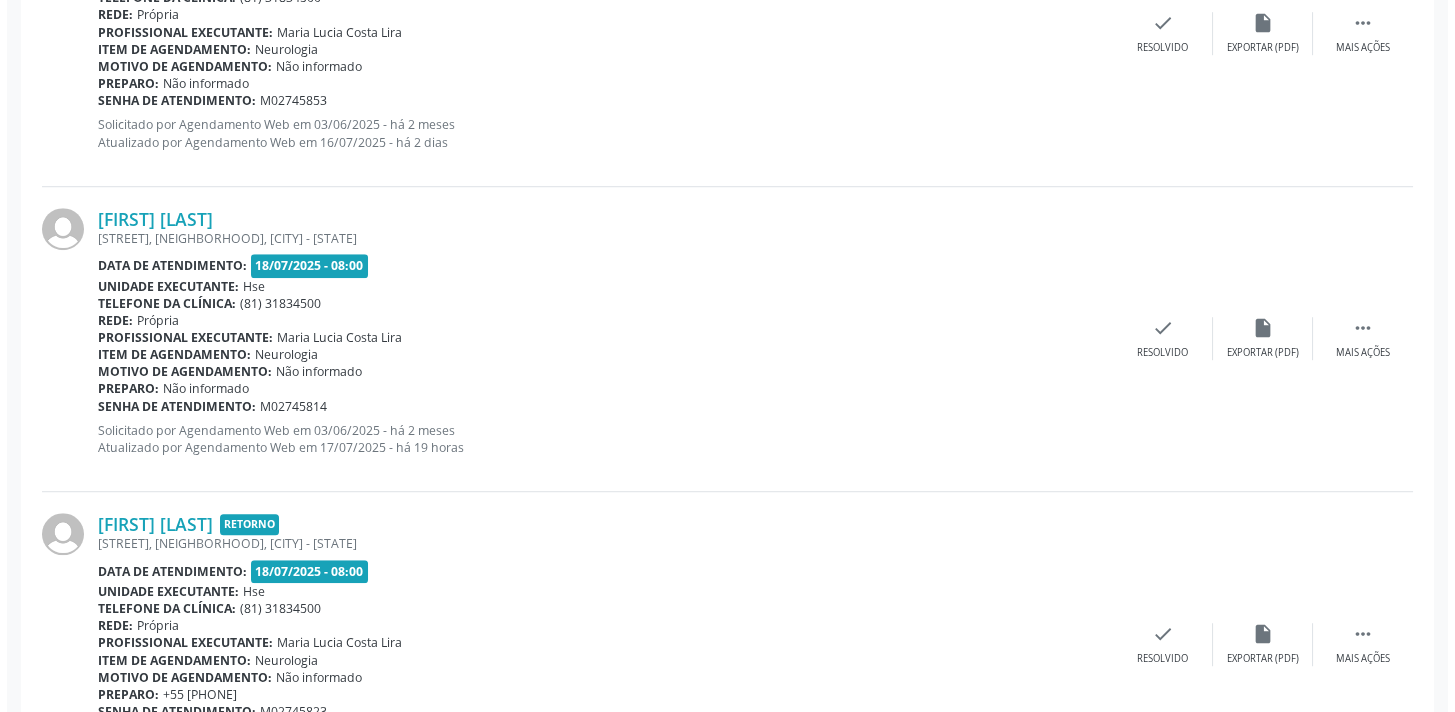 scroll, scrollTop: 3069, scrollLeft: 0, axis: vertical 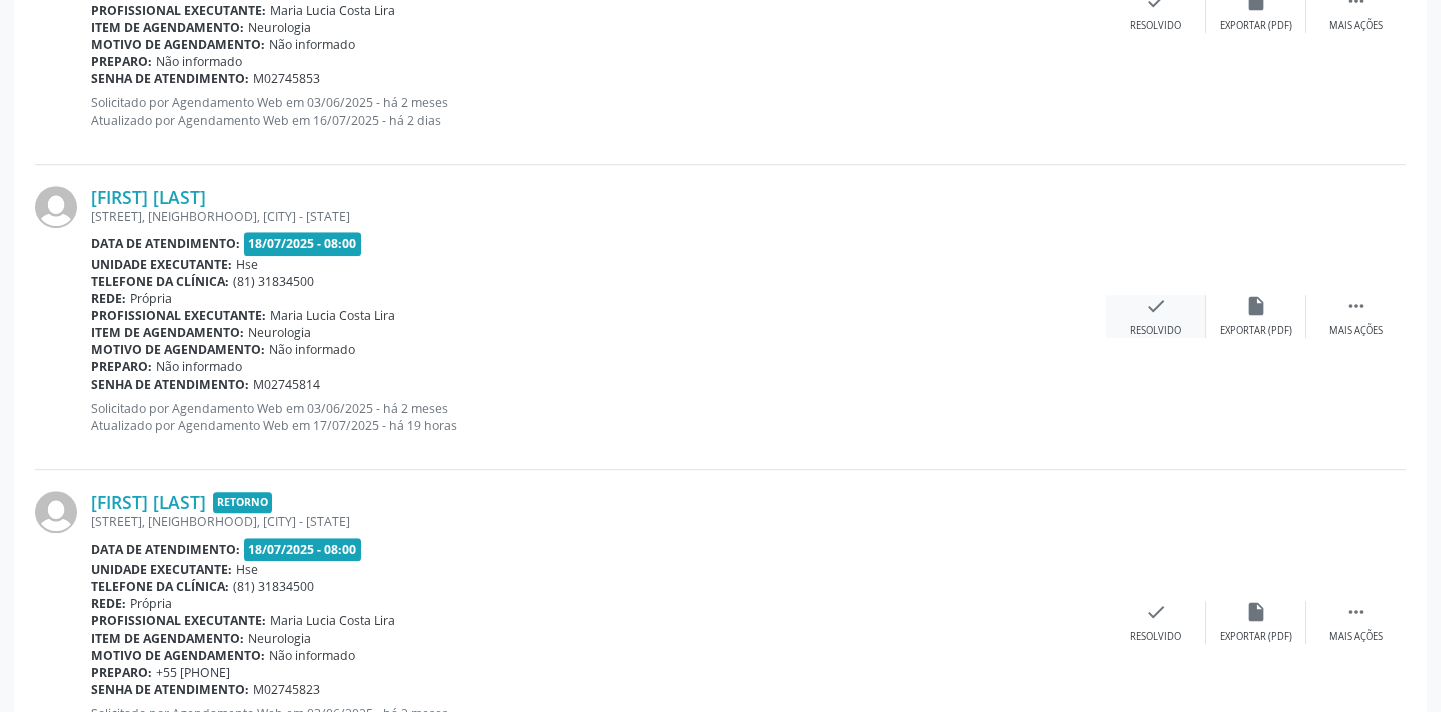 click on "Resolvido" at bounding box center (1155, 331) 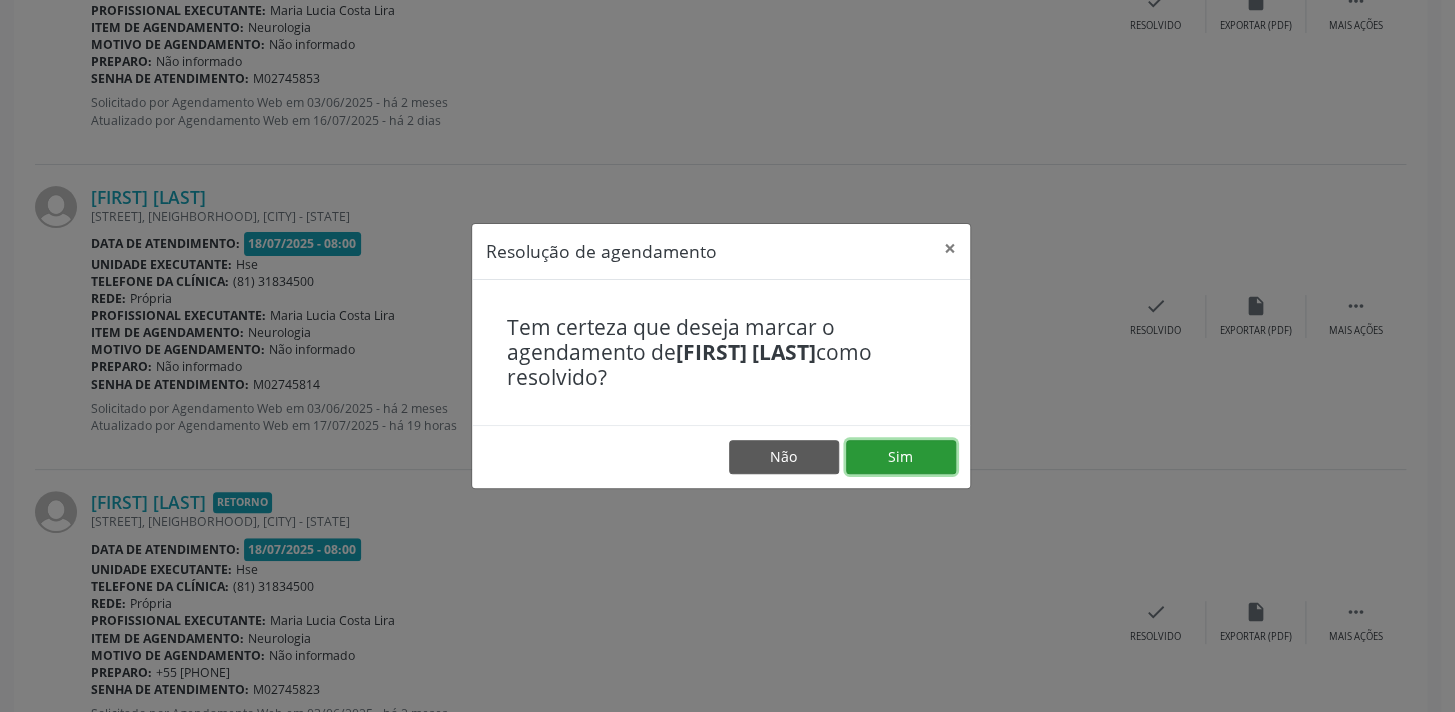 click on "Sim" at bounding box center [901, 457] 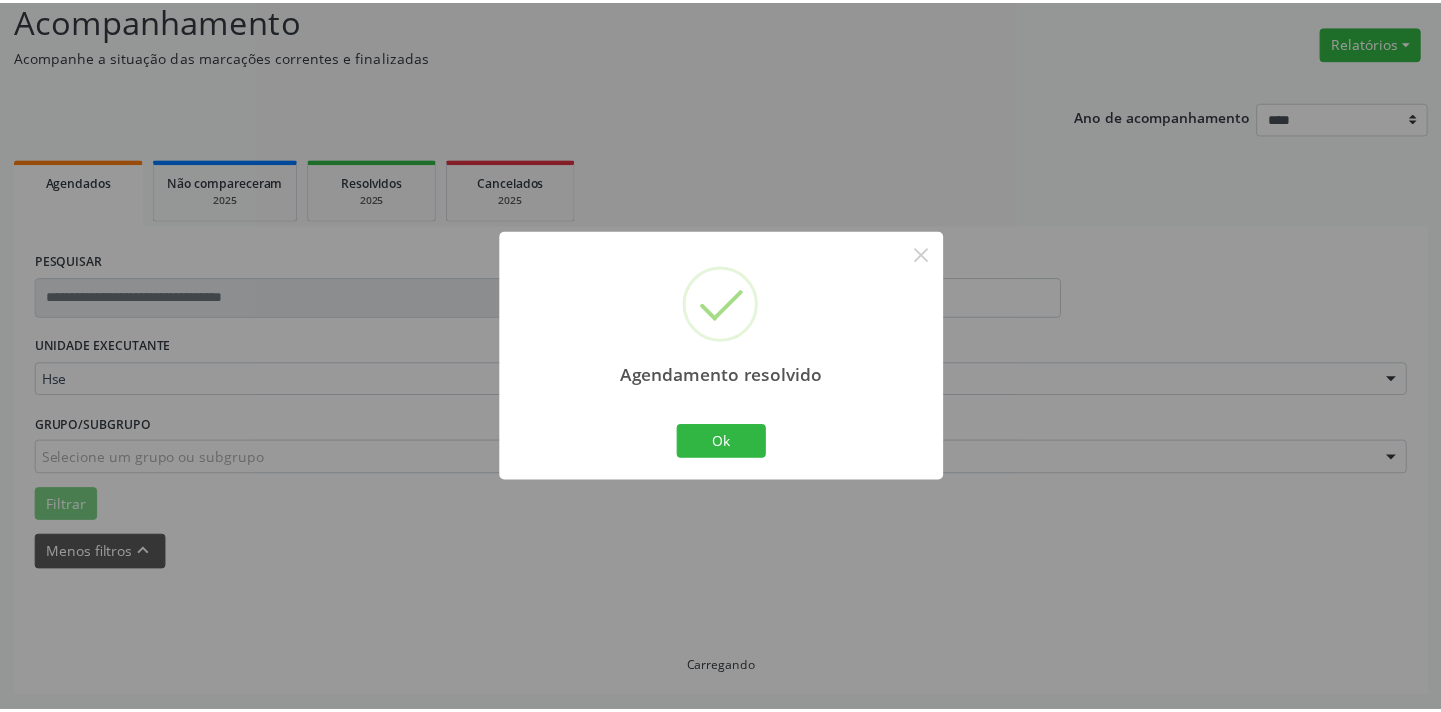 scroll, scrollTop: 139, scrollLeft: 0, axis: vertical 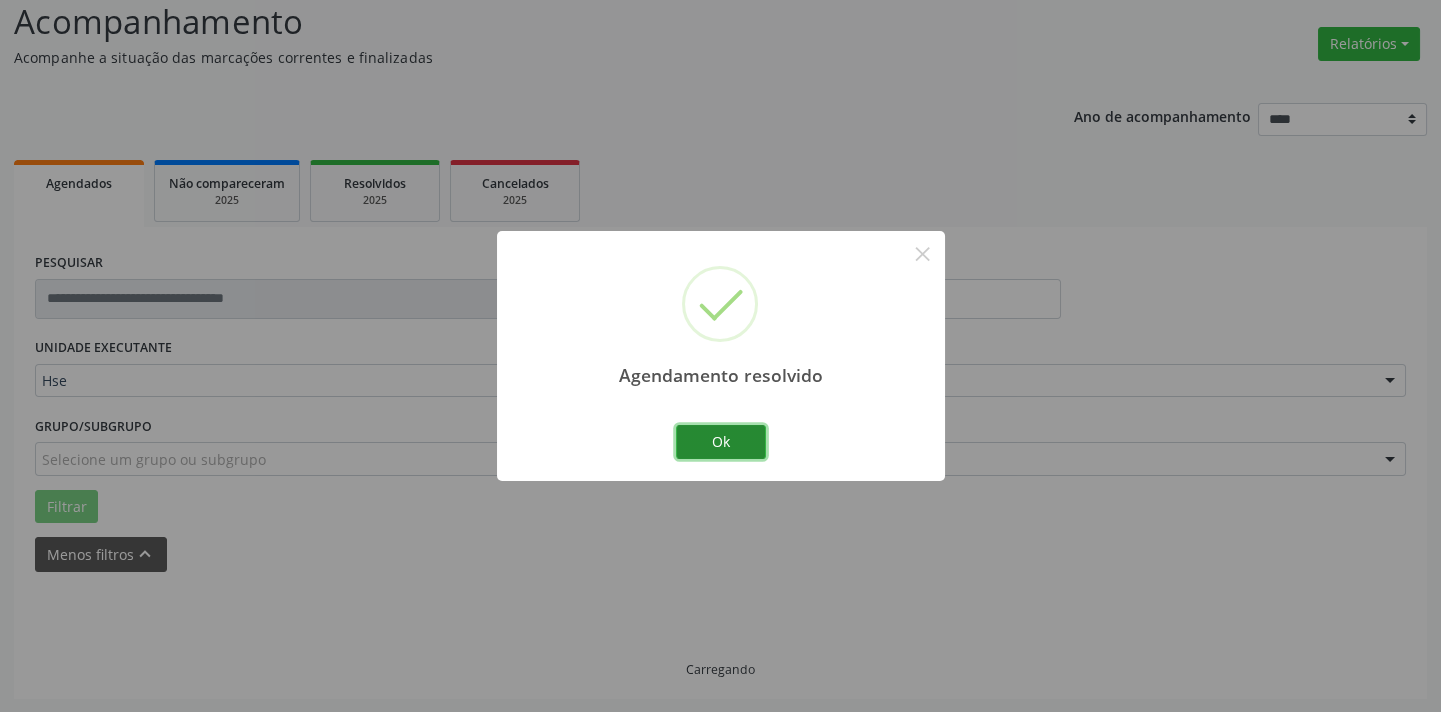 click on "Ok" at bounding box center [721, 442] 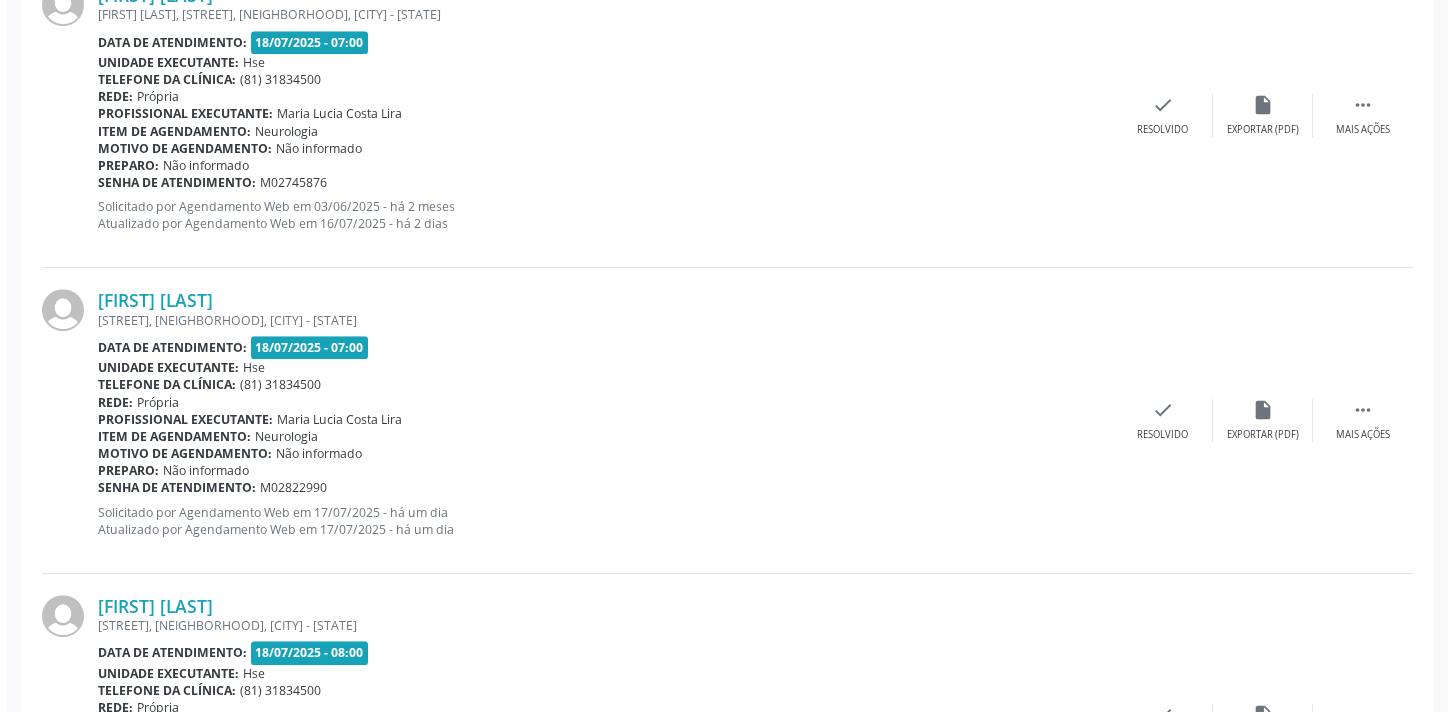 scroll, scrollTop: 2048, scrollLeft: 0, axis: vertical 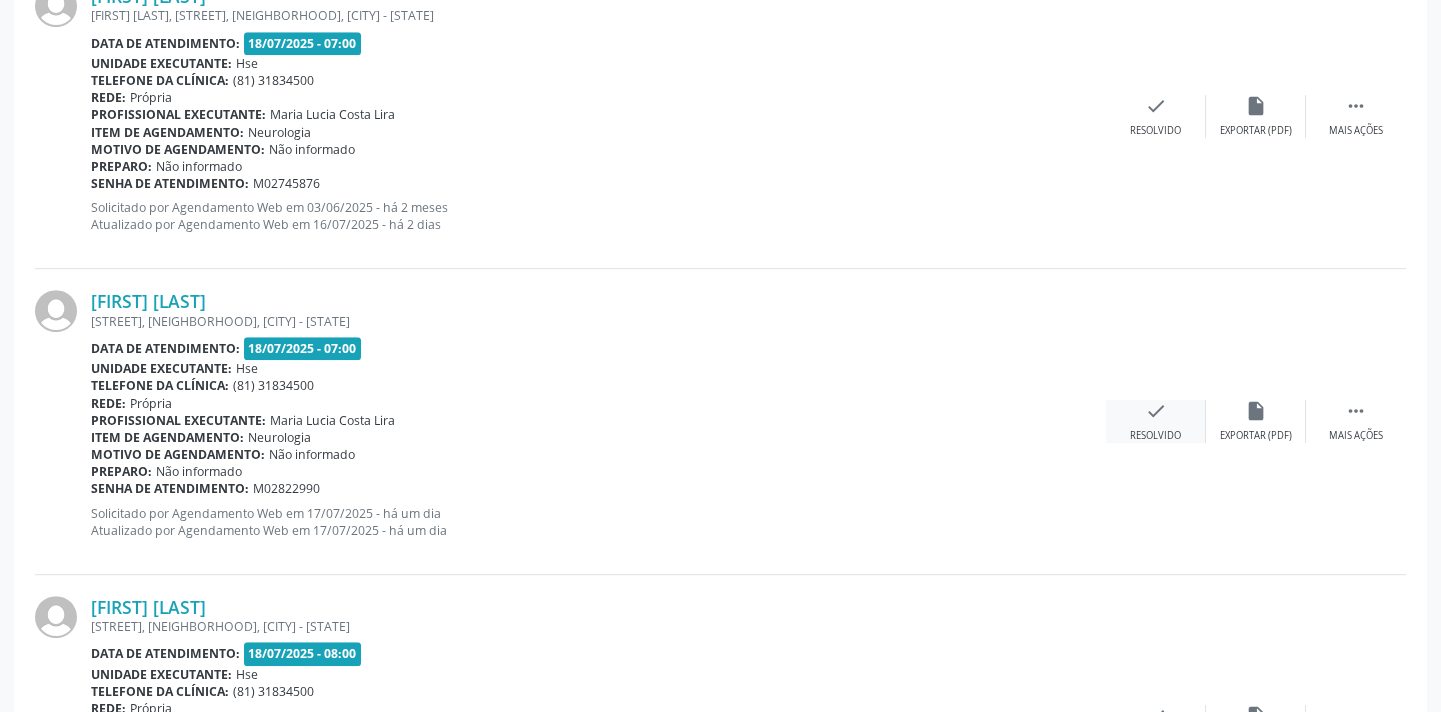 click on "Resolvido" at bounding box center [1155, 436] 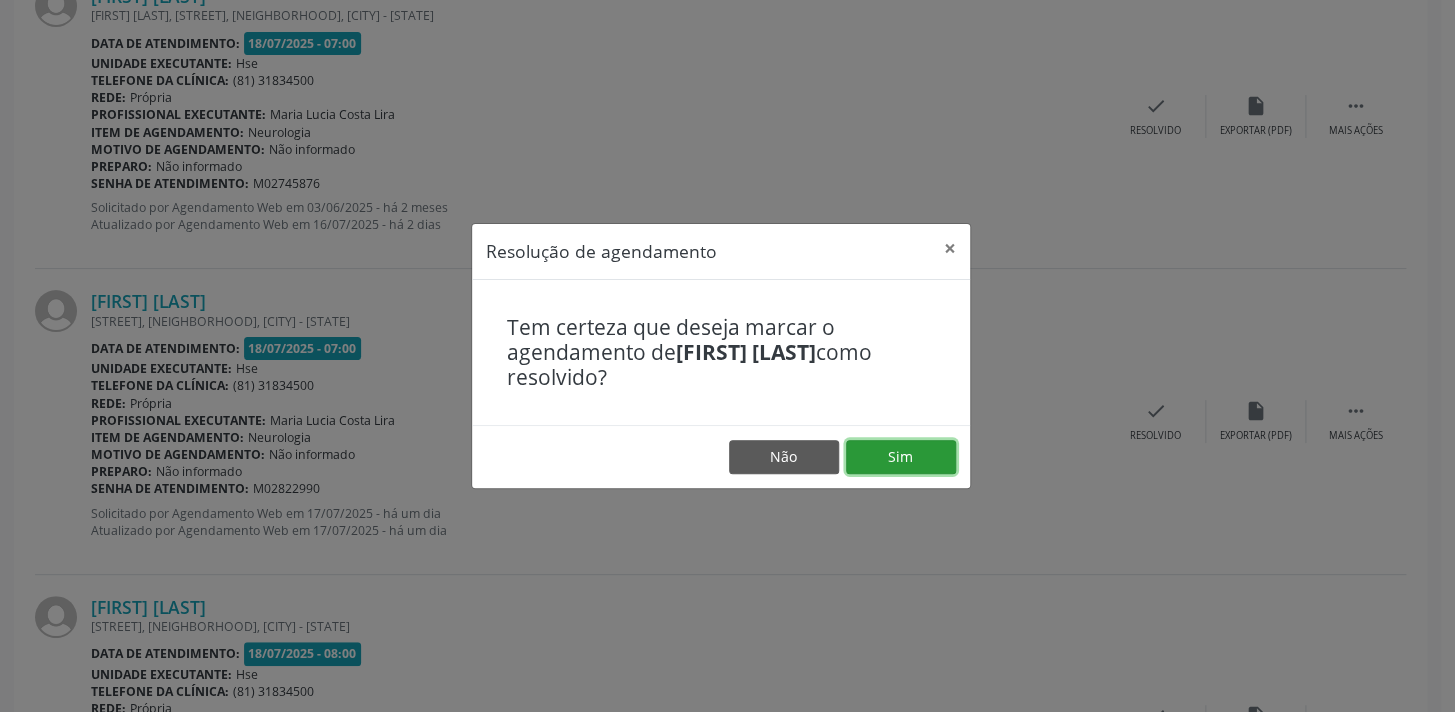 click on "Sim" at bounding box center (901, 457) 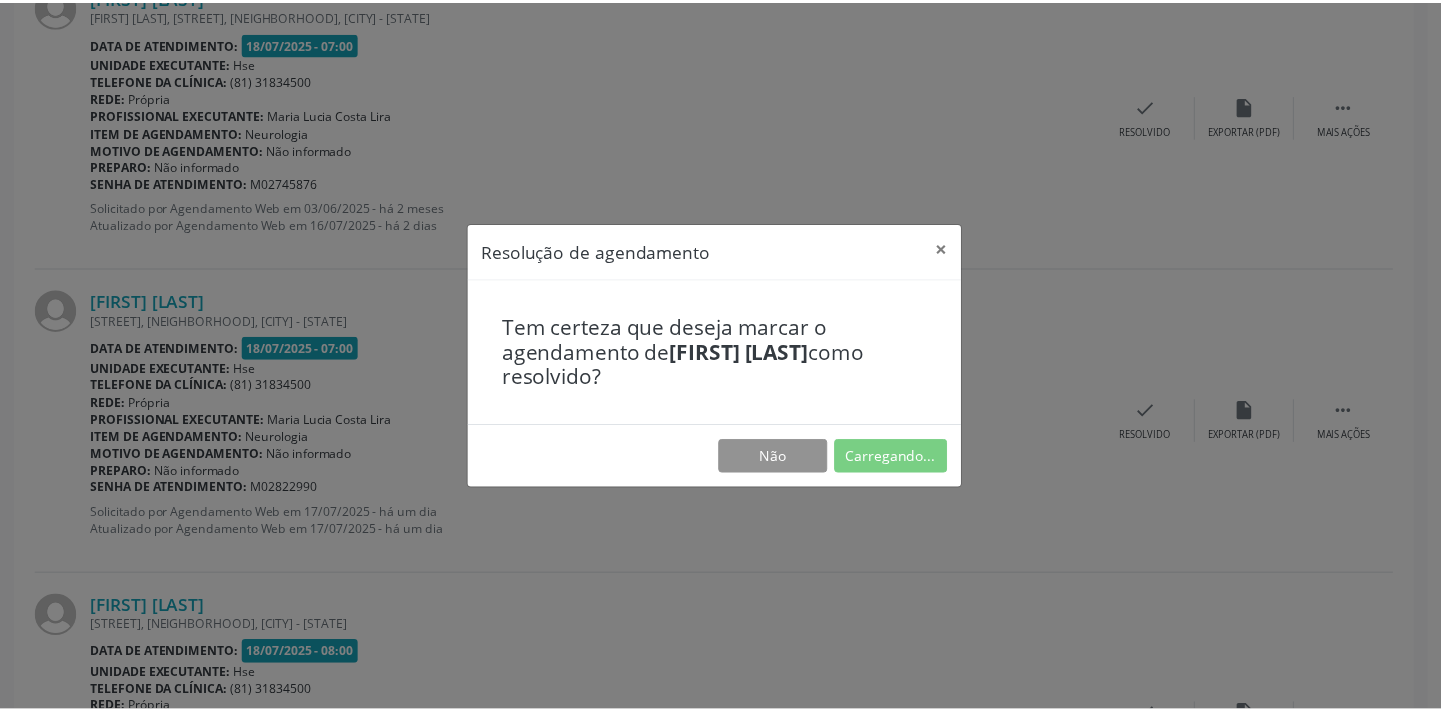 scroll, scrollTop: 139, scrollLeft: 0, axis: vertical 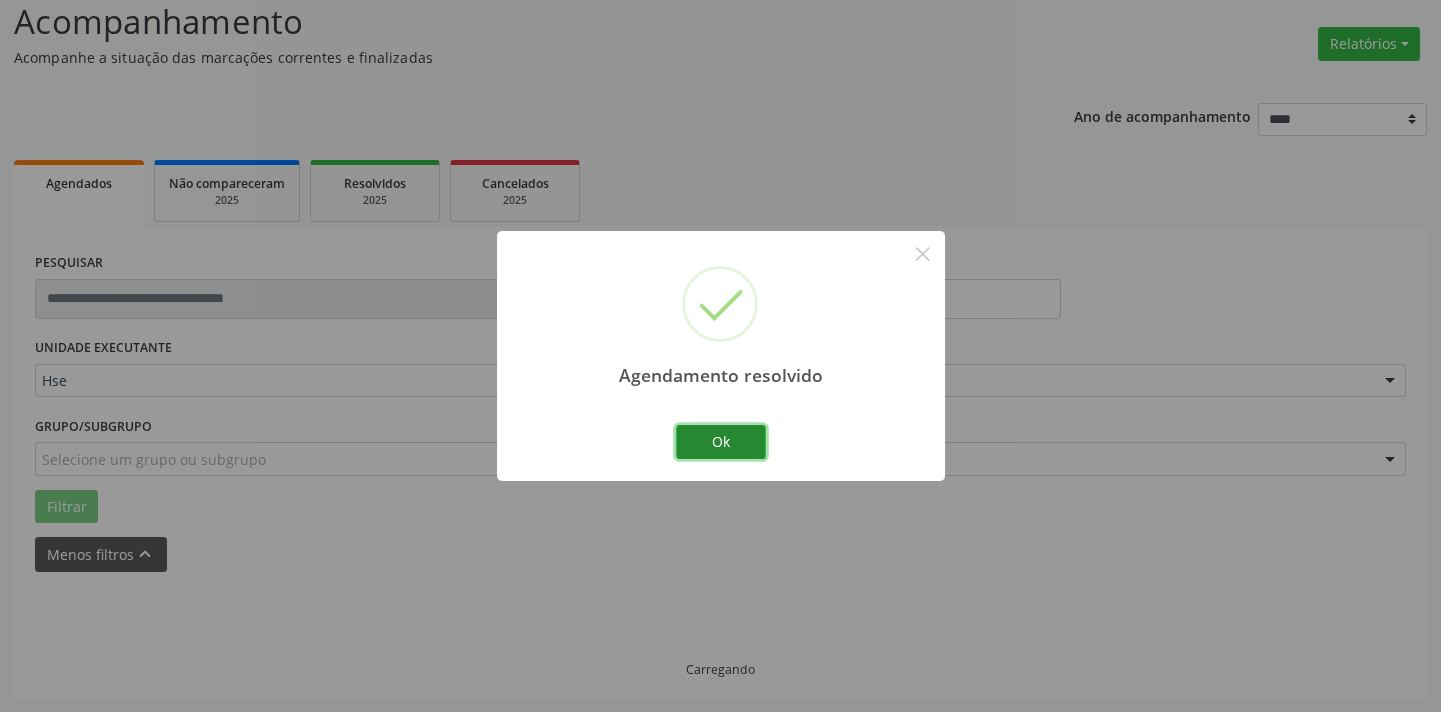 click on "Ok" at bounding box center (721, 442) 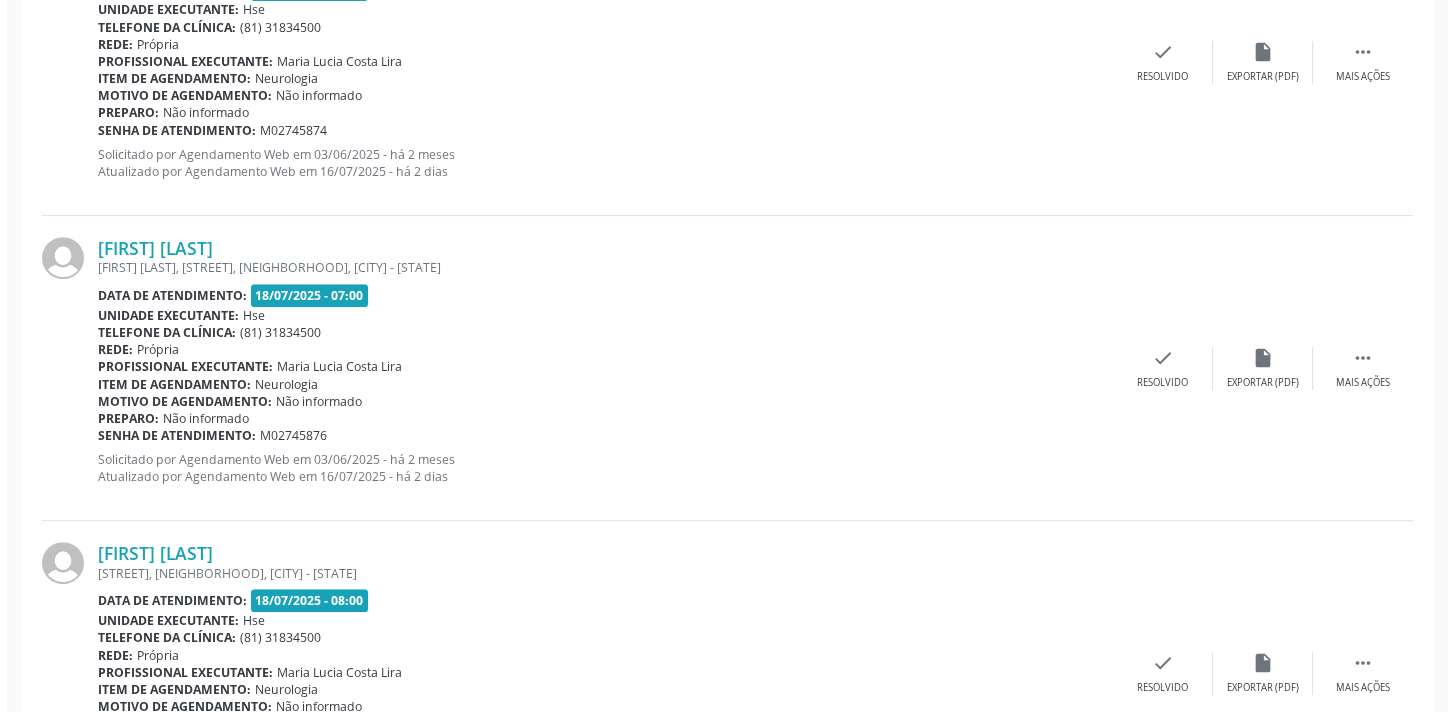 scroll, scrollTop: 1978, scrollLeft: 0, axis: vertical 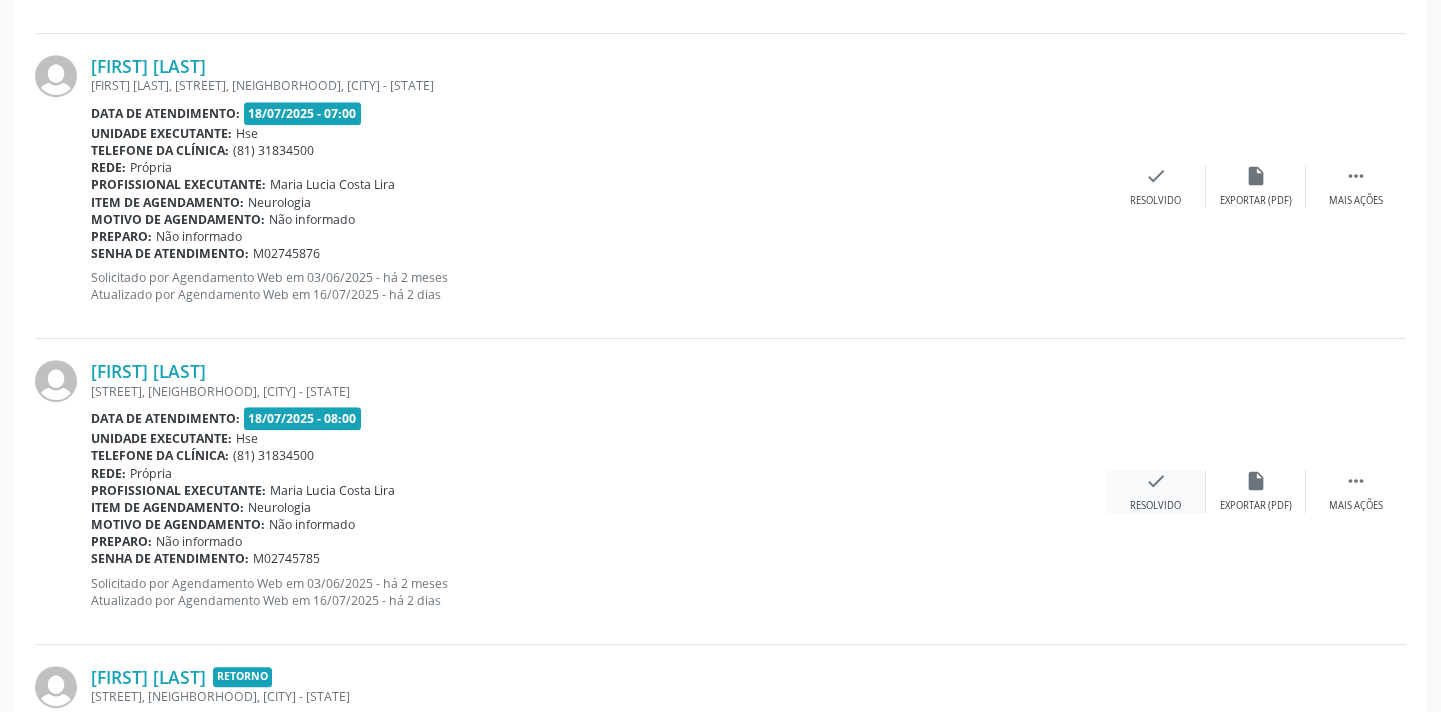 click on "Resolvido" at bounding box center (1155, 506) 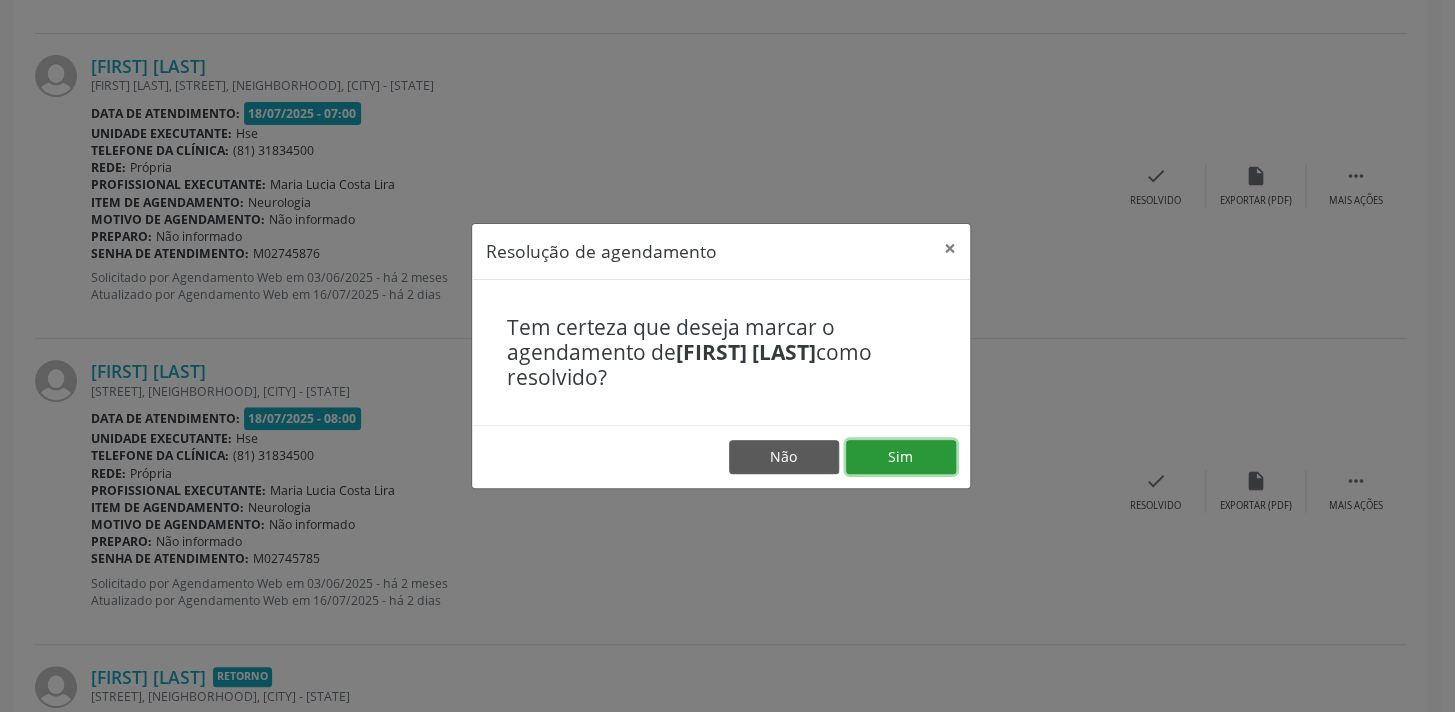 click on "Sim" at bounding box center [901, 457] 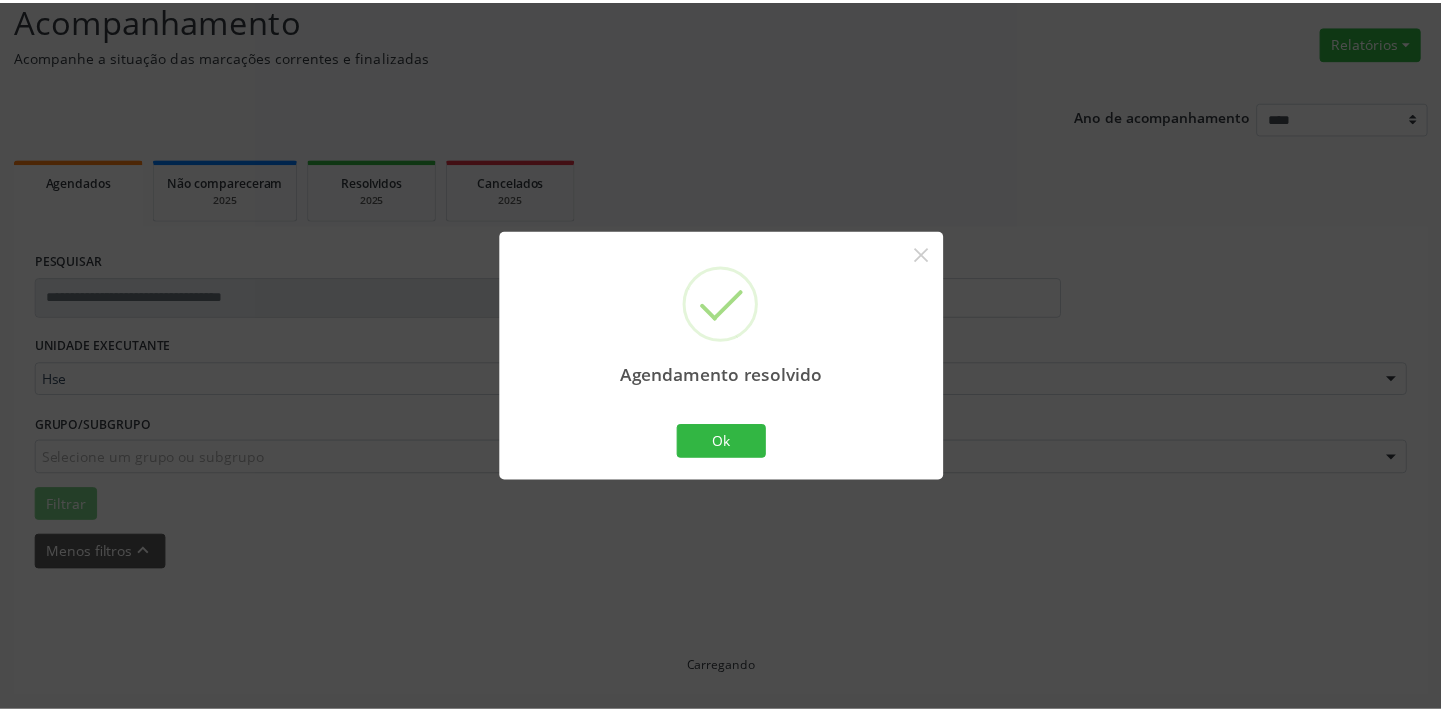 scroll, scrollTop: 139, scrollLeft: 0, axis: vertical 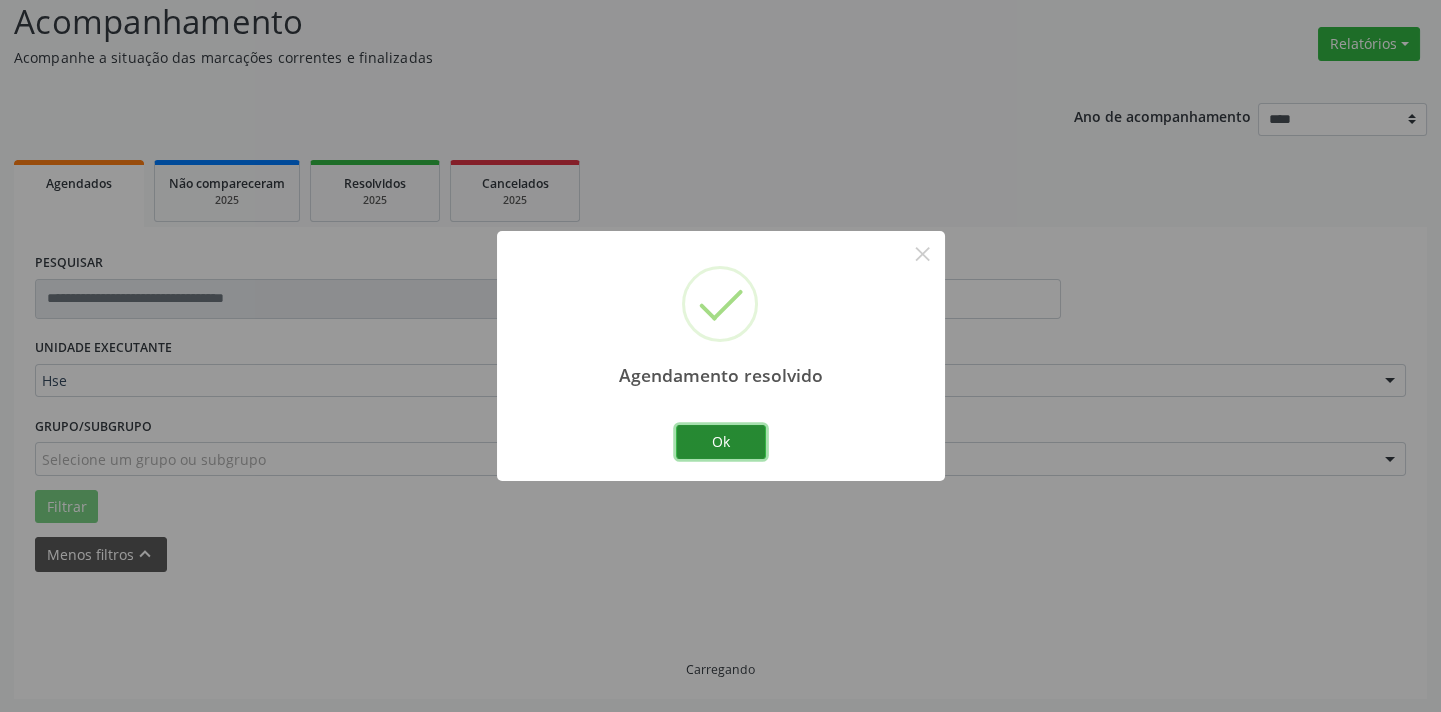 click on "Ok" at bounding box center [721, 442] 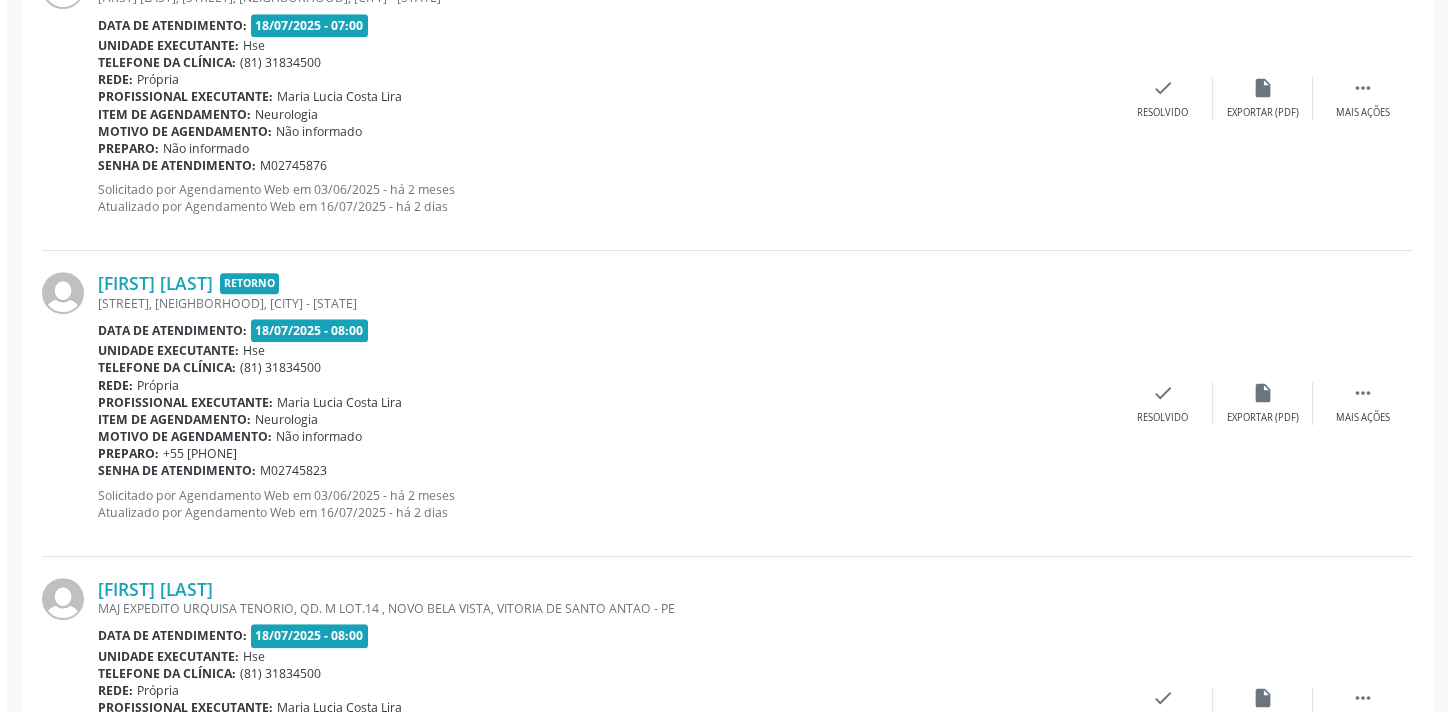scroll, scrollTop: 2069, scrollLeft: 0, axis: vertical 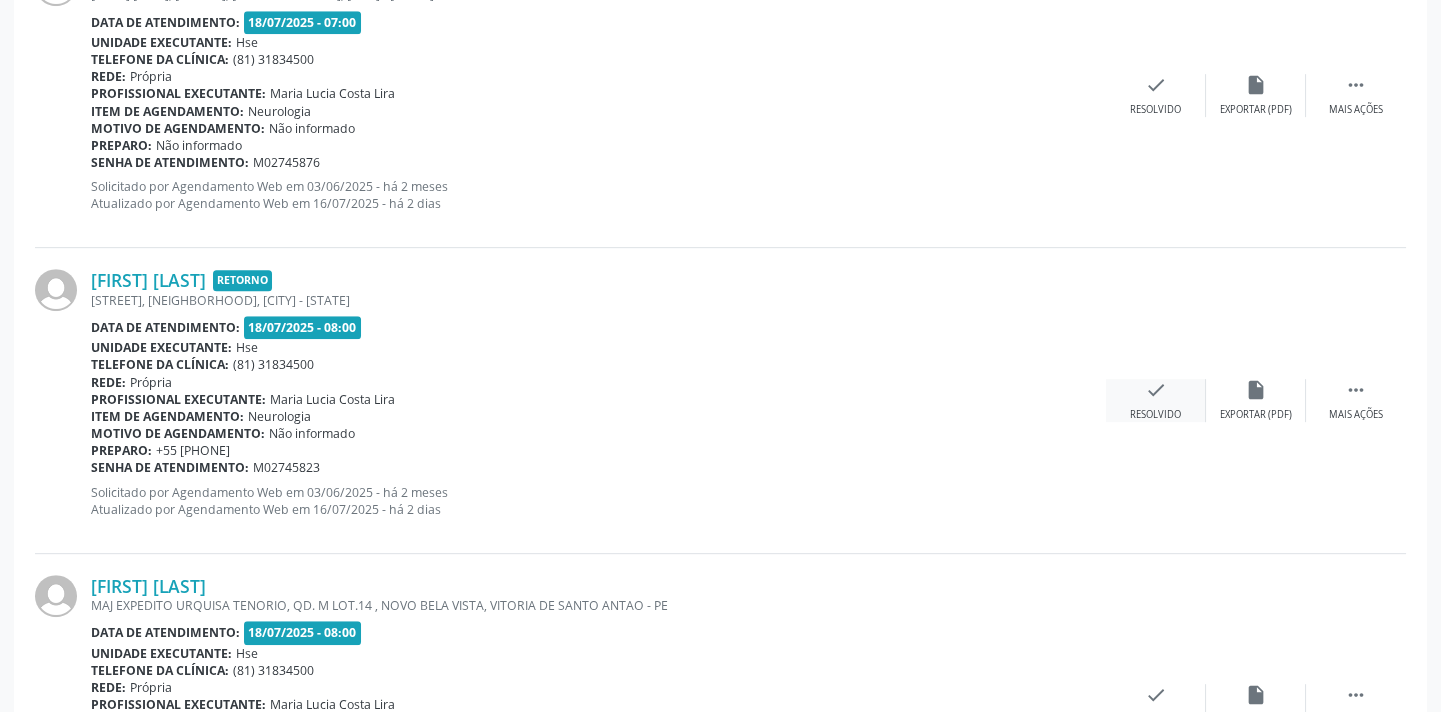 click on "check" at bounding box center [1156, 390] 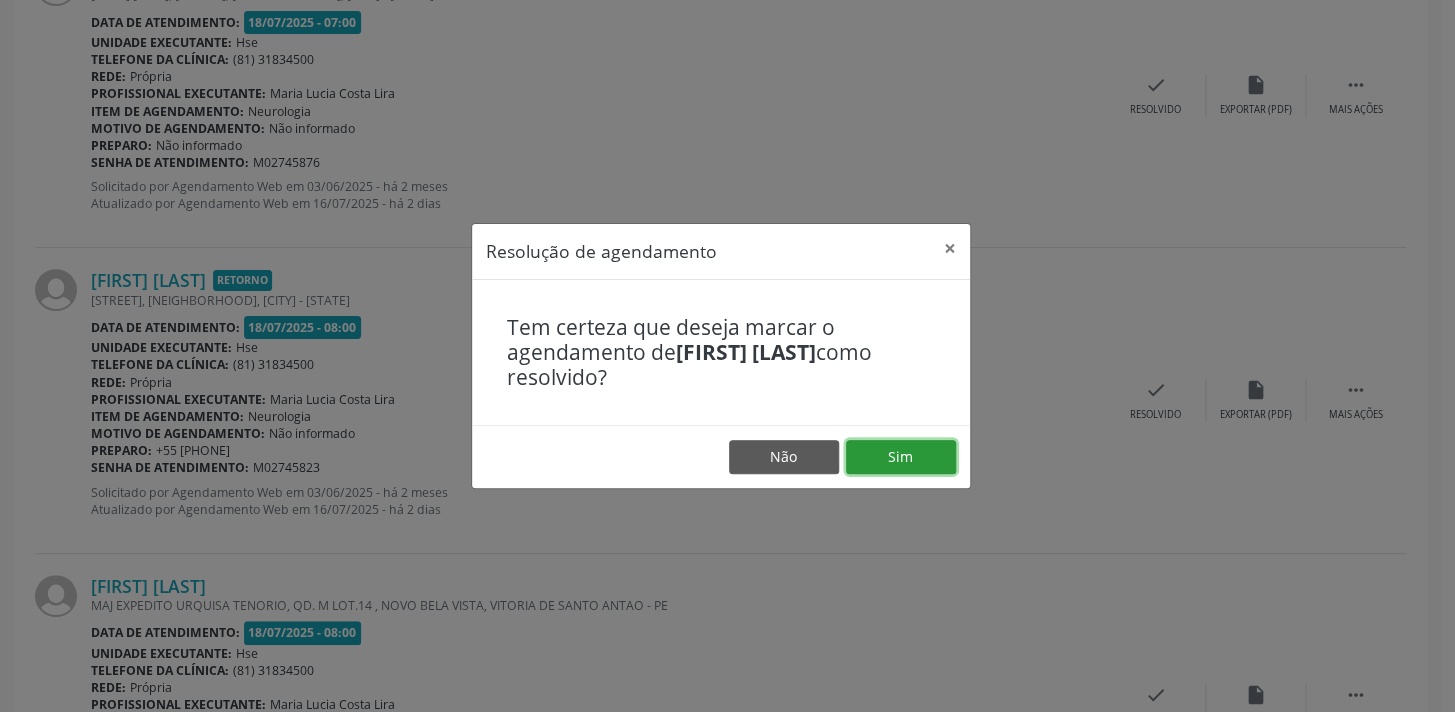 click on "Sim" at bounding box center (901, 457) 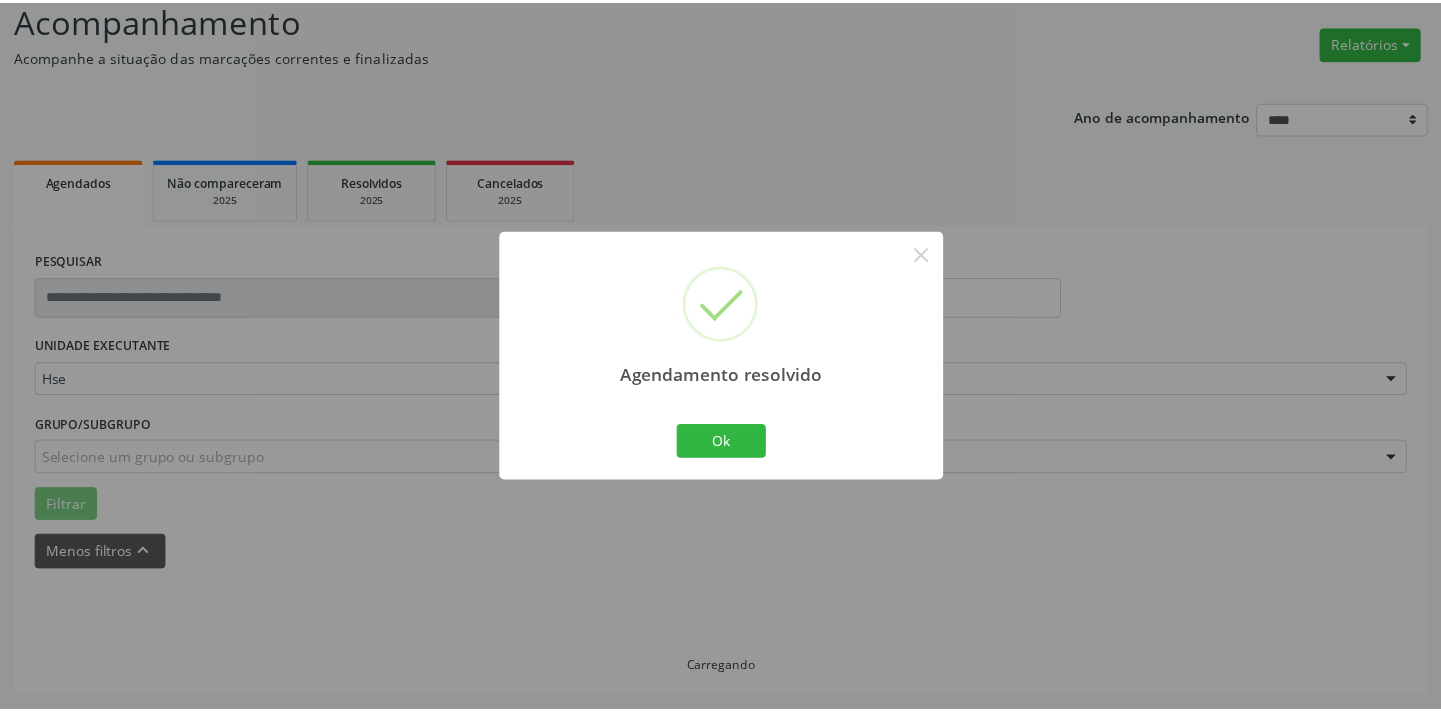 scroll, scrollTop: 139, scrollLeft: 0, axis: vertical 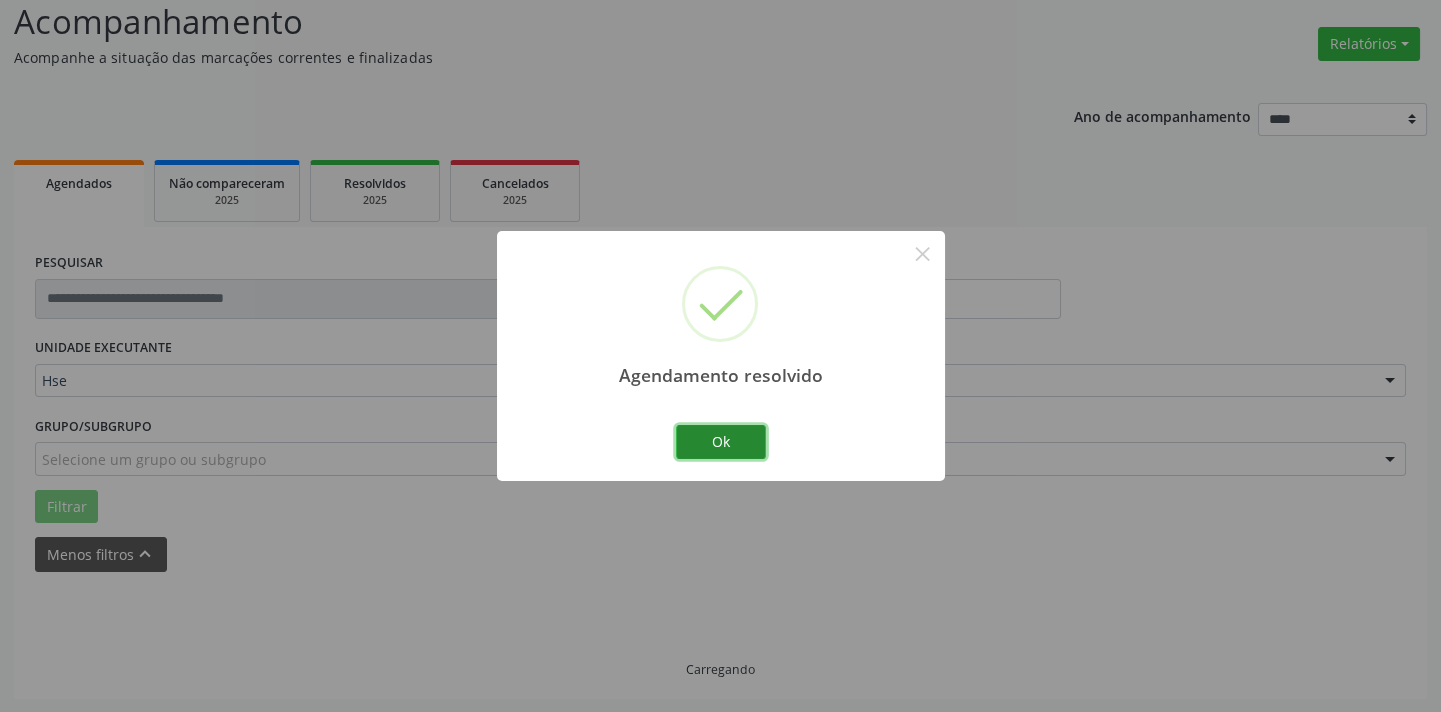 click on "Ok" at bounding box center [721, 442] 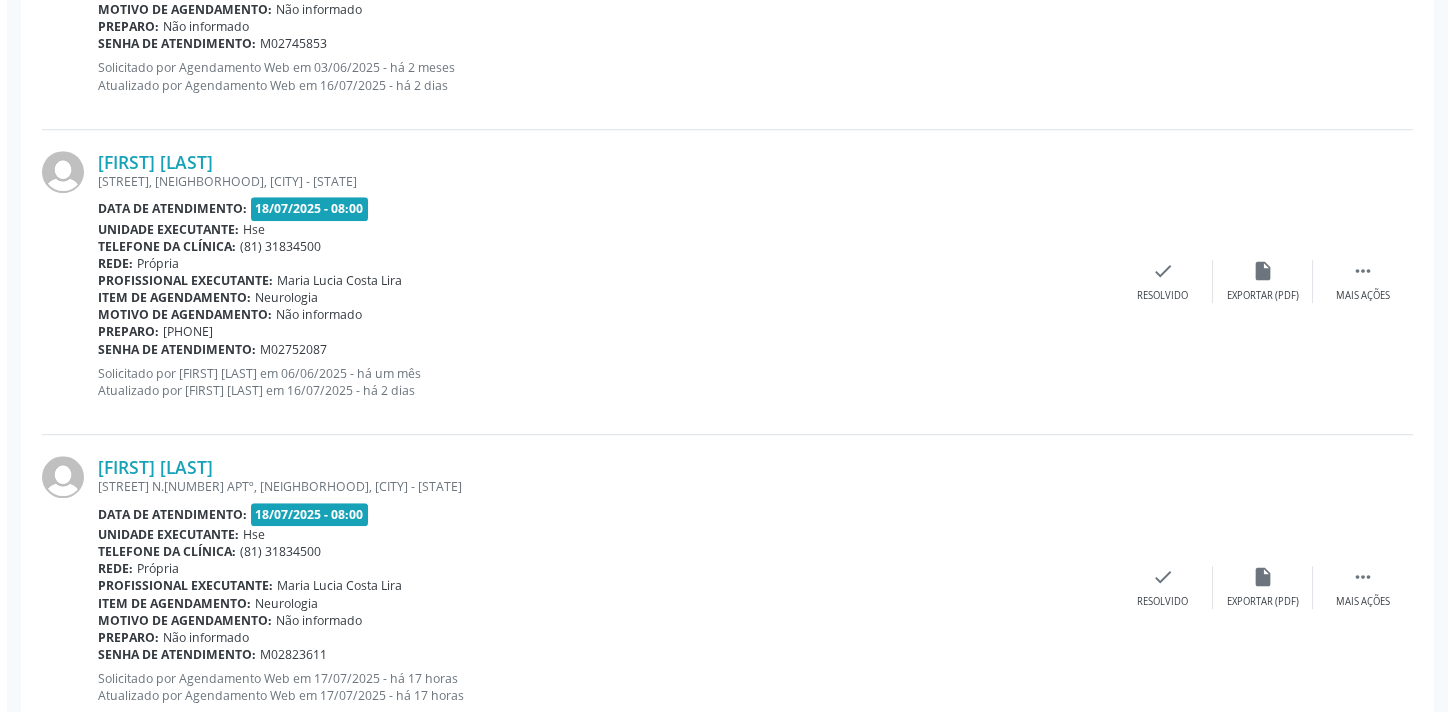 scroll, scrollTop: 3468, scrollLeft: 0, axis: vertical 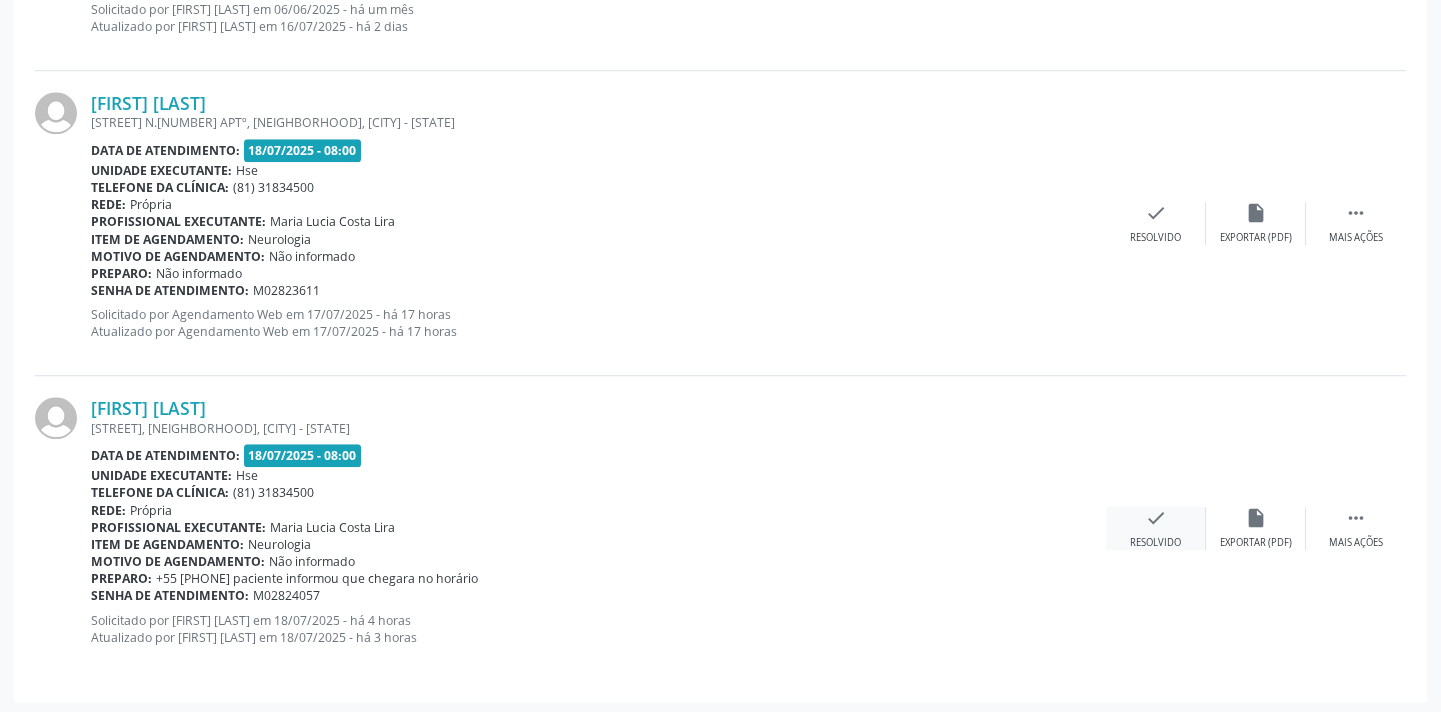 click on "check" at bounding box center [1156, 518] 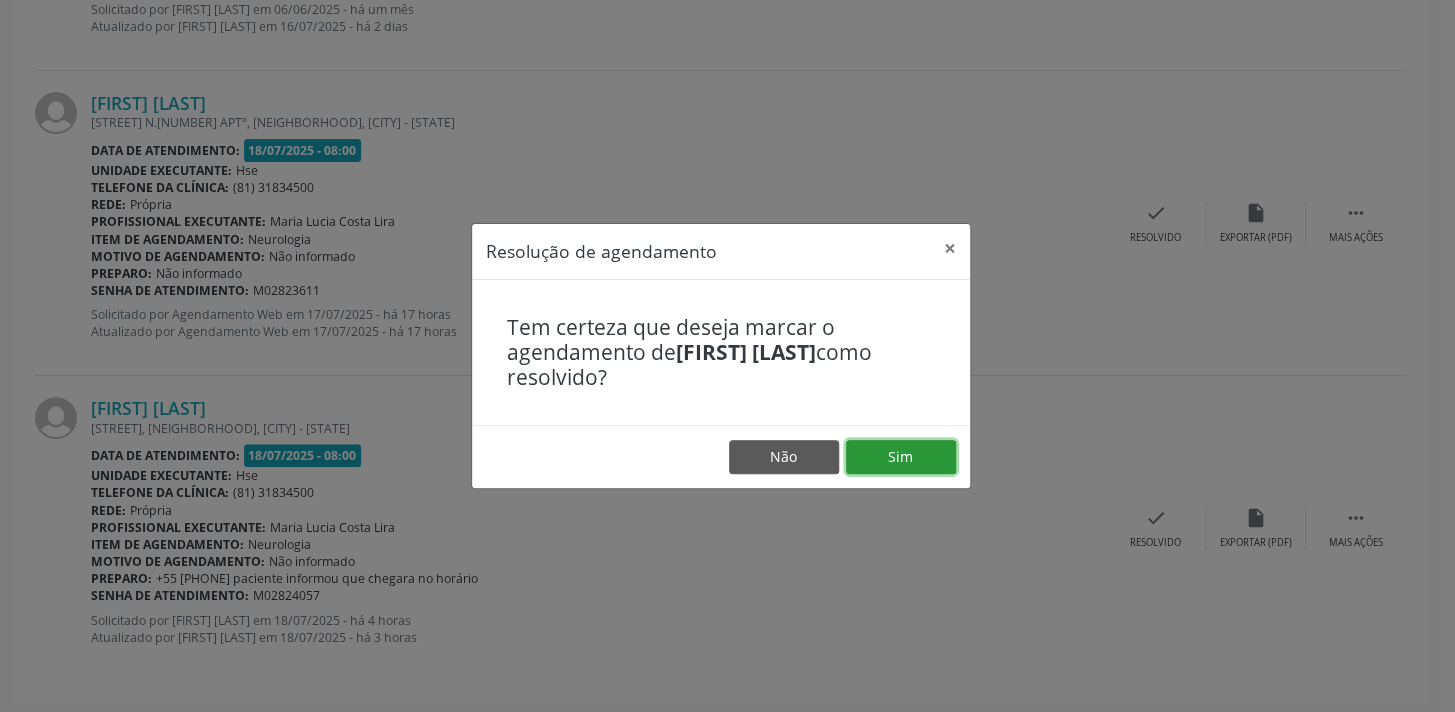 click on "Sim" at bounding box center (901, 457) 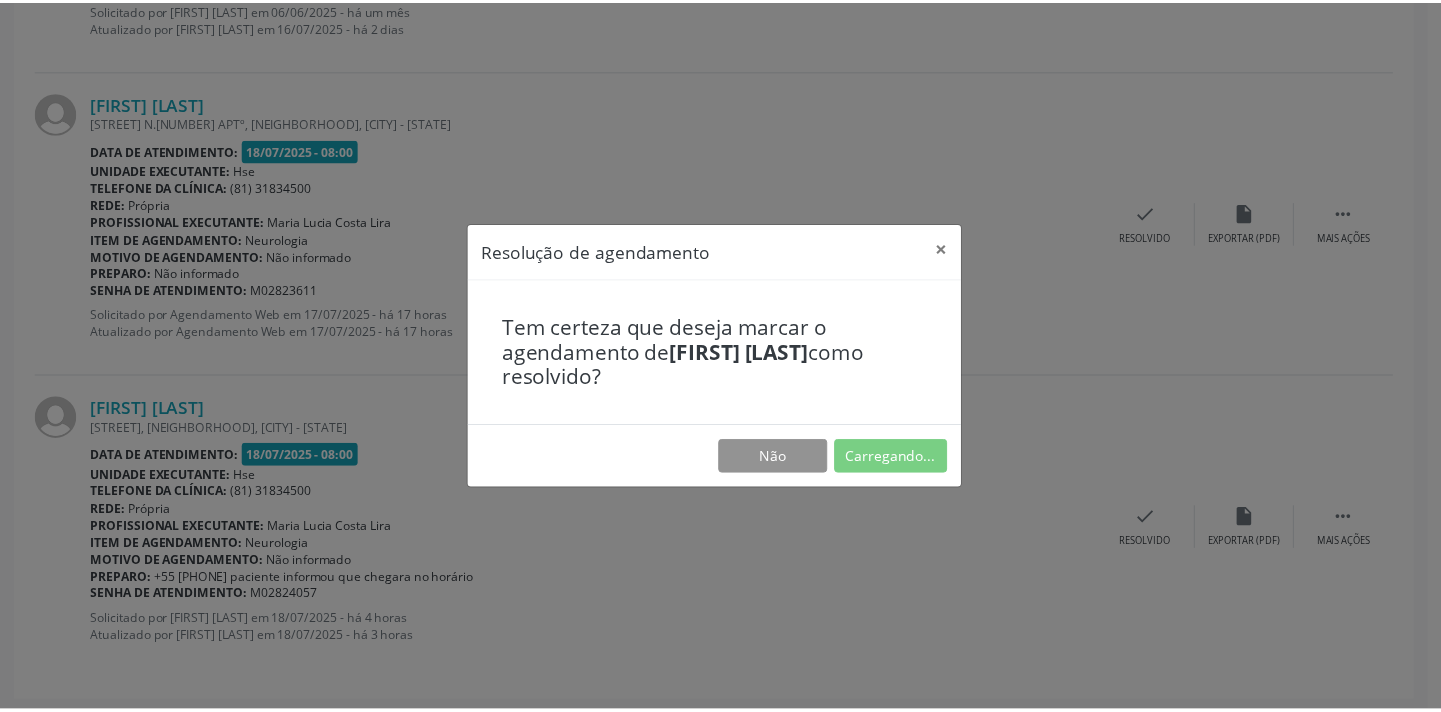 scroll, scrollTop: 139, scrollLeft: 0, axis: vertical 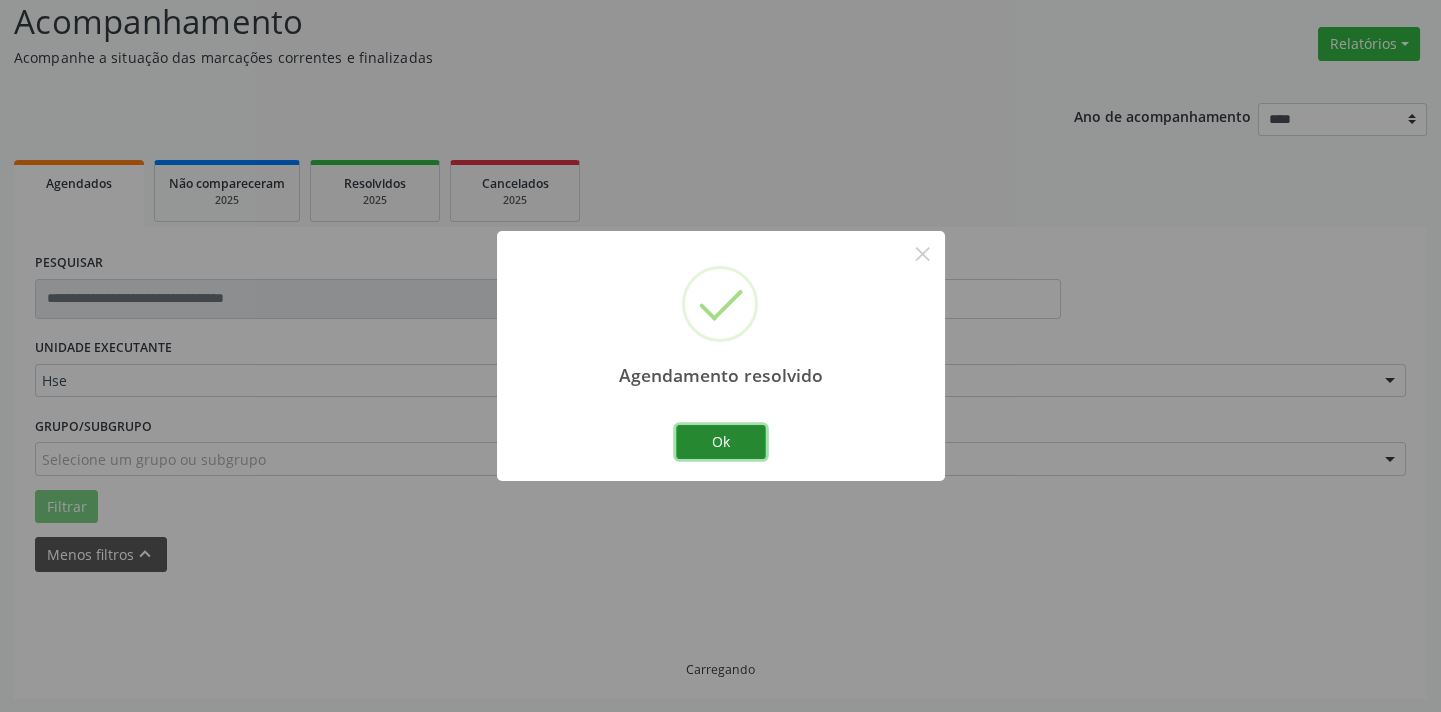 click on "Ok" at bounding box center (721, 442) 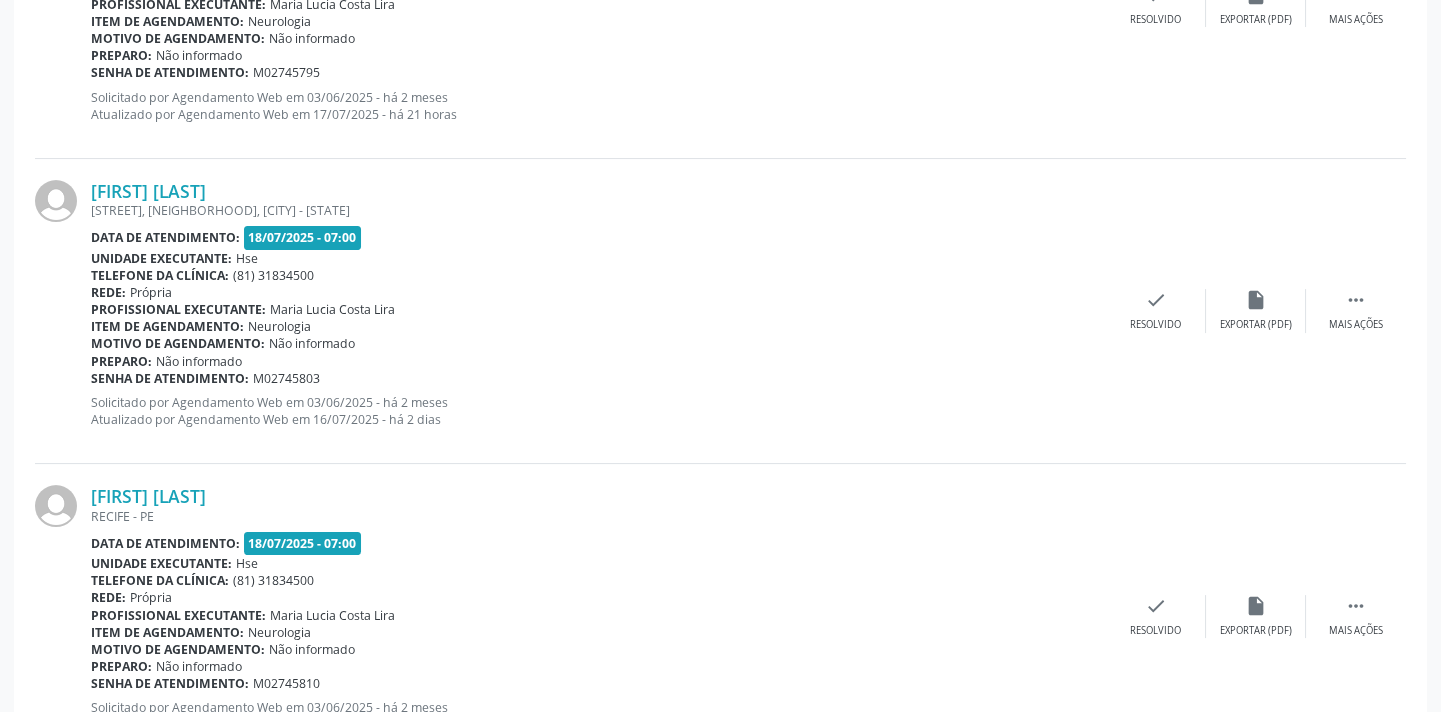 scroll, scrollTop: 890, scrollLeft: 0, axis: vertical 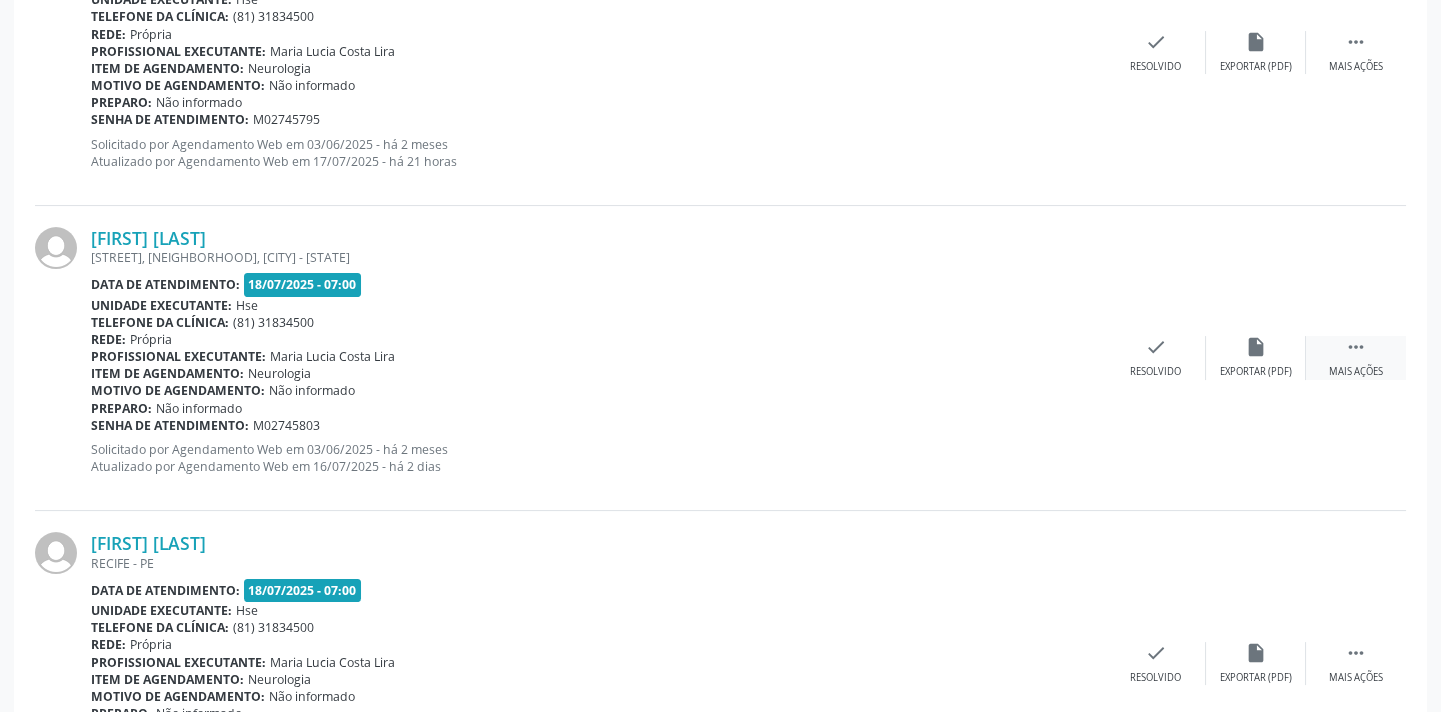 click on "
Mais ações" at bounding box center (1356, 357) 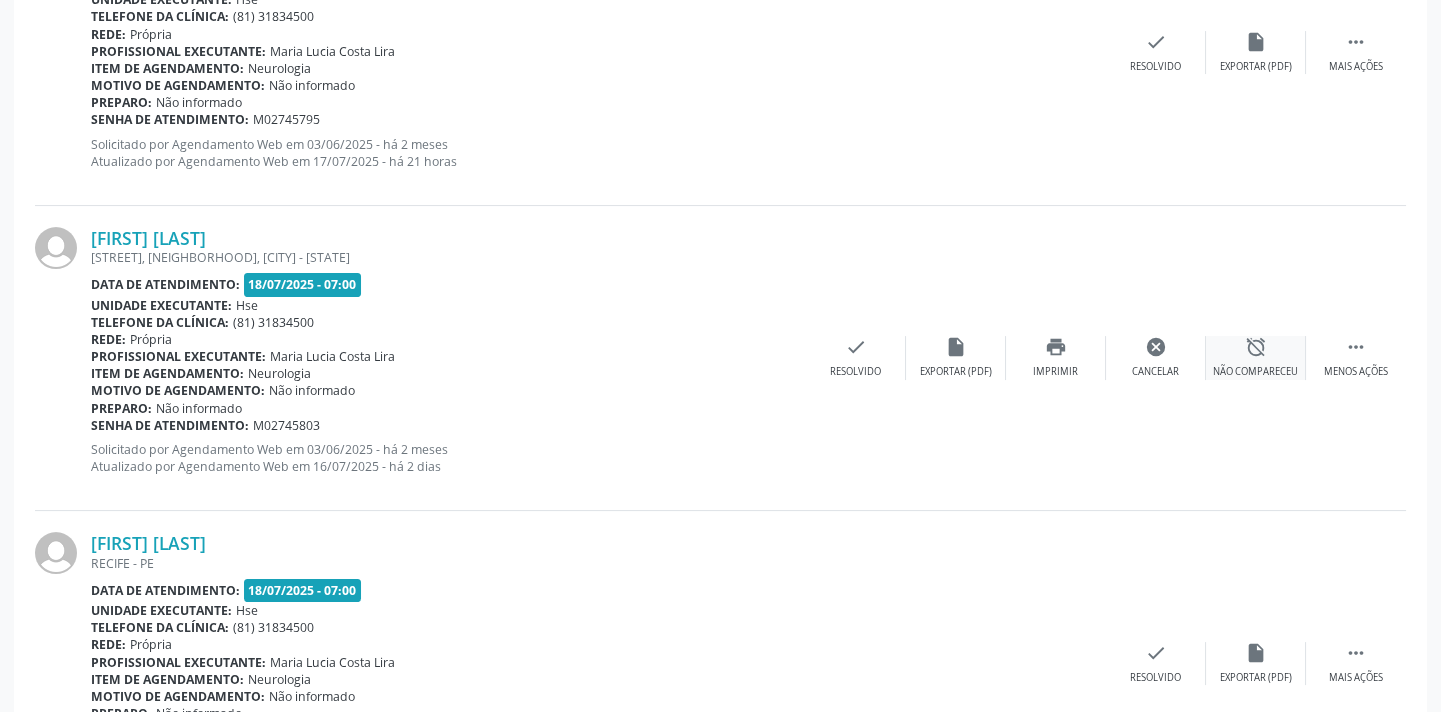 click on "Não compareceu" at bounding box center [1255, 372] 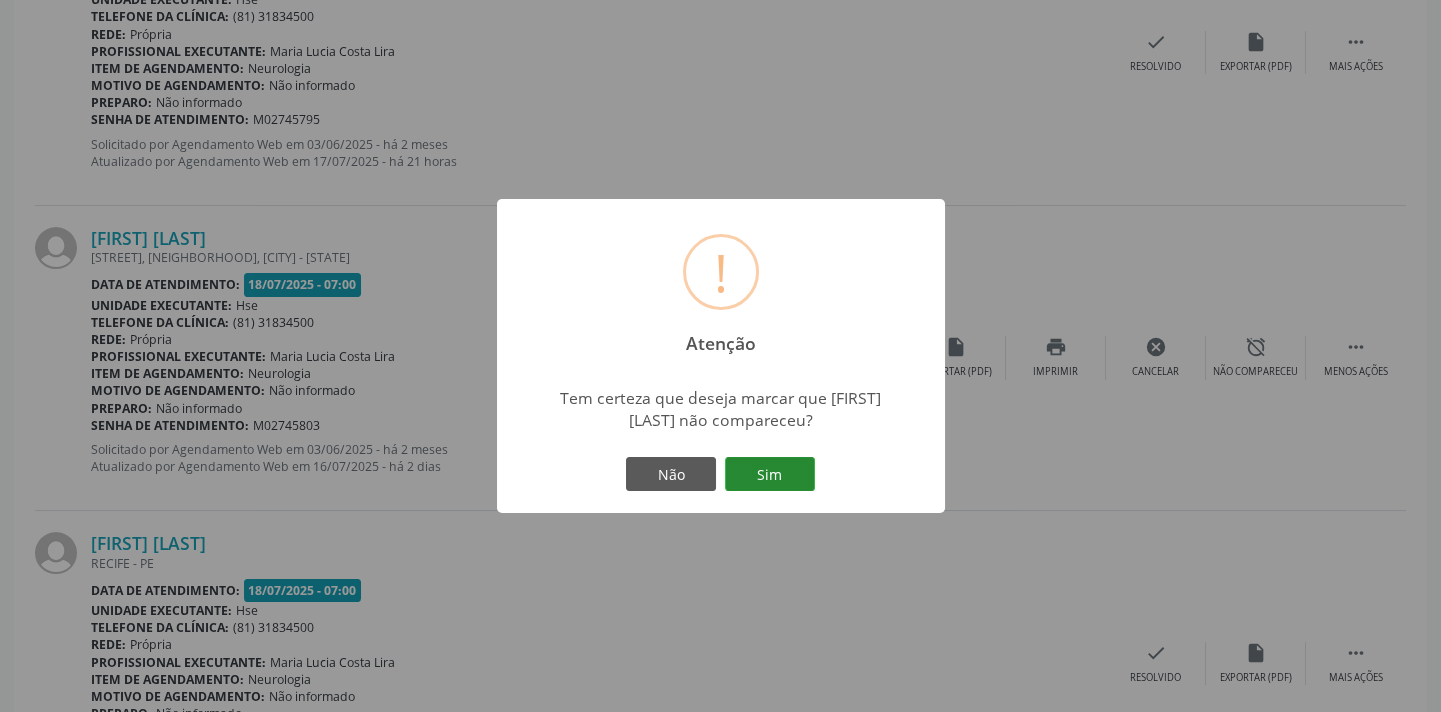 click on "Sim" at bounding box center [770, 474] 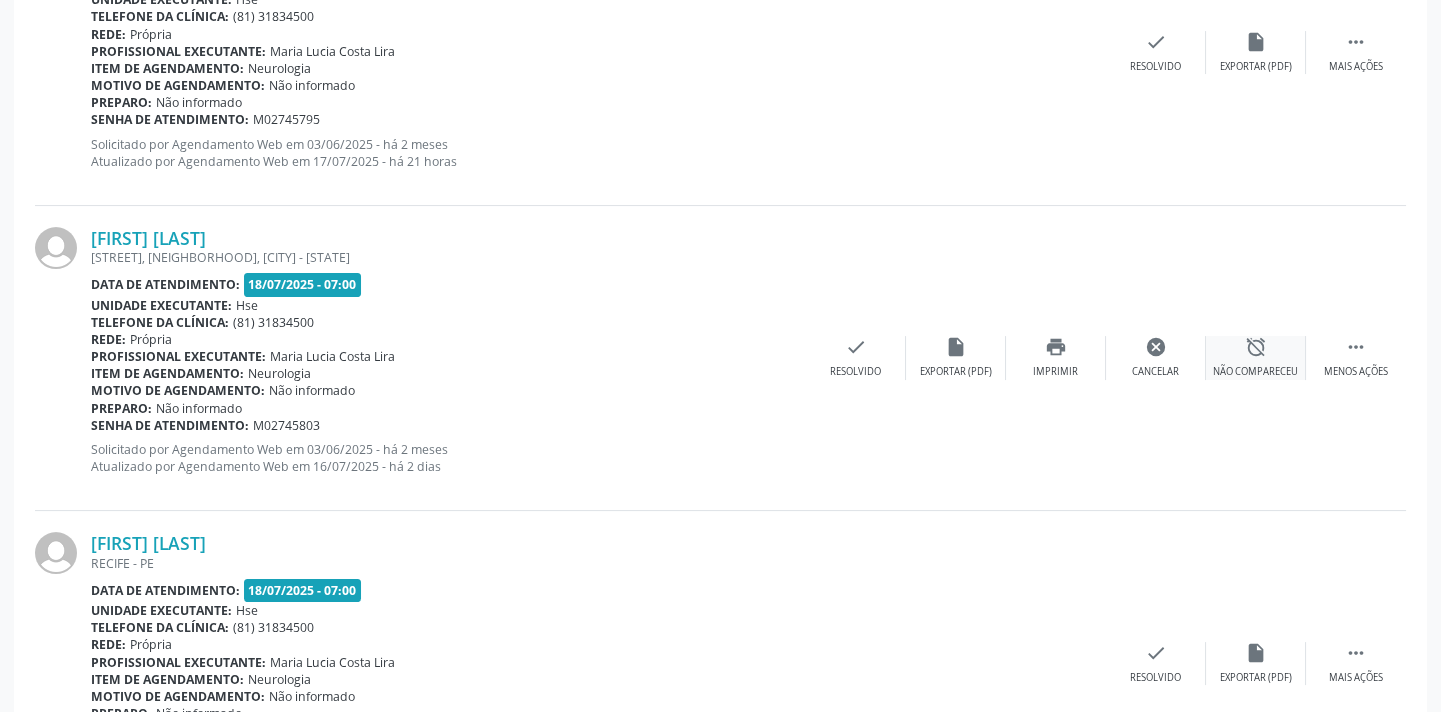 click on "alarm_off
Não compareceu" at bounding box center (1256, 357) 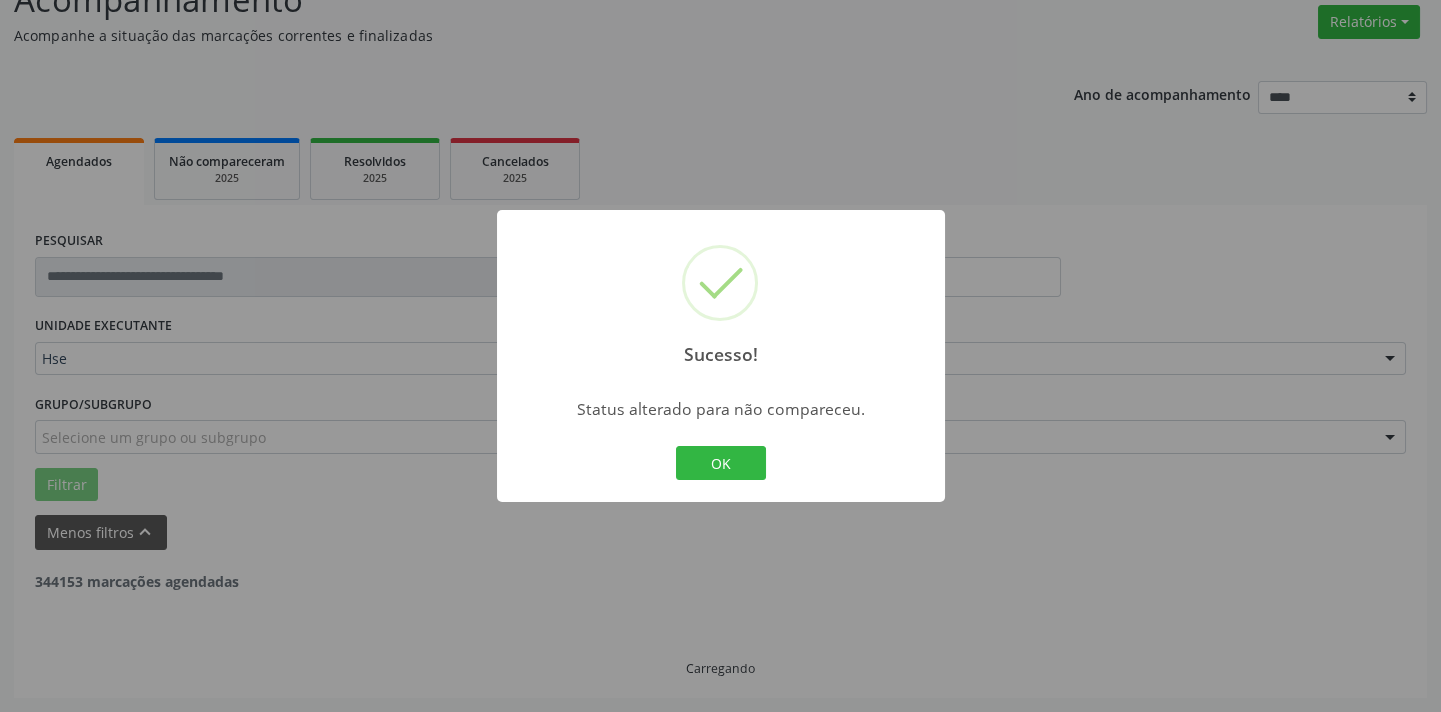 scroll, scrollTop: 160, scrollLeft: 0, axis: vertical 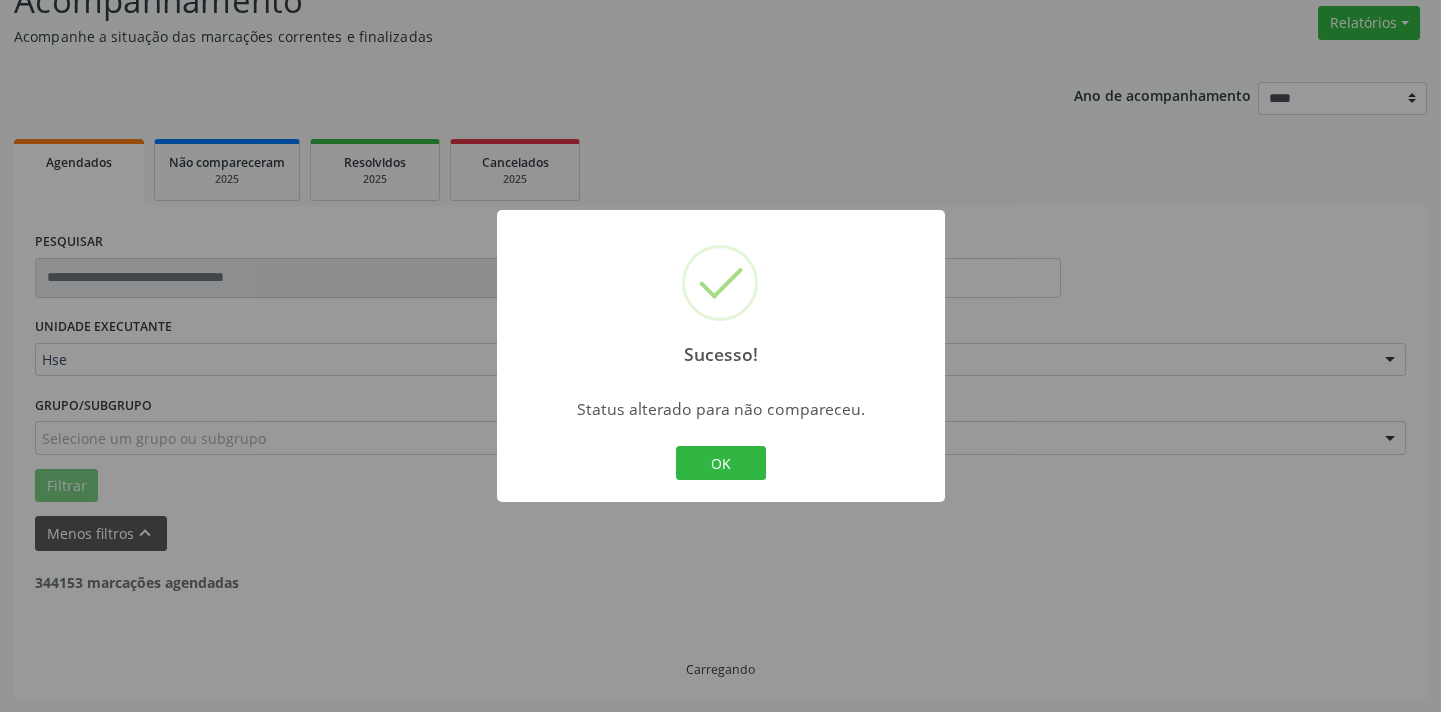drag, startPoint x: 792, startPoint y: 473, endPoint x: 781, endPoint y: 479, distance: 12.529964 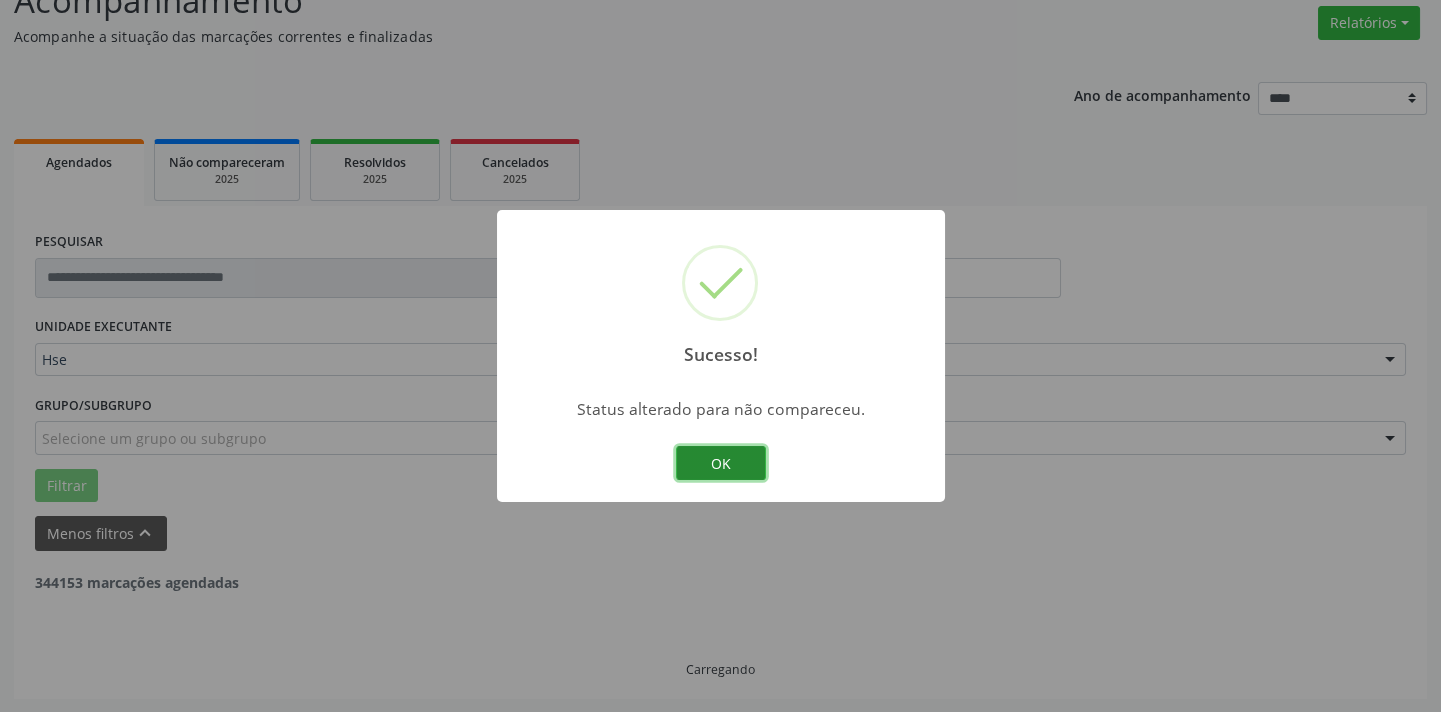 click on "OK" at bounding box center [721, 463] 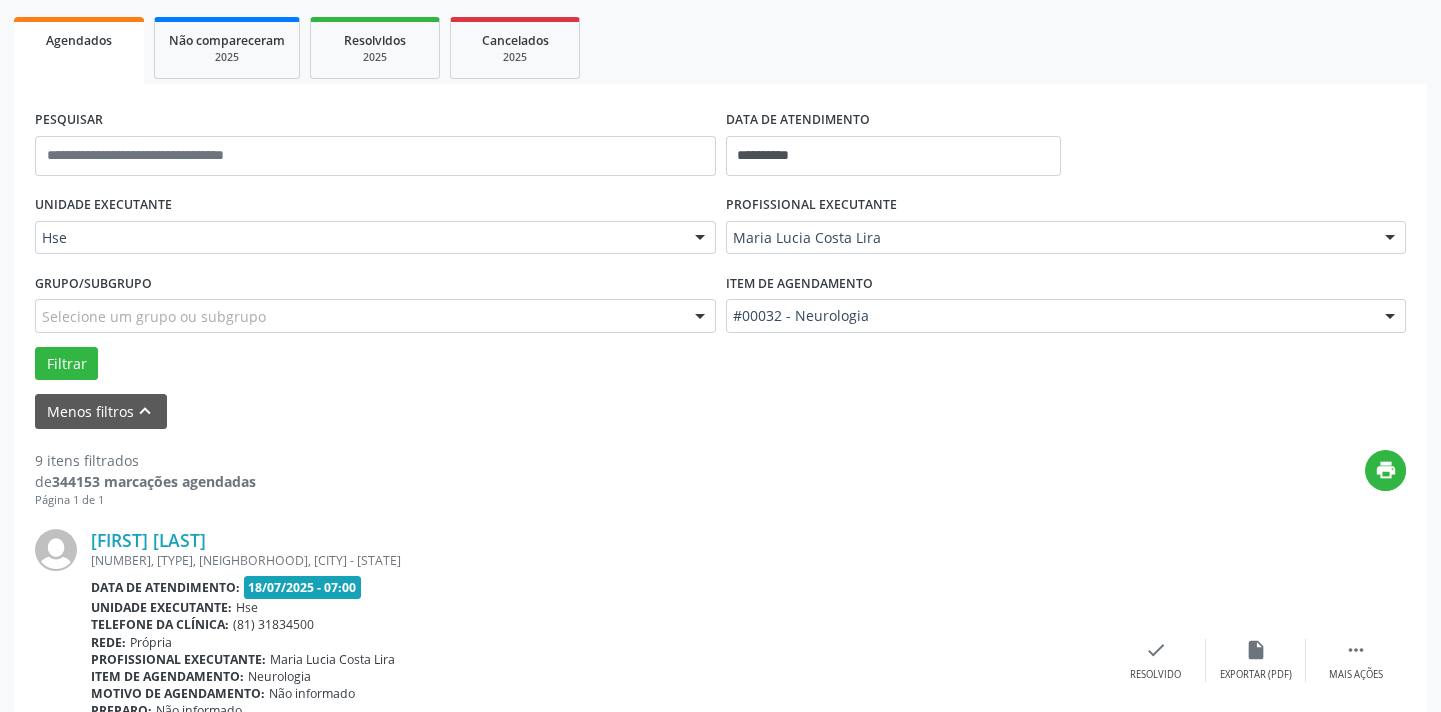 scroll, scrollTop: 432, scrollLeft: 0, axis: vertical 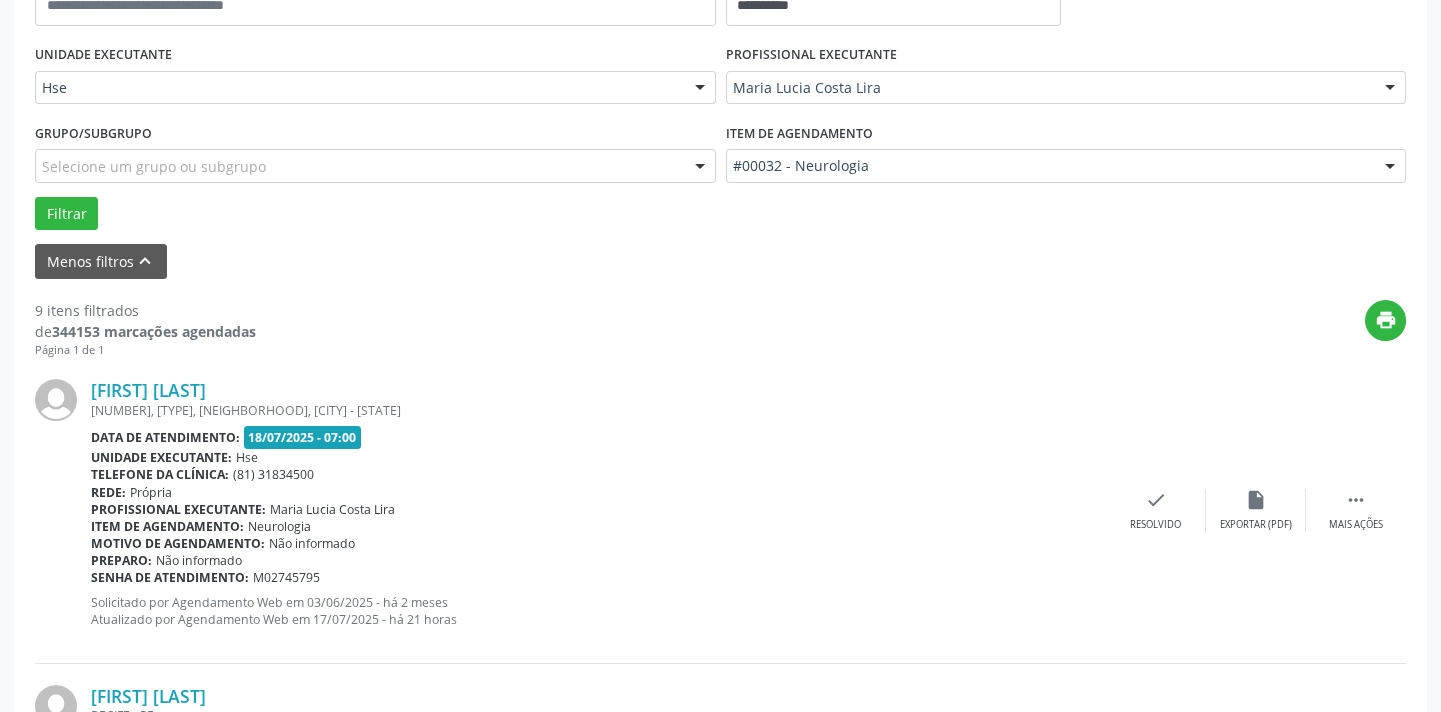 click on "[FIRST] [LAST]
[NUMBER], [TYPE], [NEIGHBORHOOD], [CITY] - [STATE]
Data de atendimento:
18/07/2025 - 07:00
Unidade executante:
Hse
Telefone da clínica:
[PHONE]
Rede:
Própria
Profissional executante:
[FIRST] [LAST]
Item de agendamento:
Neurologia
Motivo de agendamento:
Não informado
Preparo:
Não informado
Senha de atendimento:
M02745795
Solicitado por Agendamento Web em 03/06/2025 - há 2 meses
Atualizado por Agendamento Web em 17/07/2025 - há 21 horas

Mais ações
insert_drive_file
Exportar (PDF)
check
Resolvido" at bounding box center [720, 510] 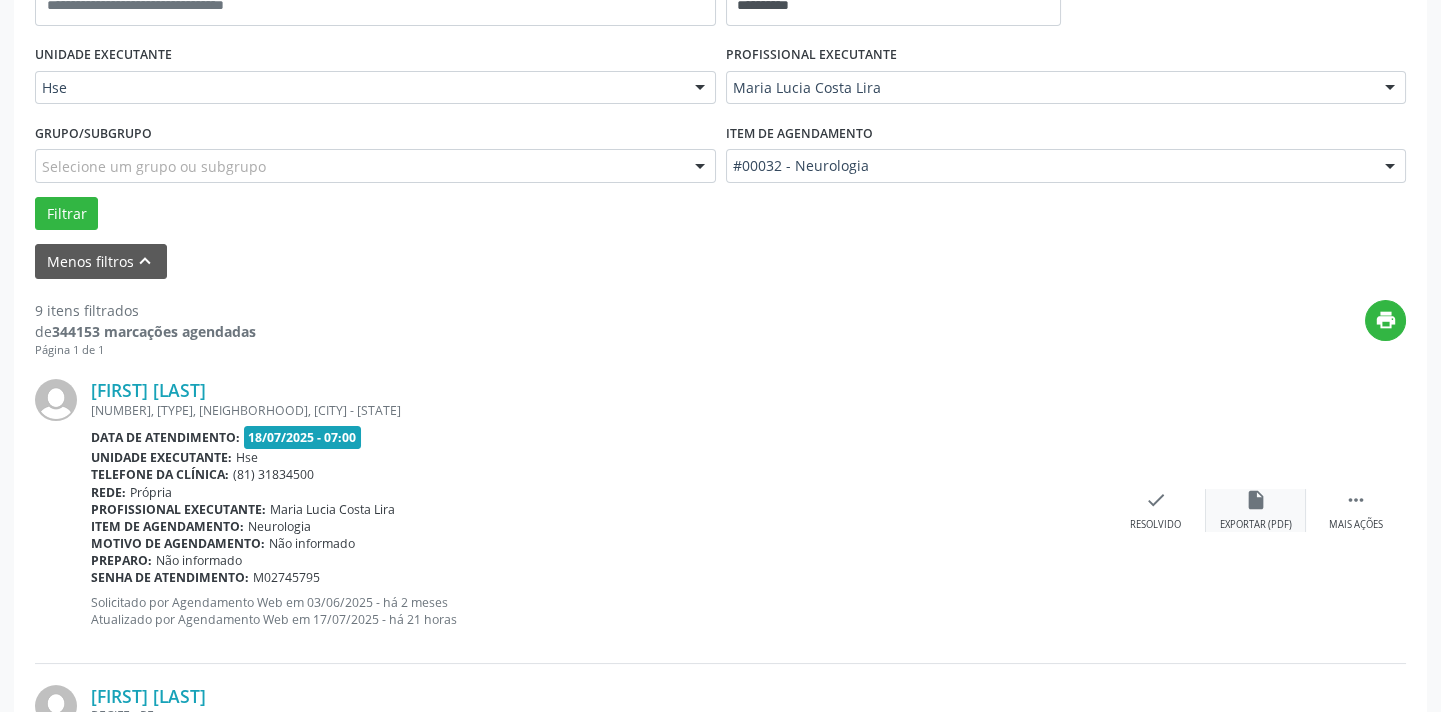 click on "insert_drive_file
Exportar (PDF)" at bounding box center (1256, 510) 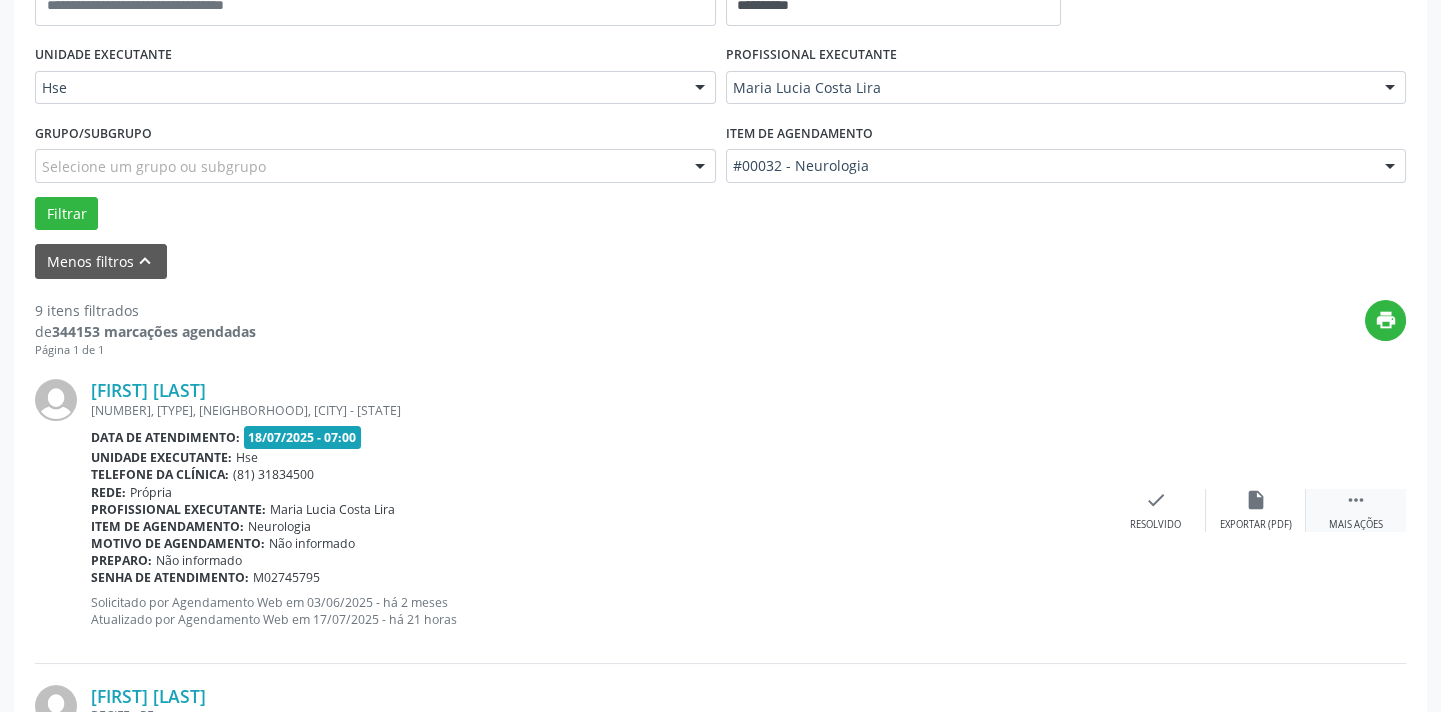 click on "
Mais ações" at bounding box center (1356, 510) 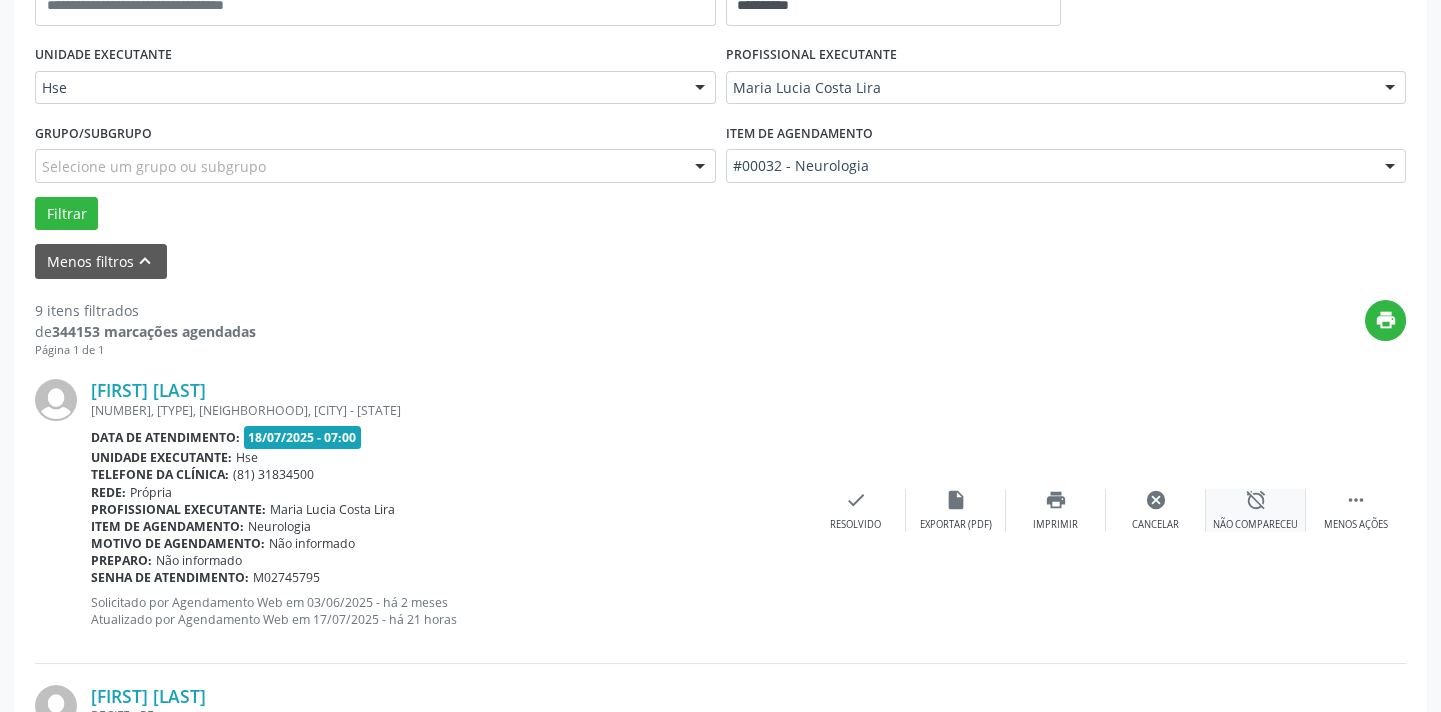 click on "alarm_off" at bounding box center [1256, 500] 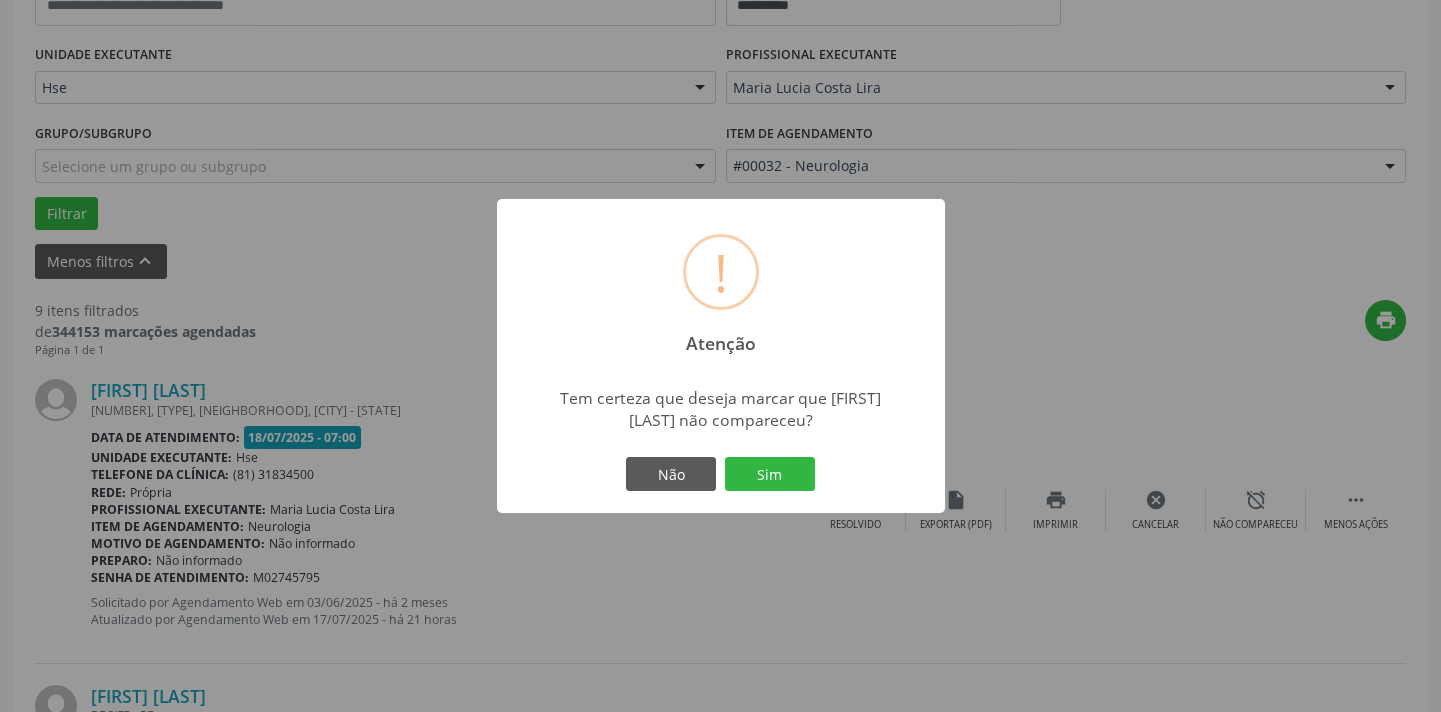 click on "Não Sim" at bounding box center (721, 474) 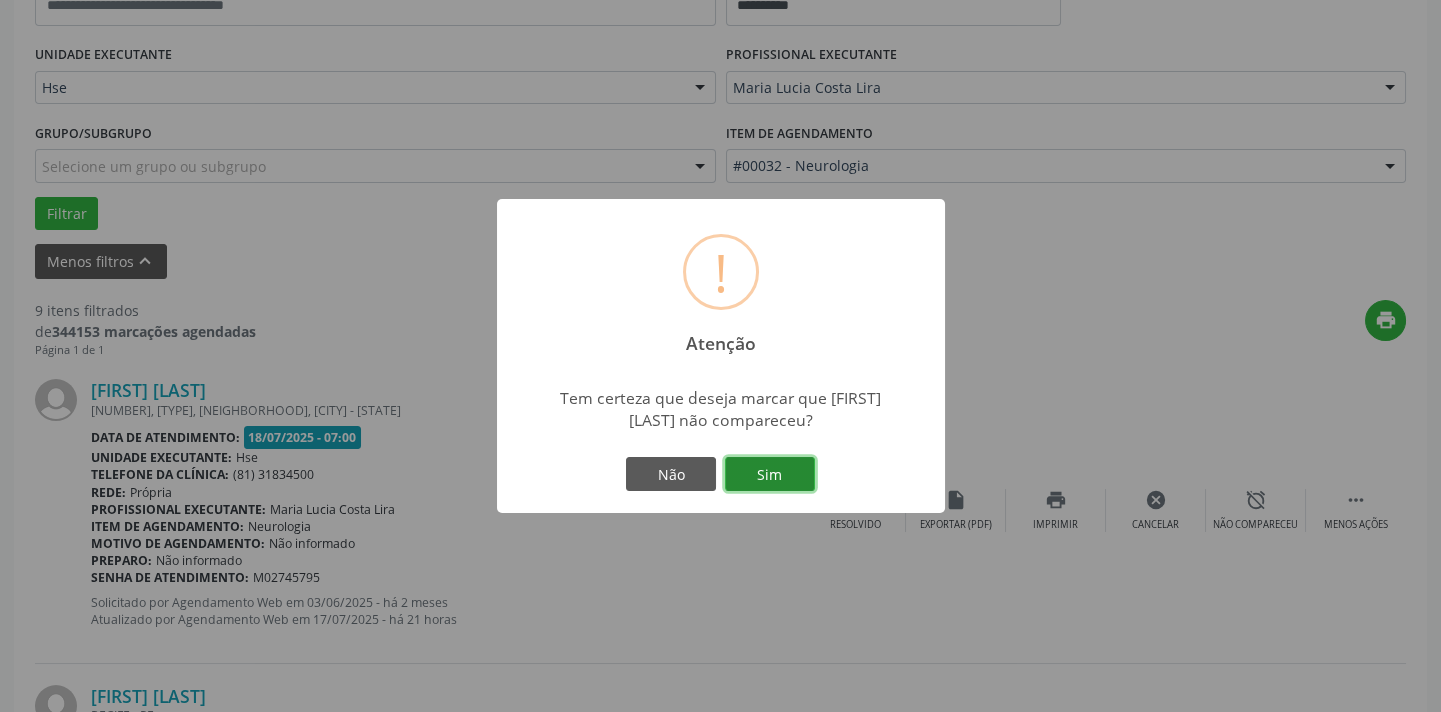 click on "Sim" at bounding box center [770, 474] 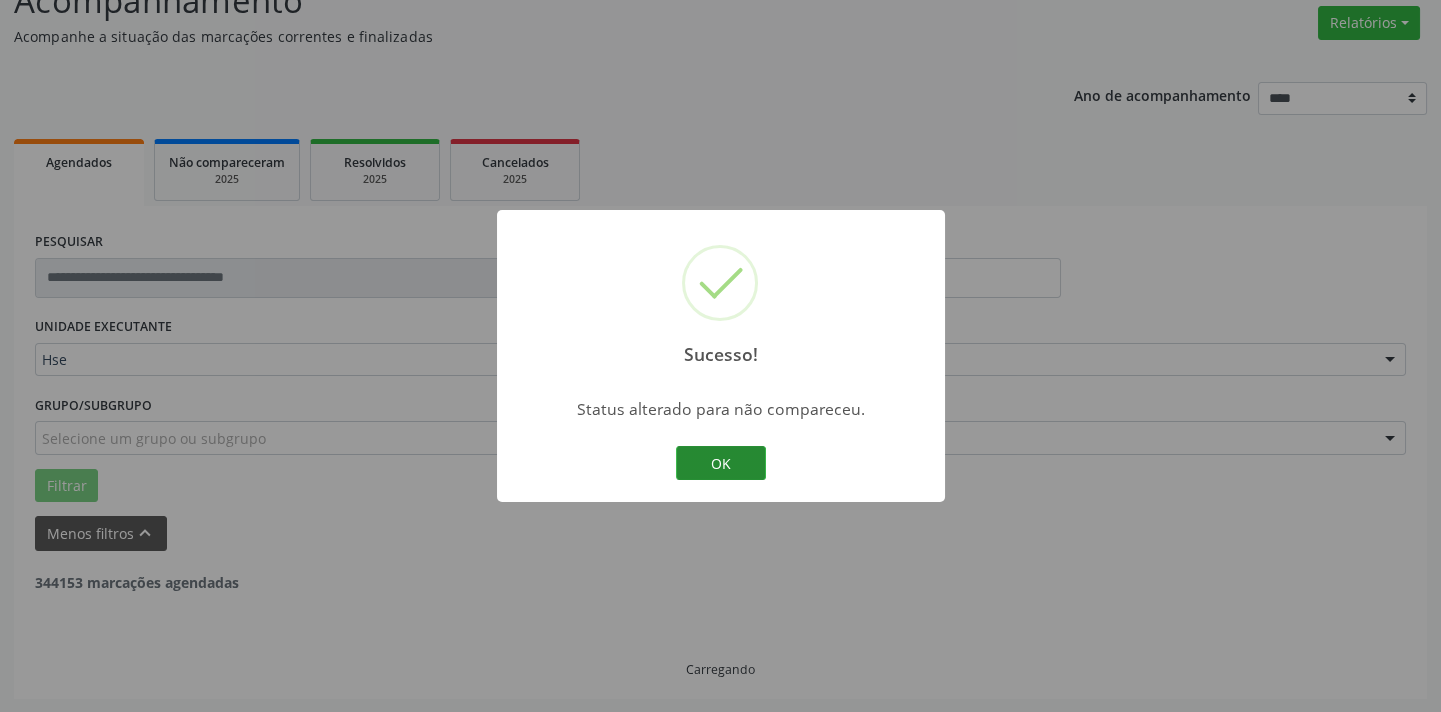 click on "OK" at bounding box center (721, 463) 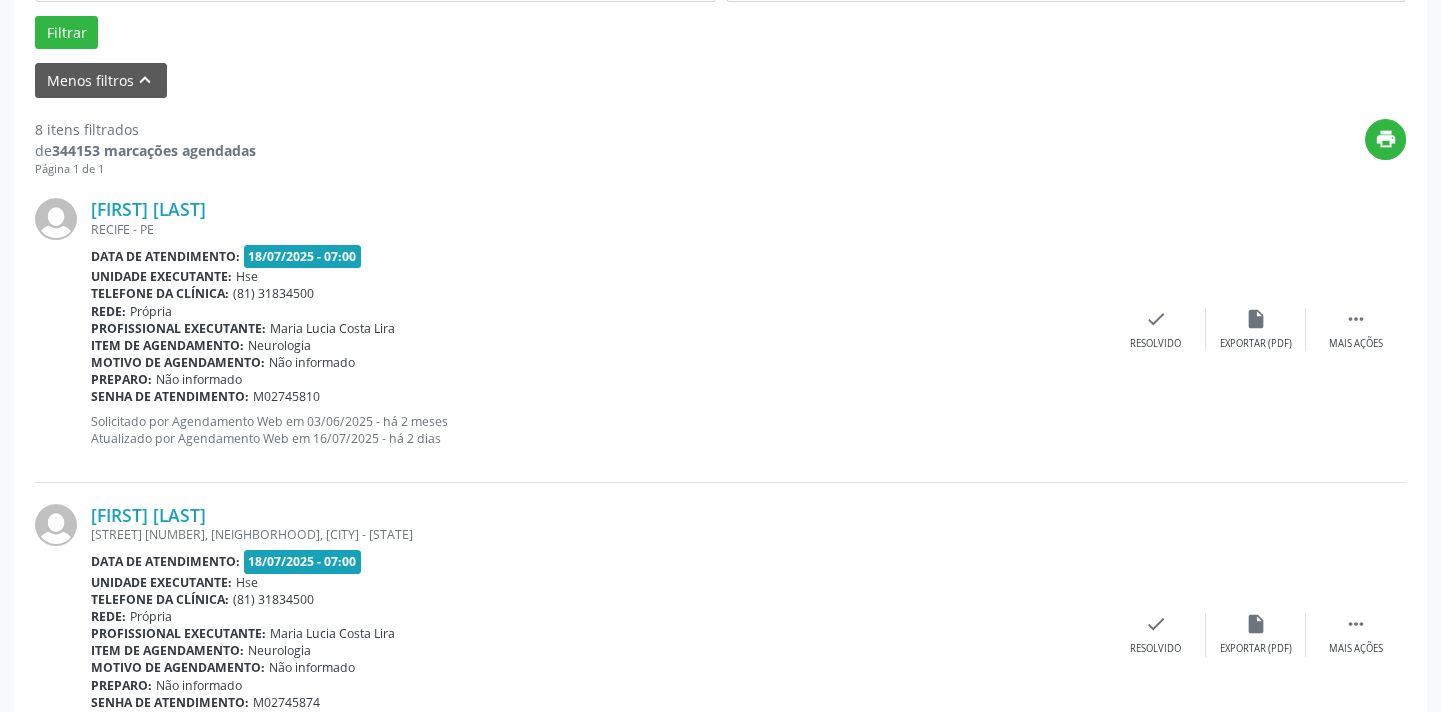 scroll, scrollTop: 614, scrollLeft: 0, axis: vertical 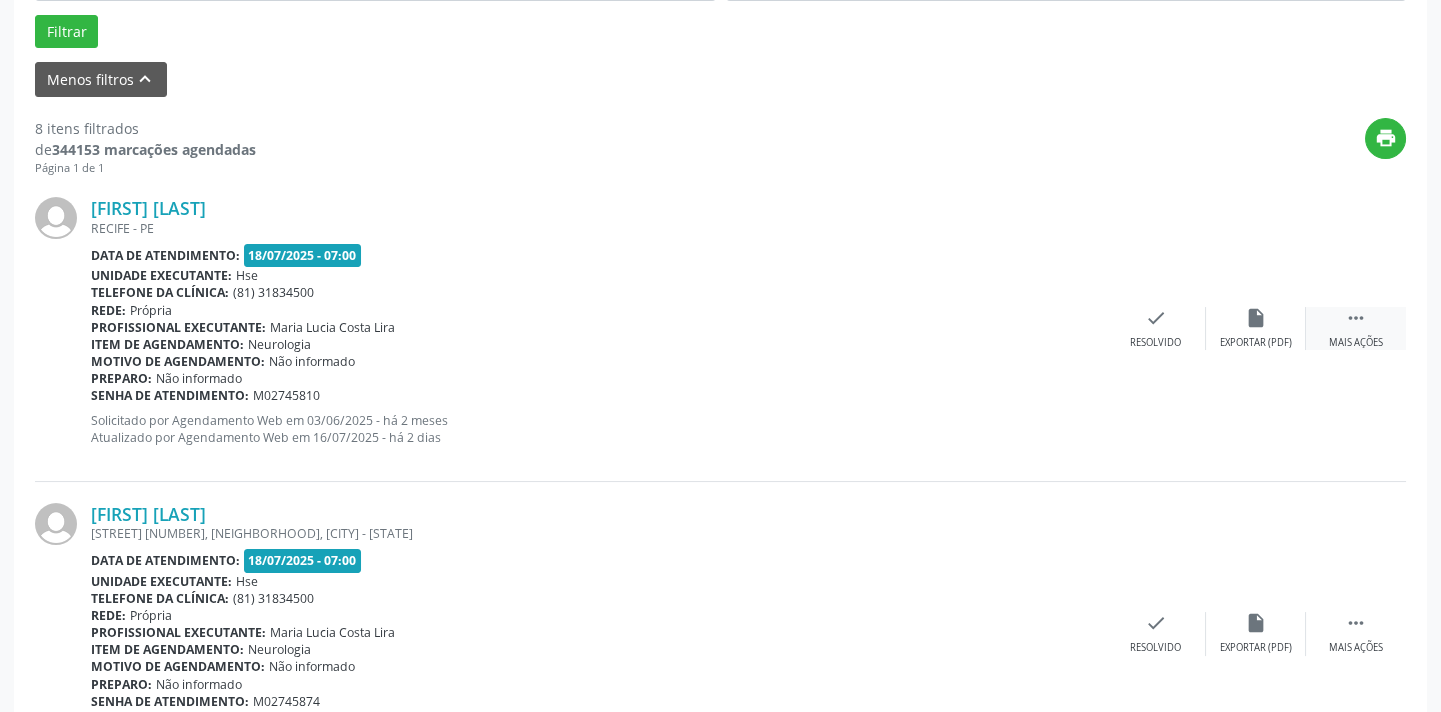 click on "" at bounding box center (1356, 318) 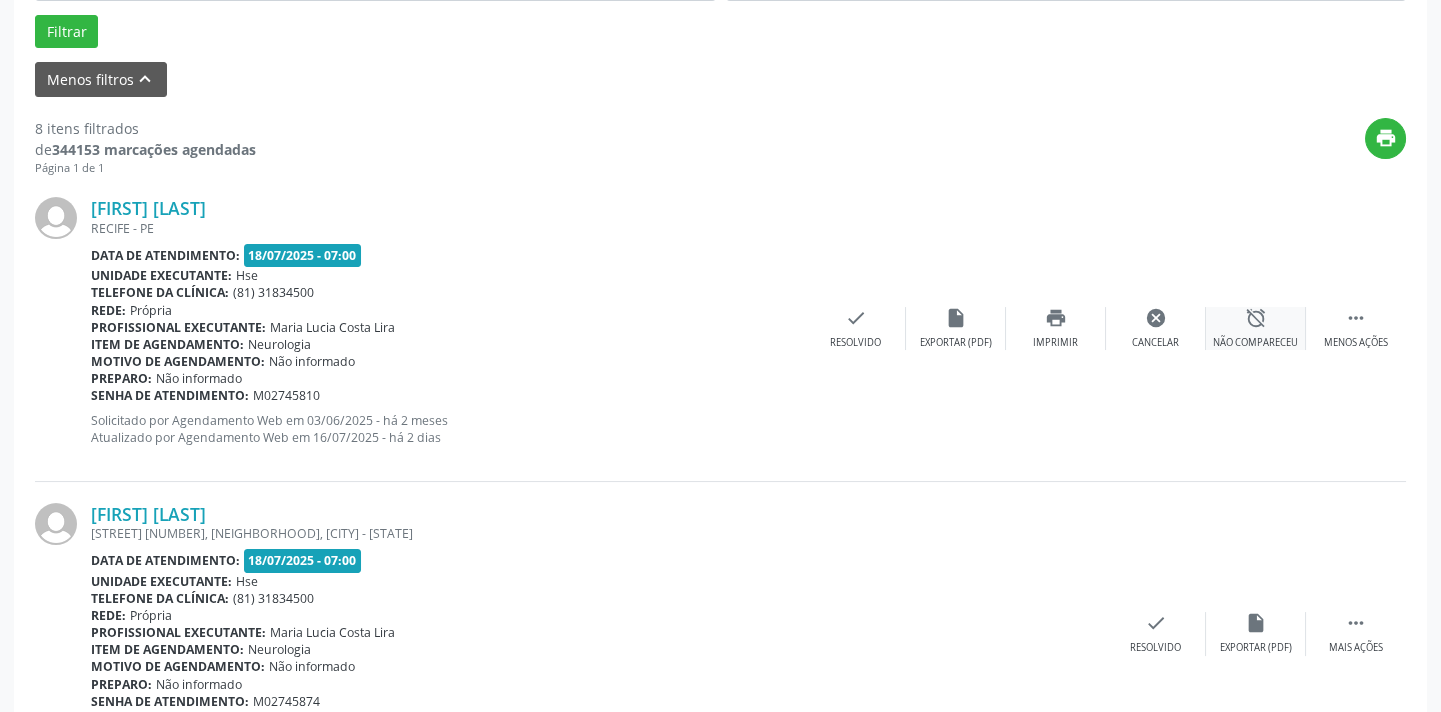 click on "Não compareceu" at bounding box center (1255, 343) 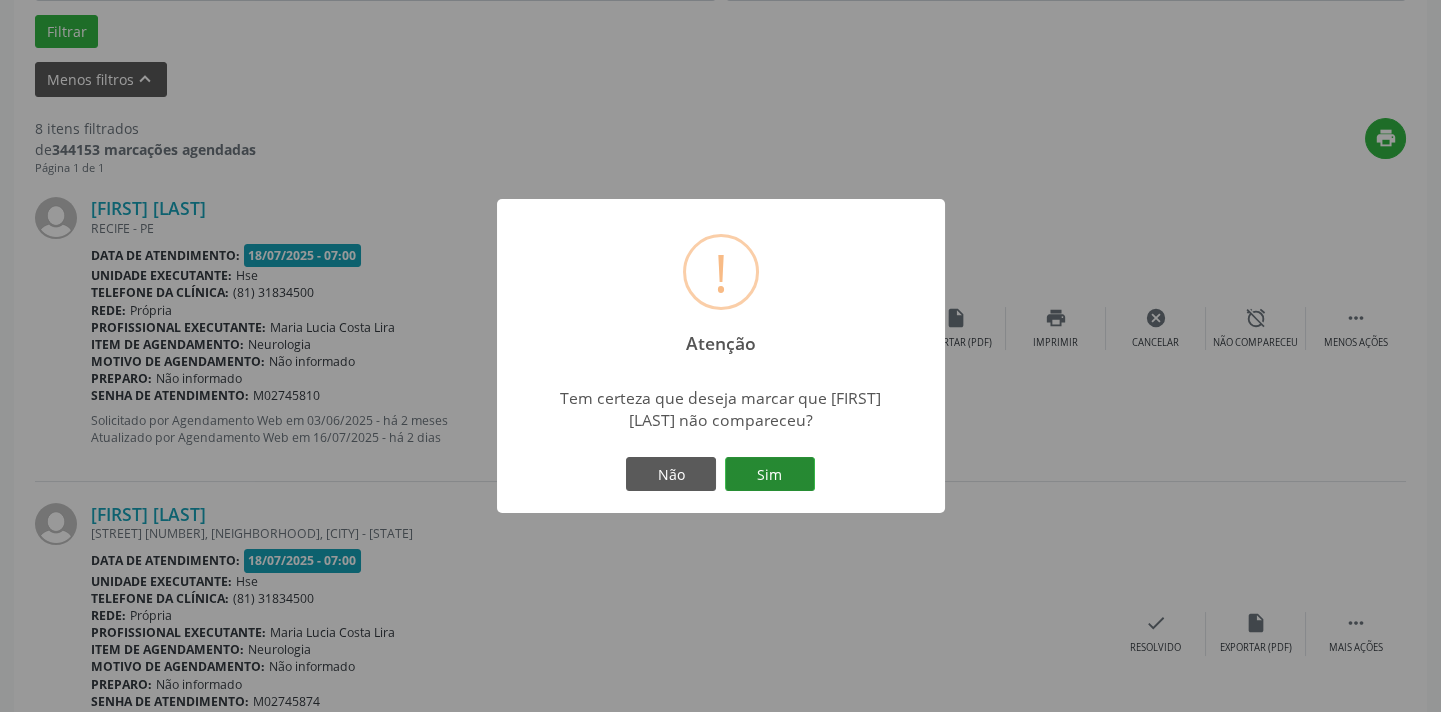 click on "Sim" at bounding box center (770, 474) 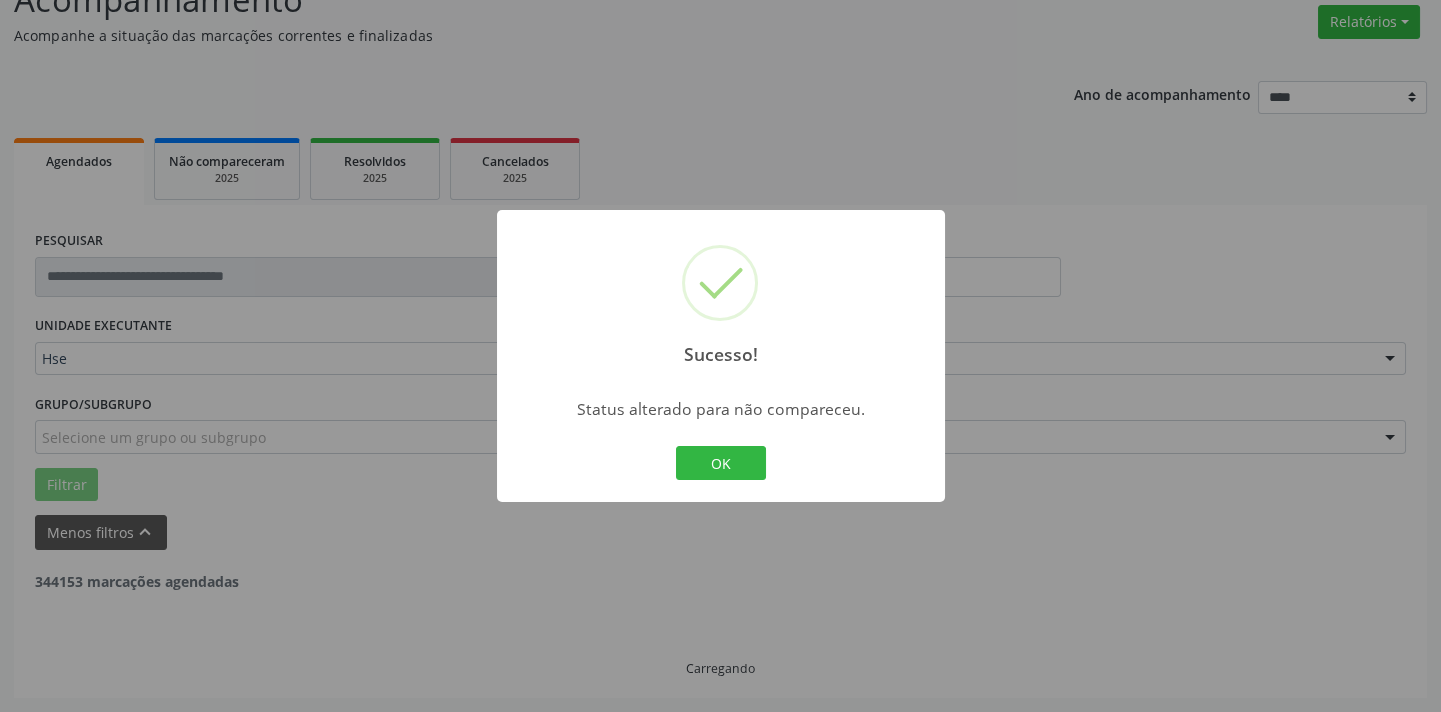 scroll, scrollTop: 160, scrollLeft: 0, axis: vertical 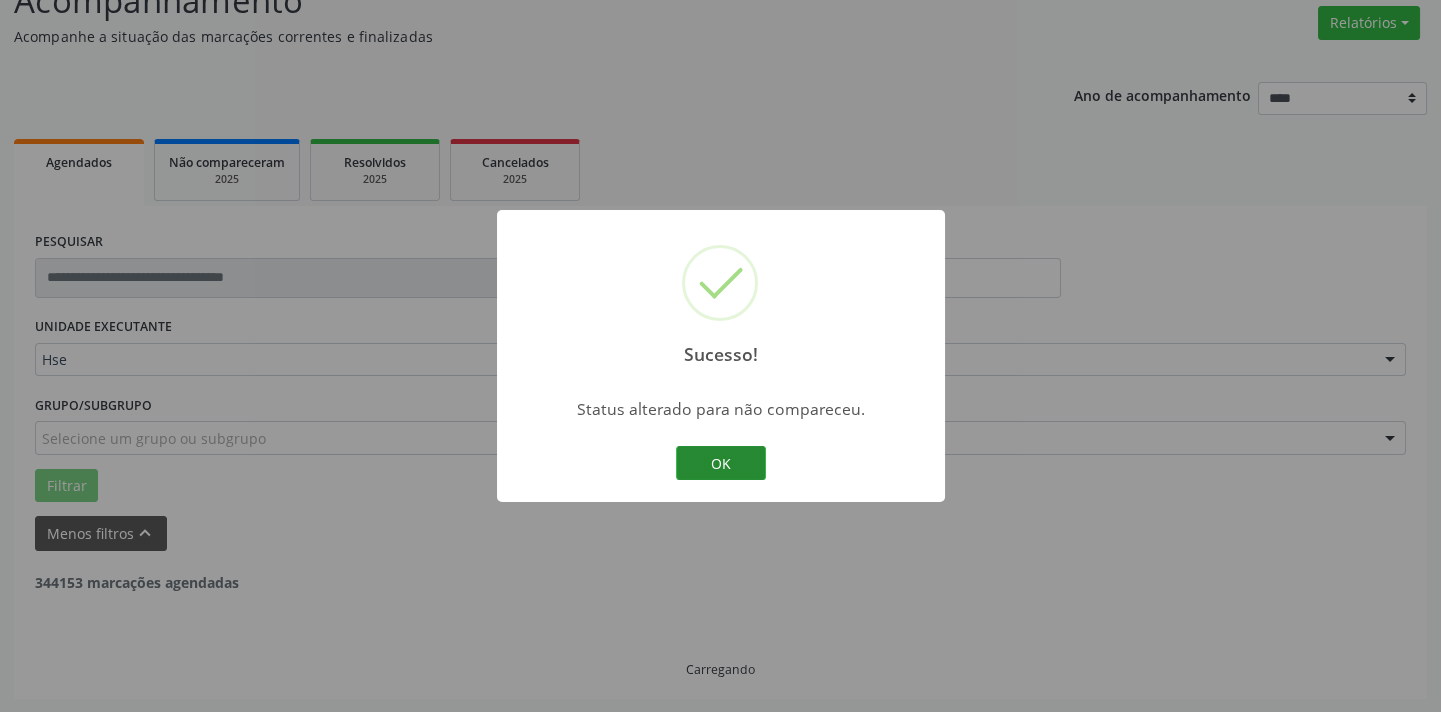 click on "OK" at bounding box center (721, 463) 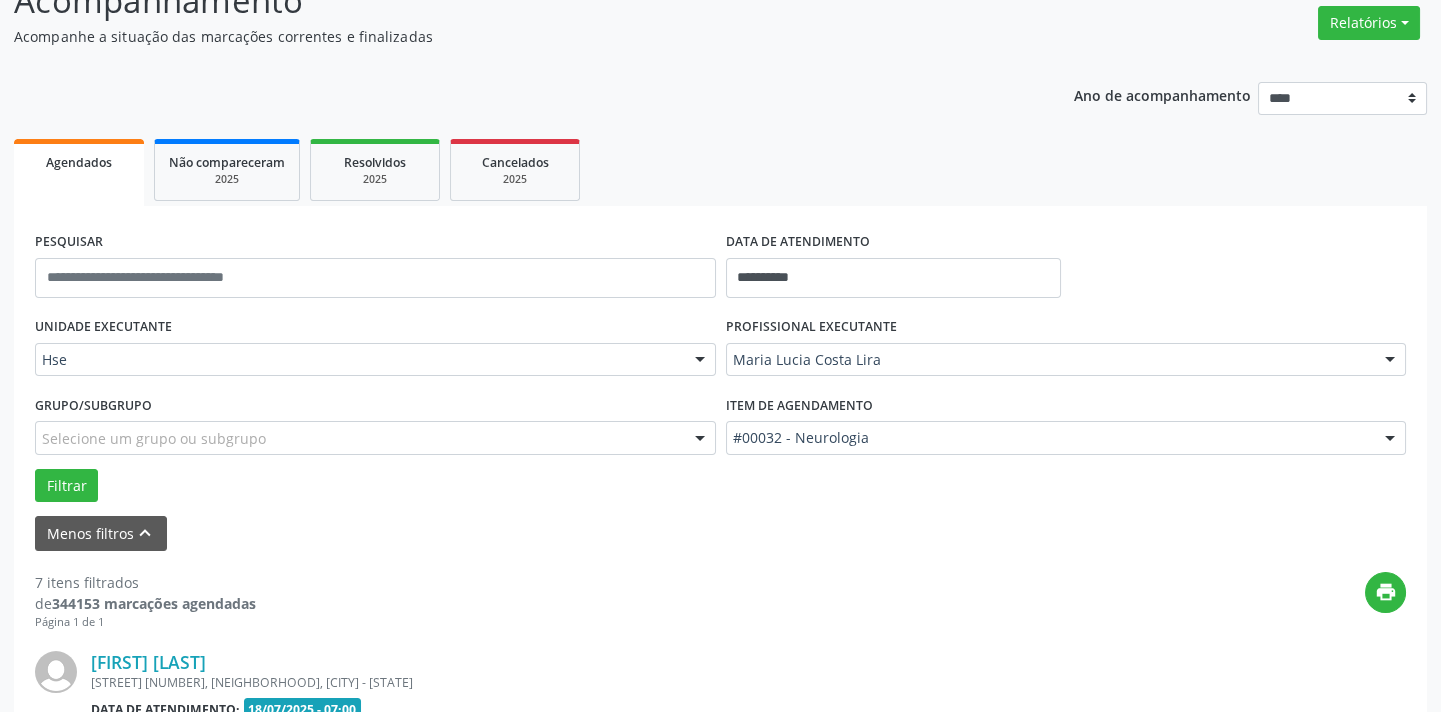 scroll, scrollTop: 432, scrollLeft: 0, axis: vertical 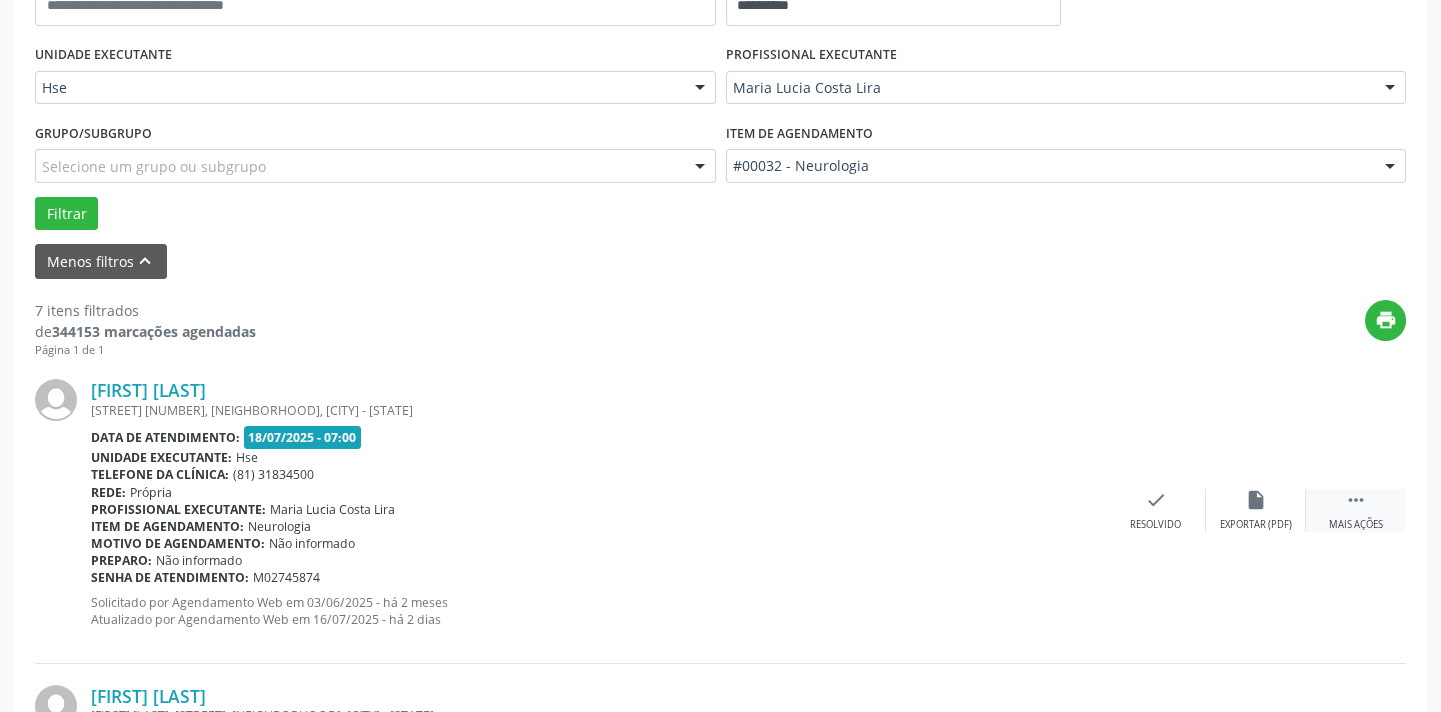 click on "
Mais ações" at bounding box center [1356, 510] 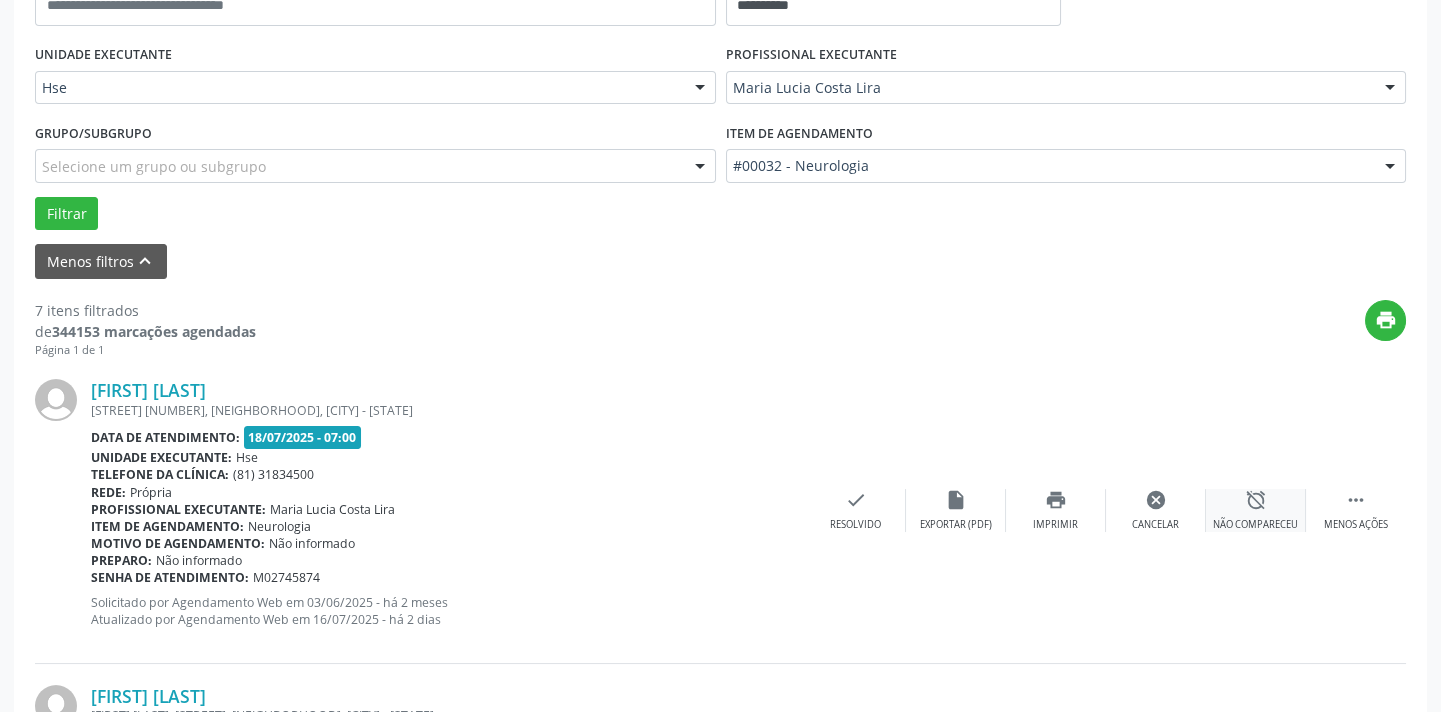 click on "alarm_off" at bounding box center [1256, 500] 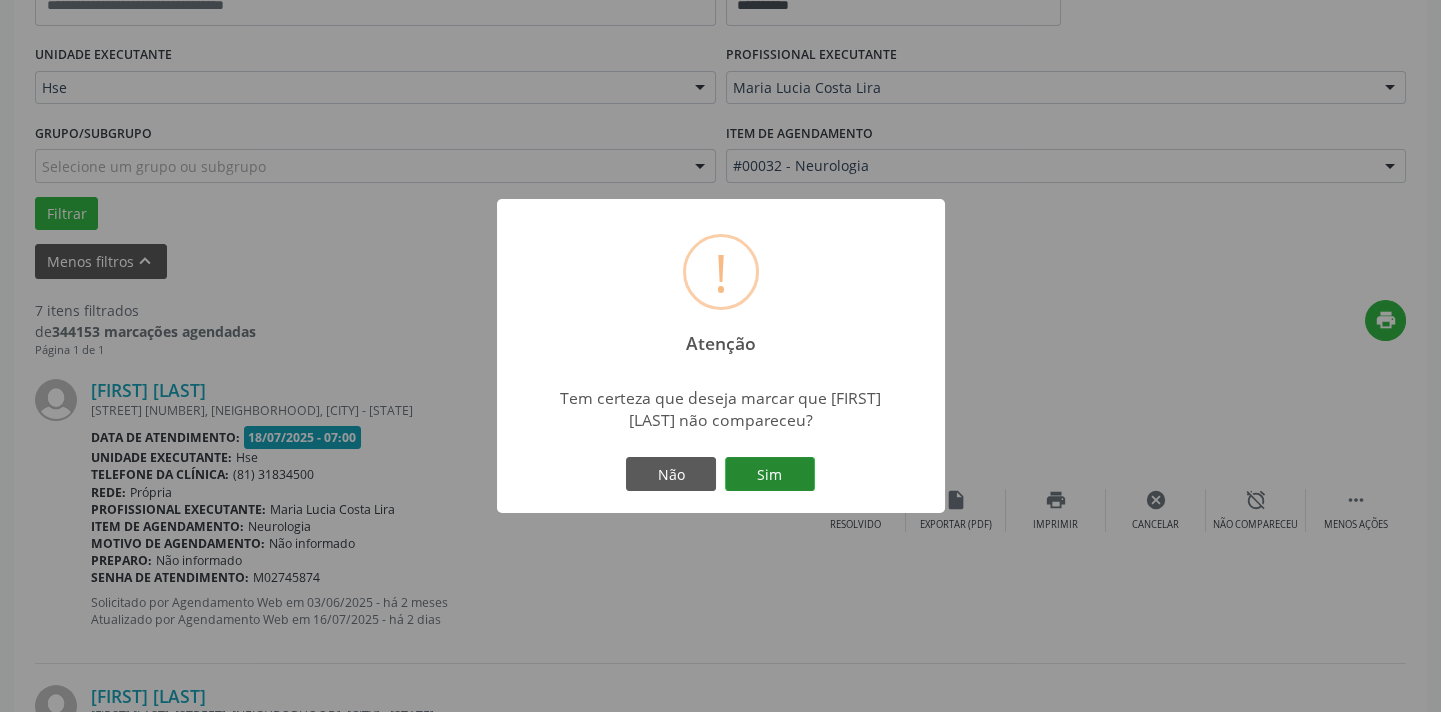 click on "Sim" at bounding box center (770, 474) 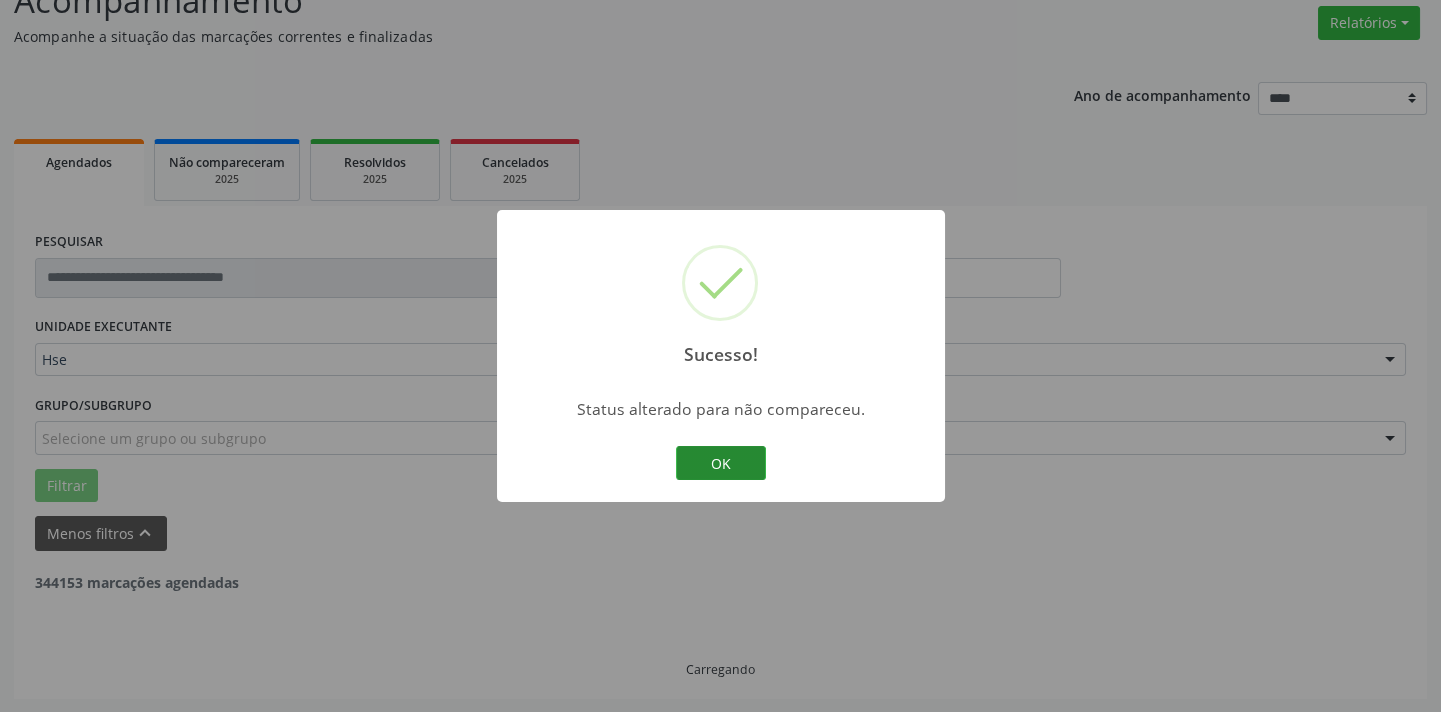 click on "OK" at bounding box center [721, 463] 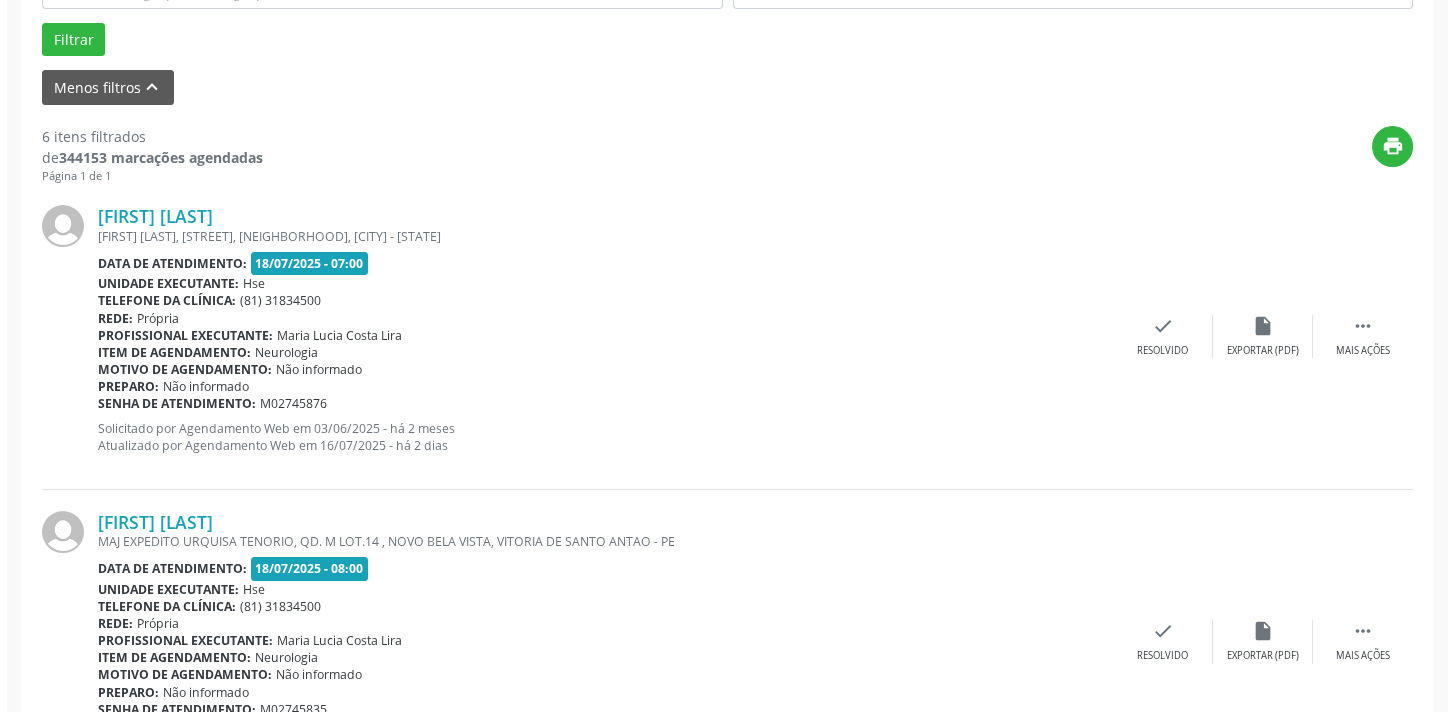 scroll, scrollTop: 614, scrollLeft: 0, axis: vertical 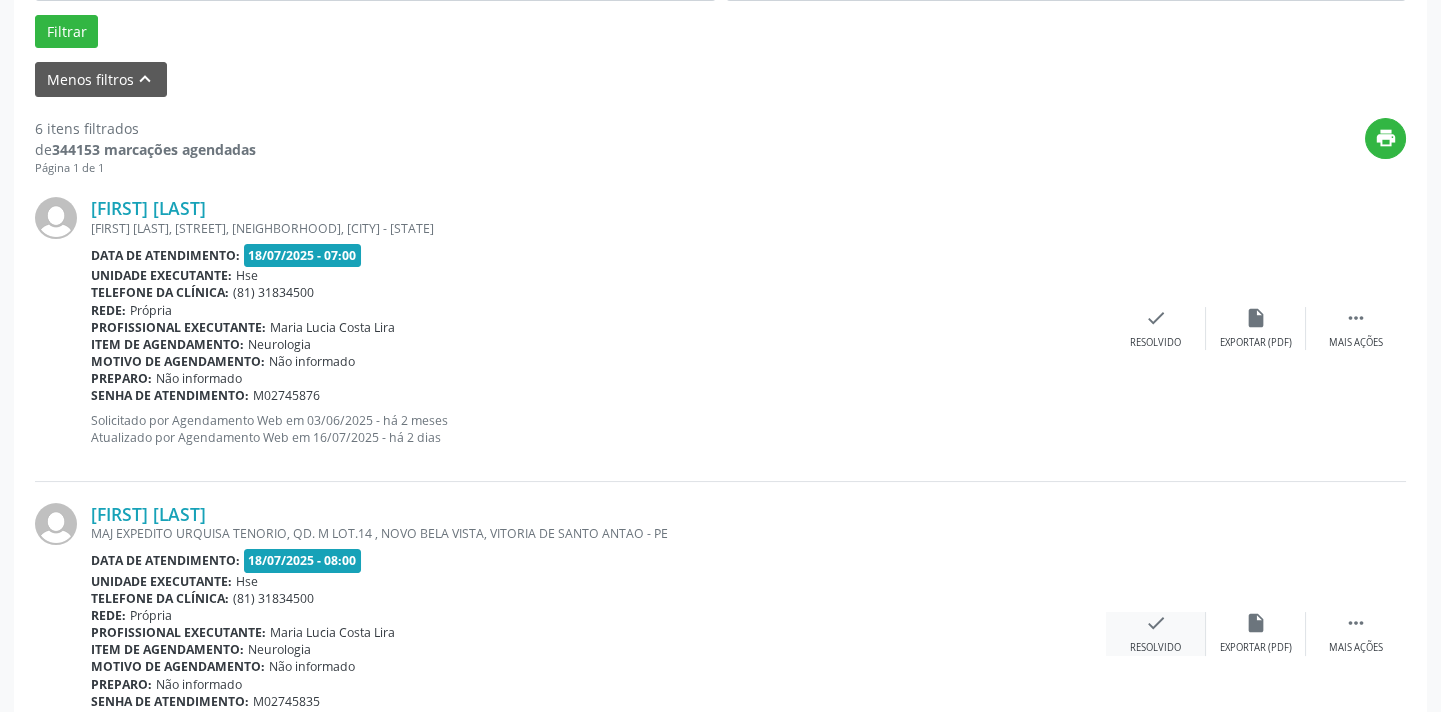 click on "check
Resolvido" at bounding box center [1156, 633] 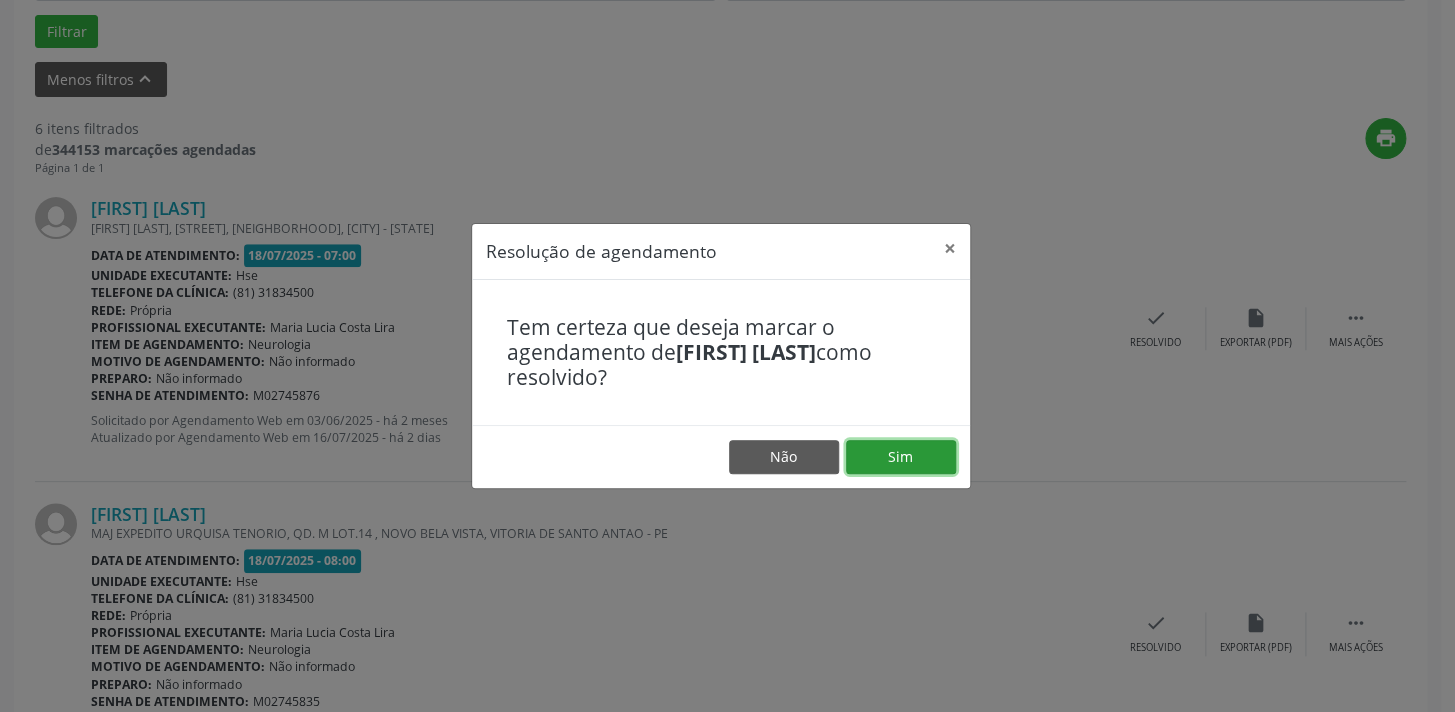 click on "Sim" at bounding box center [901, 457] 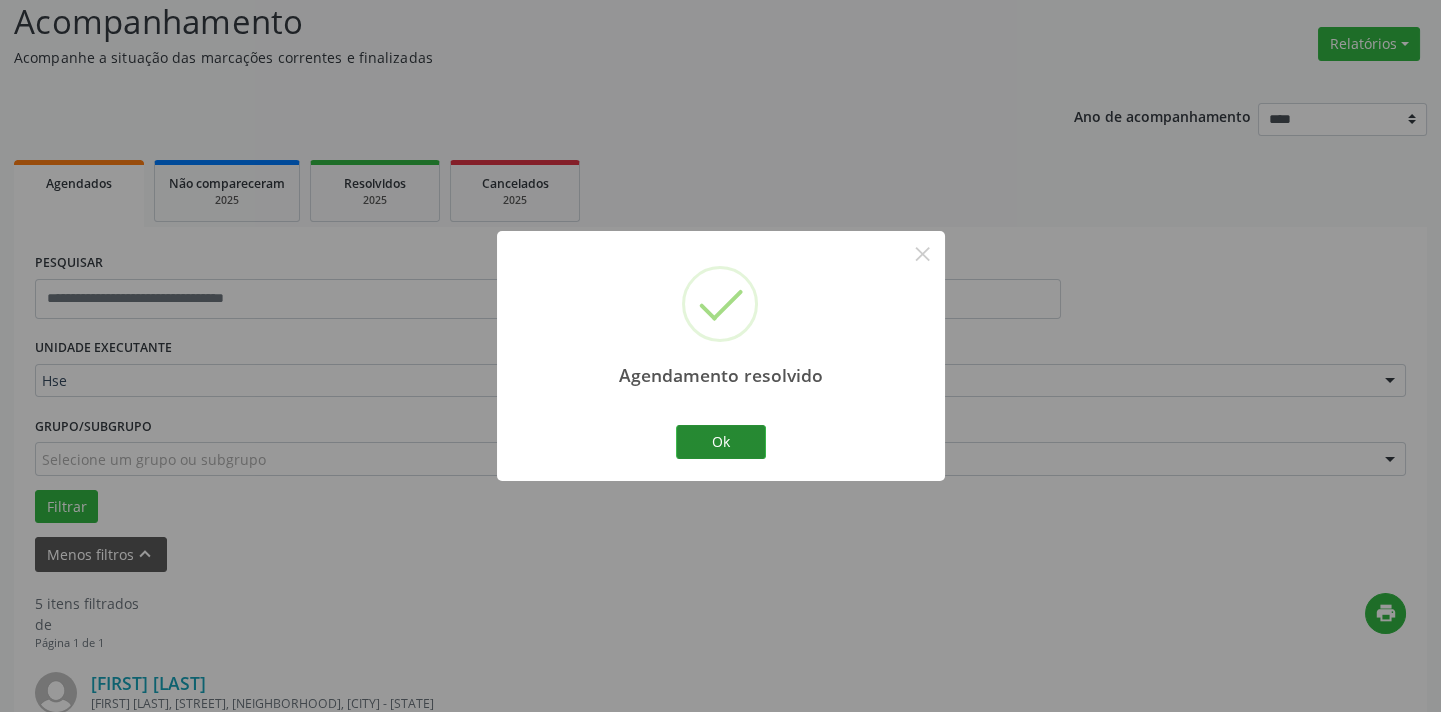 scroll, scrollTop: 614, scrollLeft: 0, axis: vertical 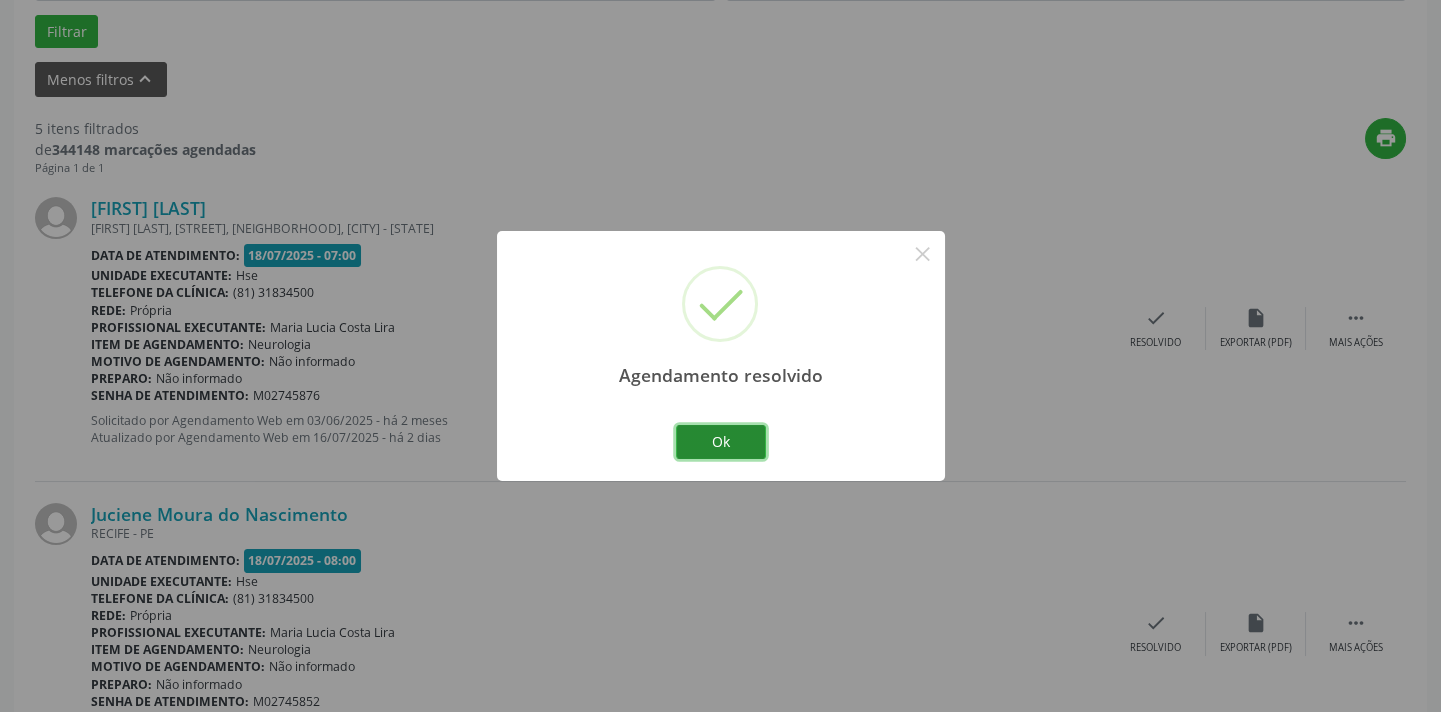 click on "Ok" at bounding box center [721, 442] 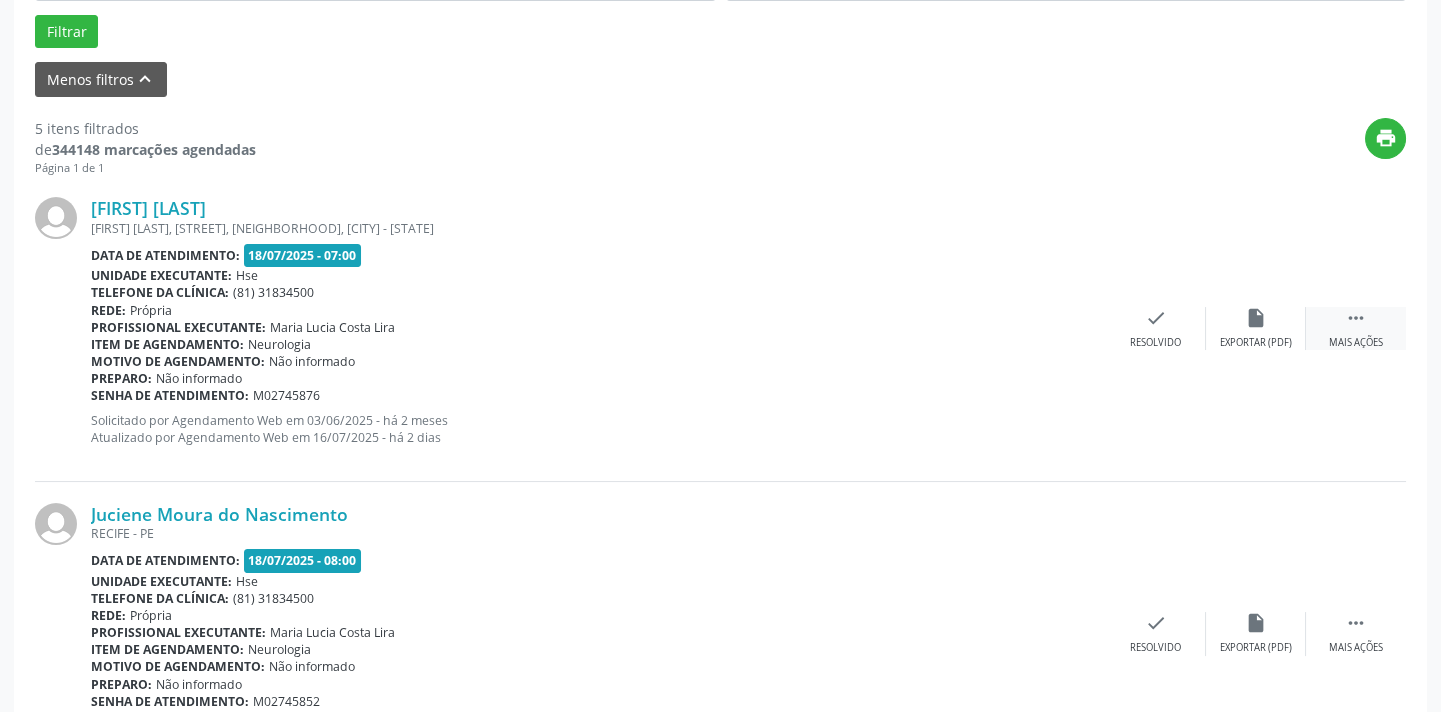 click on "" at bounding box center [1356, 318] 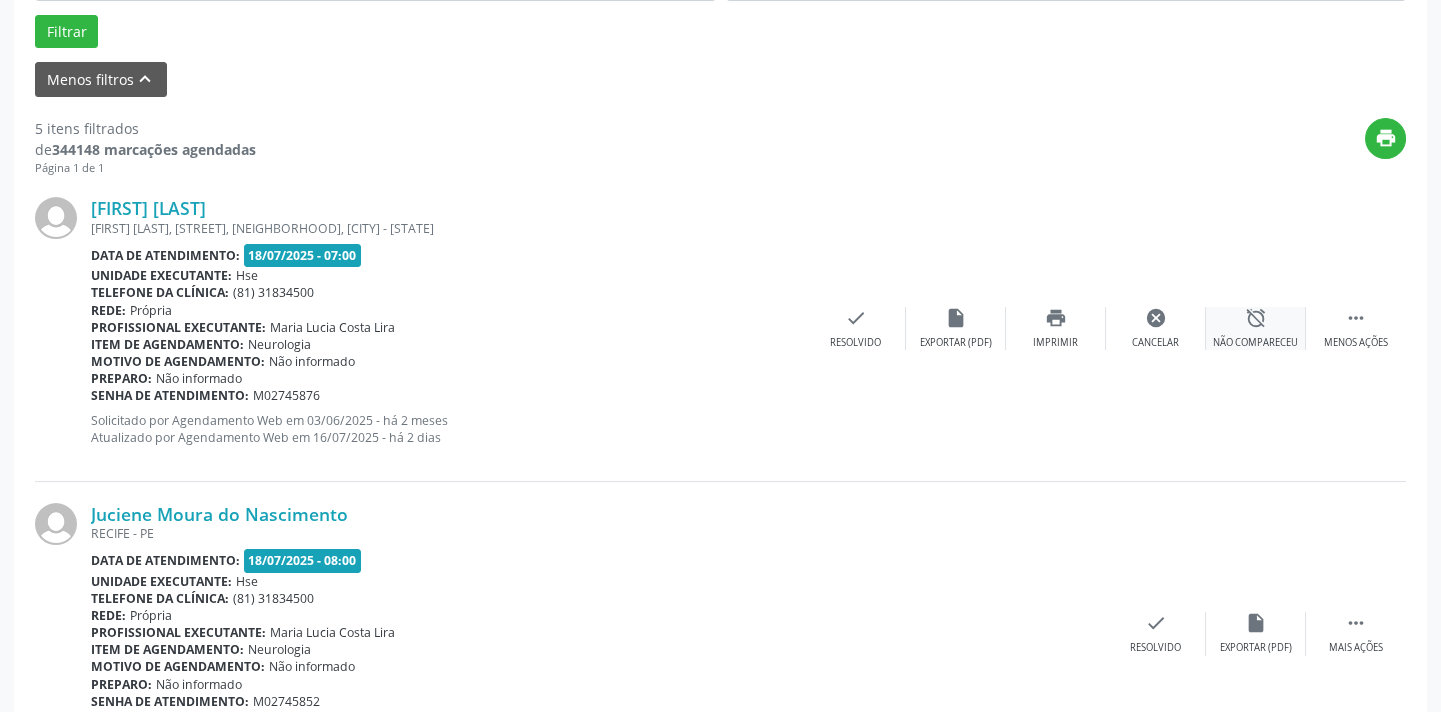 click on "alarm_off" at bounding box center [1256, 318] 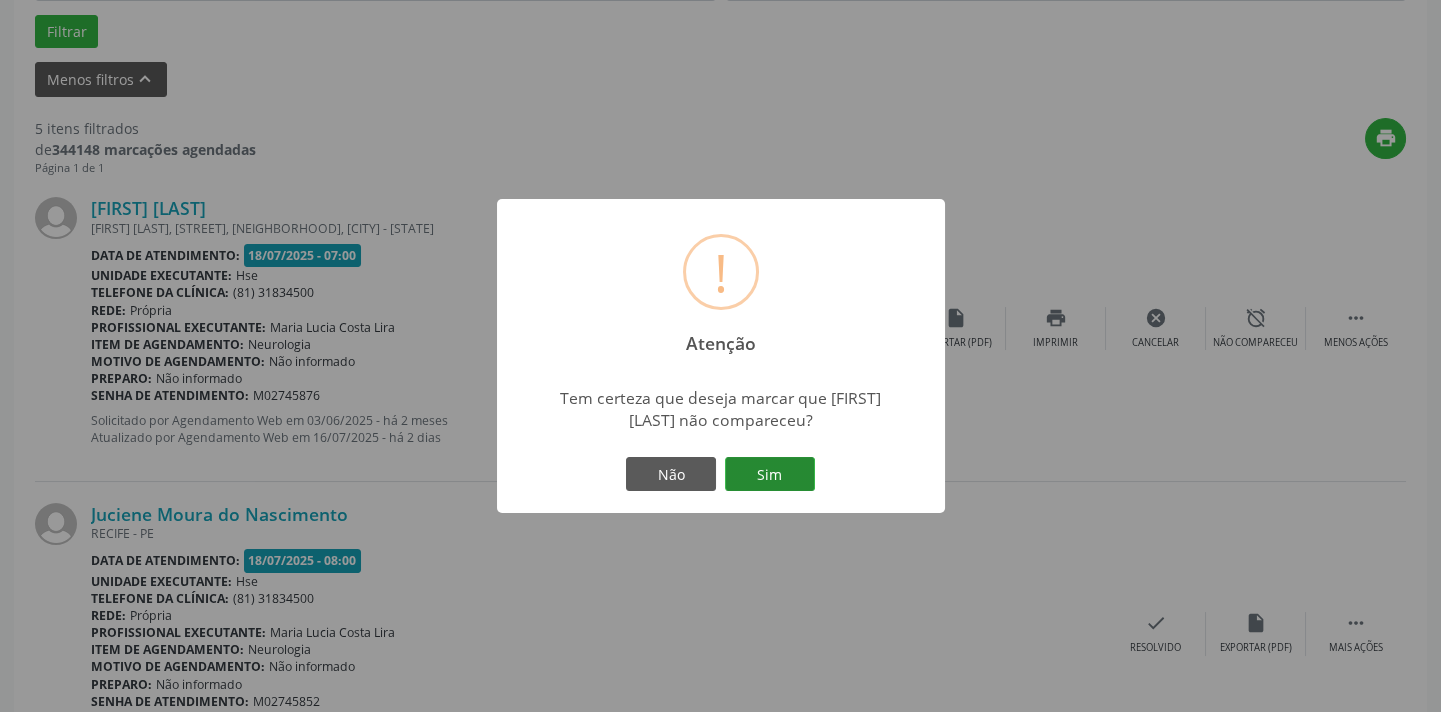 click on "Sim" at bounding box center [770, 474] 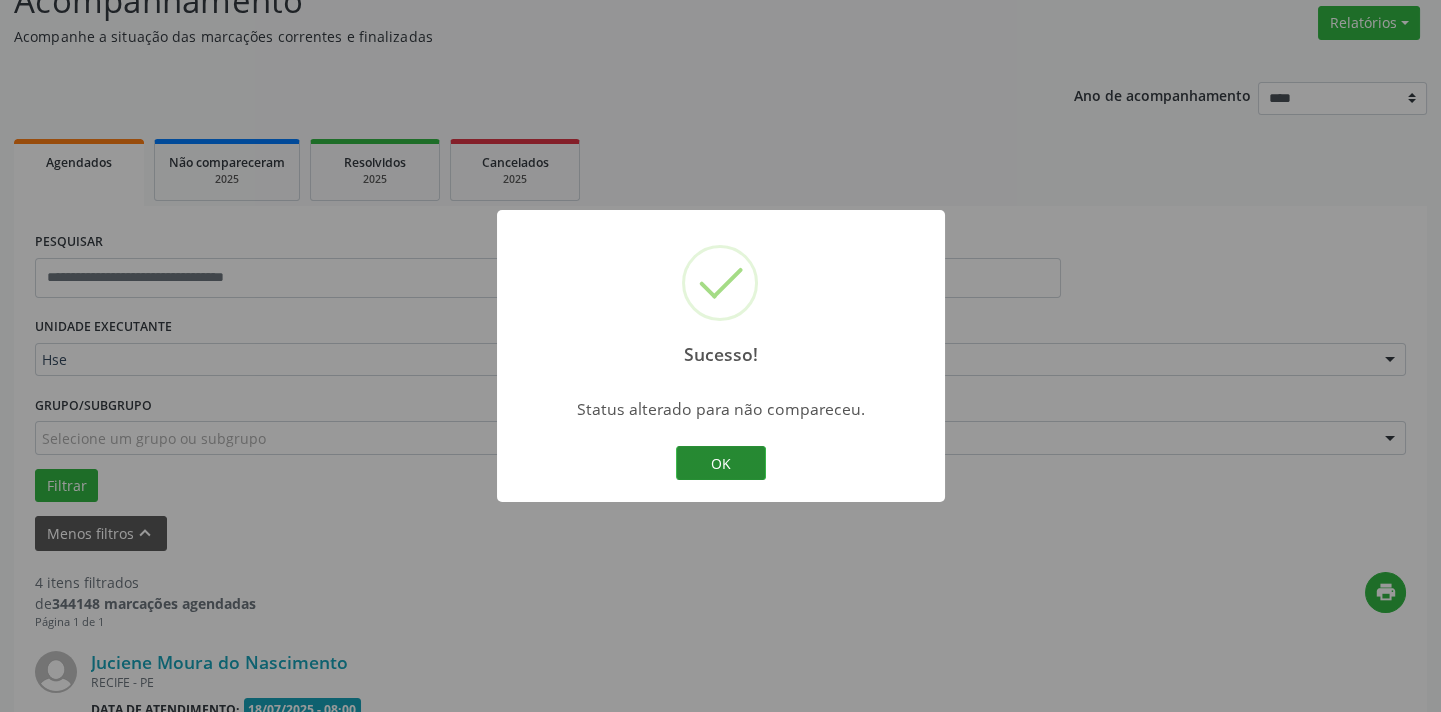 scroll, scrollTop: 614, scrollLeft: 0, axis: vertical 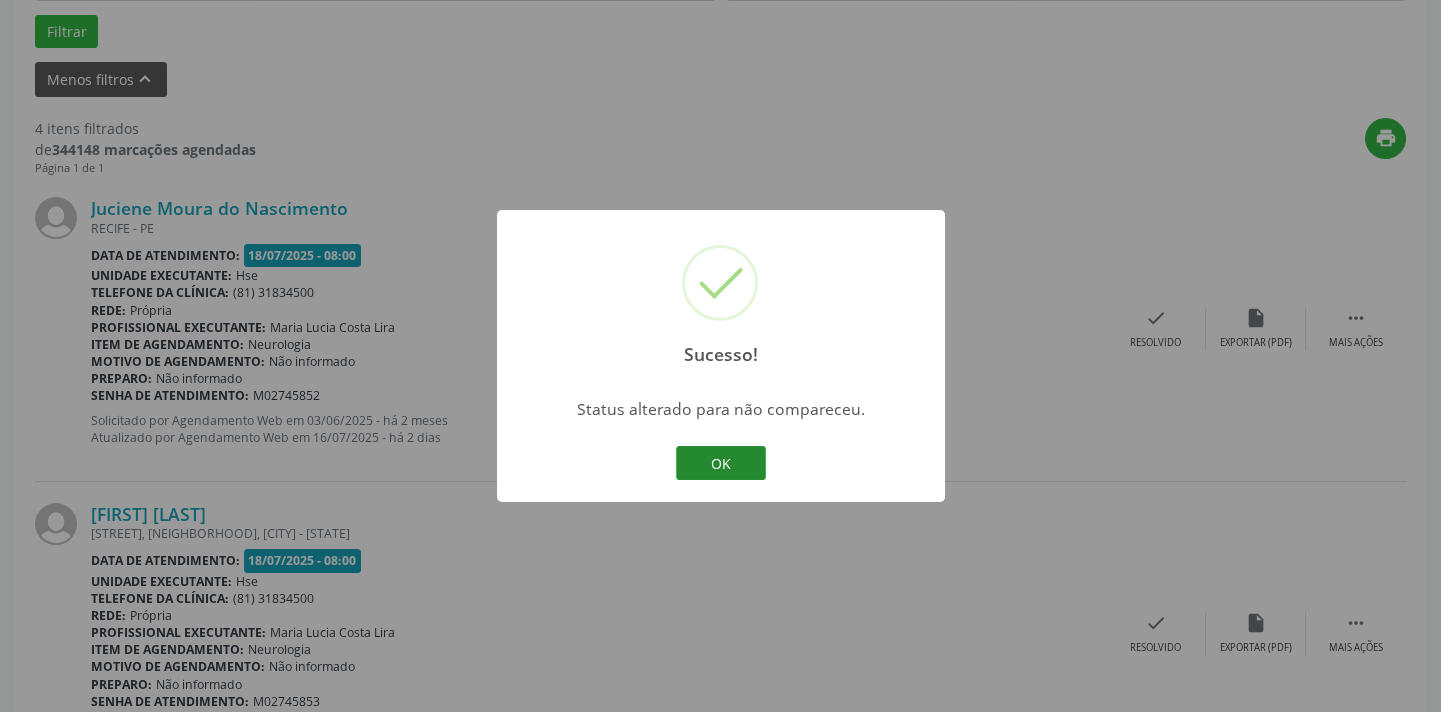 click on "OK" at bounding box center (721, 463) 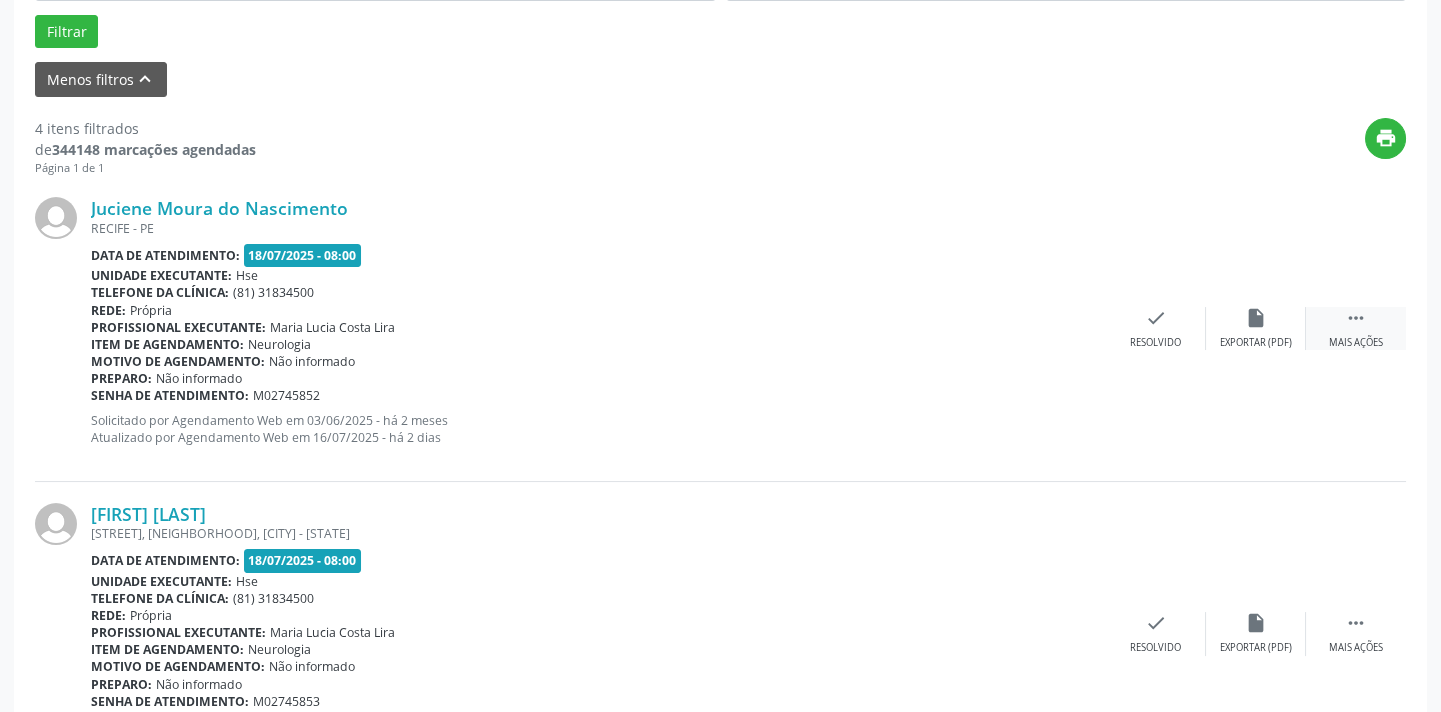 click on "
Mais ações" at bounding box center [1356, 328] 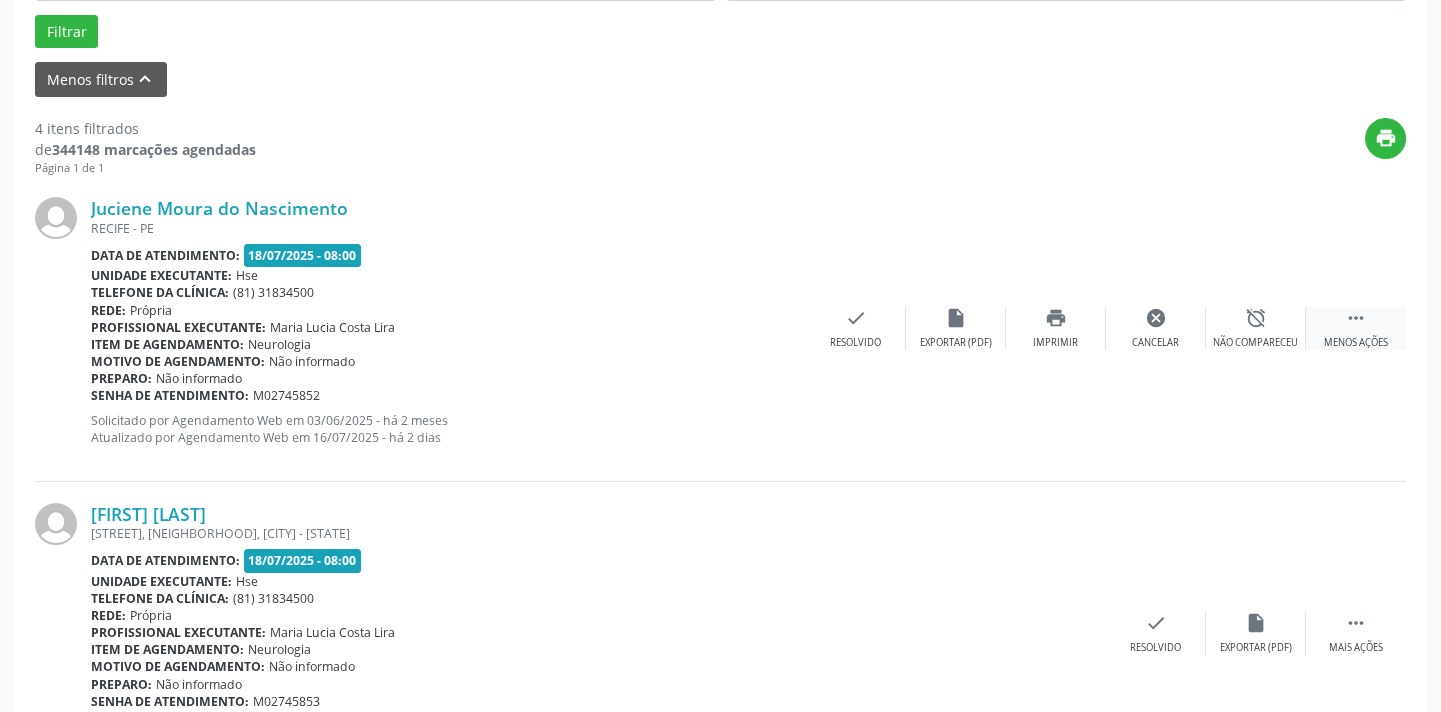 click on "Não compareceu" at bounding box center (1255, 343) 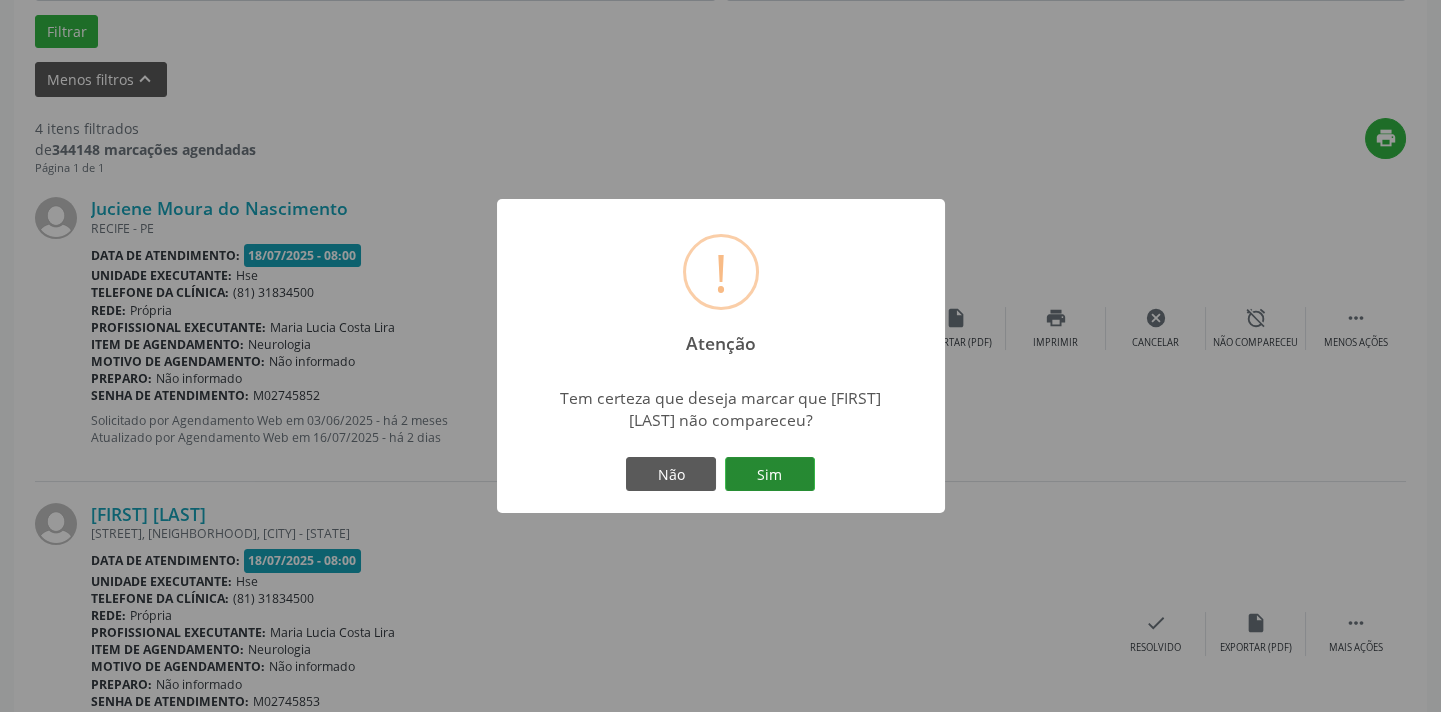 click on "Sim" at bounding box center [770, 474] 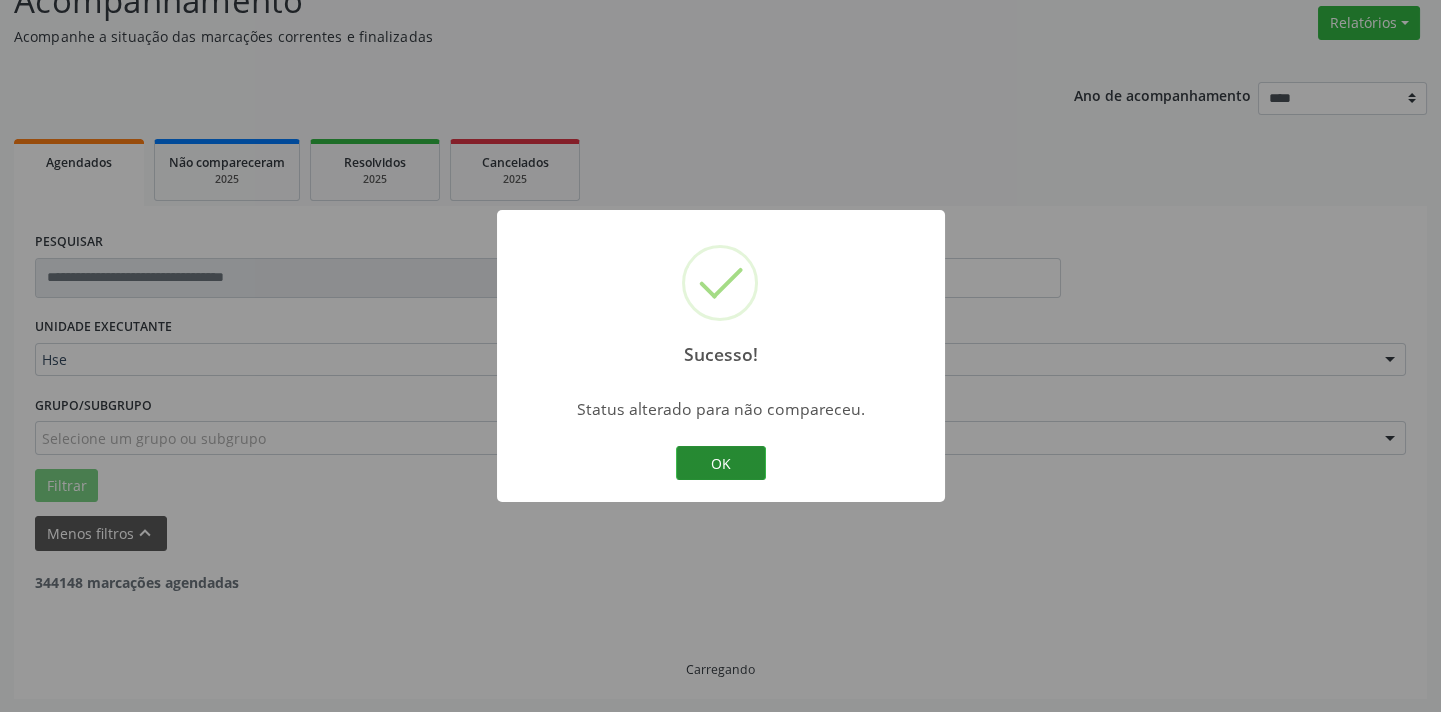 click on "OK" at bounding box center [721, 463] 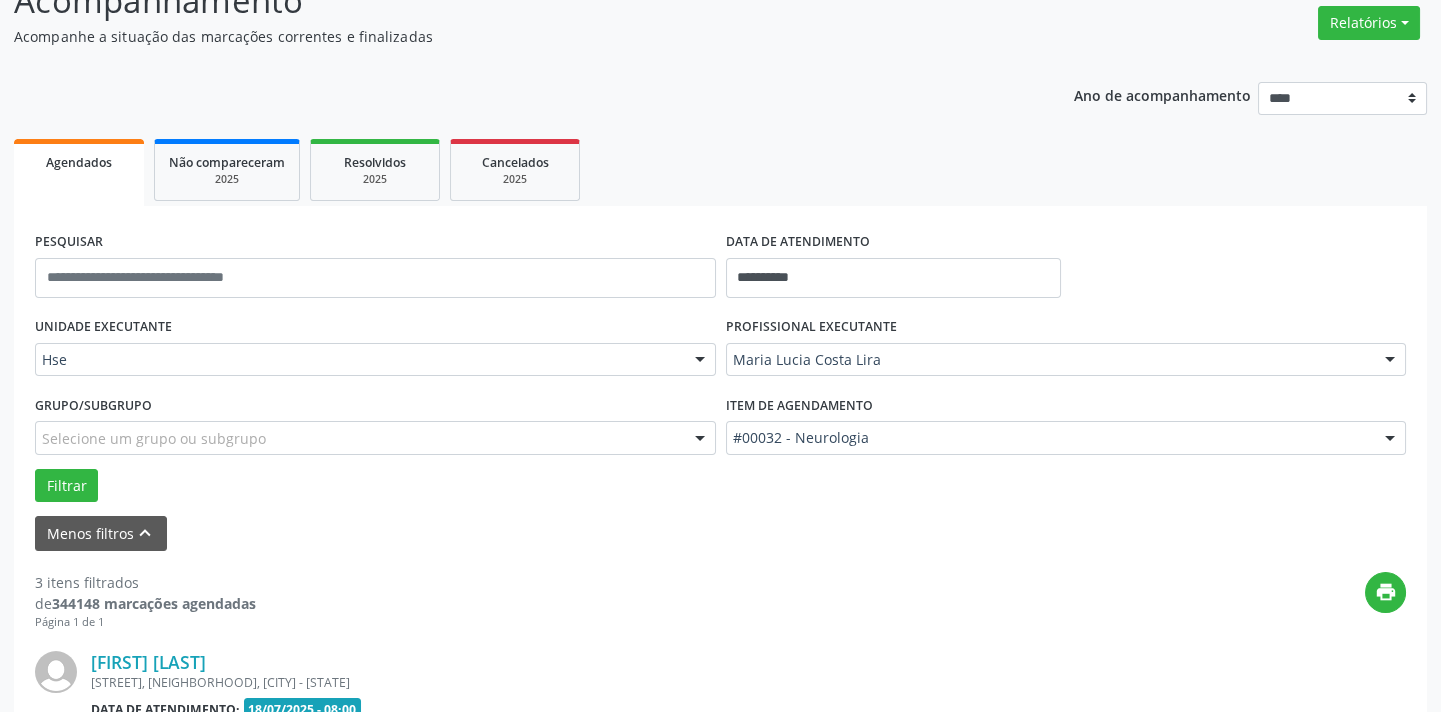 scroll, scrollTop: 614, scrollLeft: 0, axis: vertical 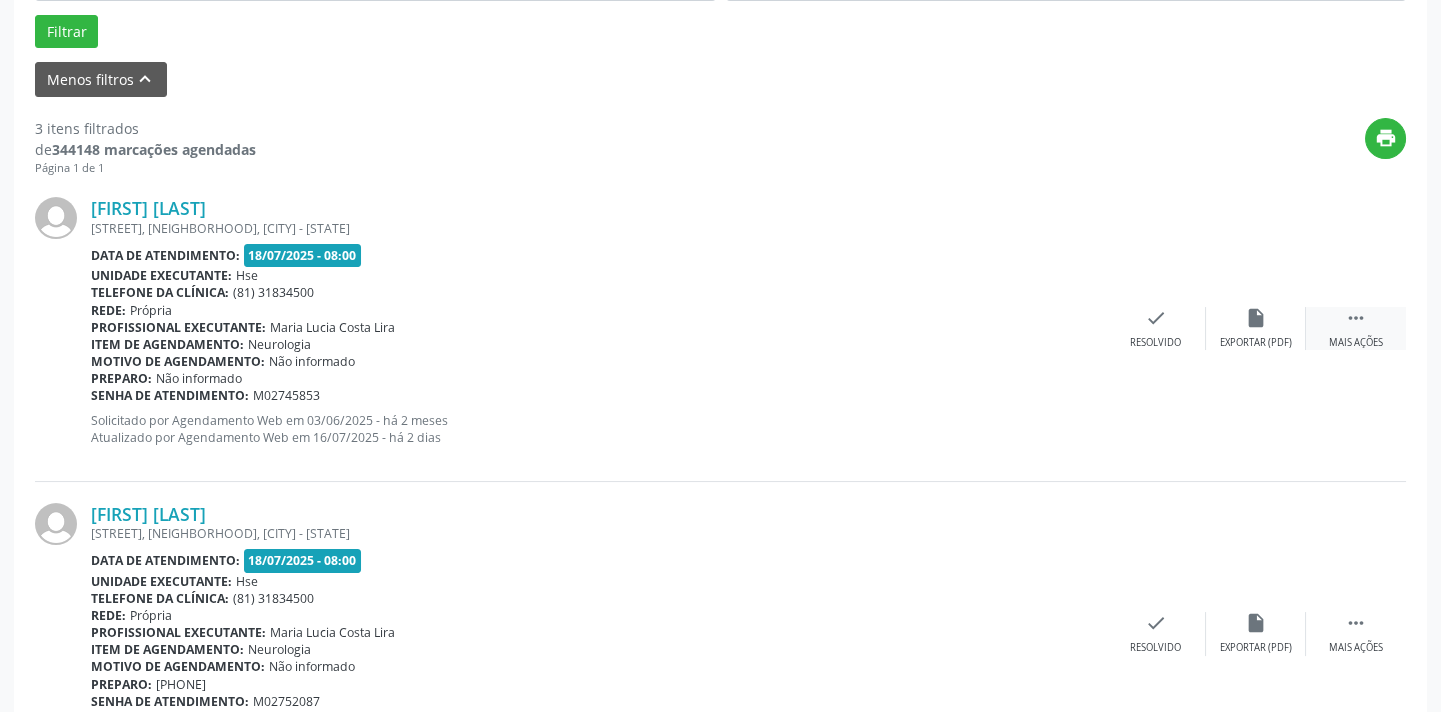 click on "
Mais ações" at bounding box center (1356, 328) 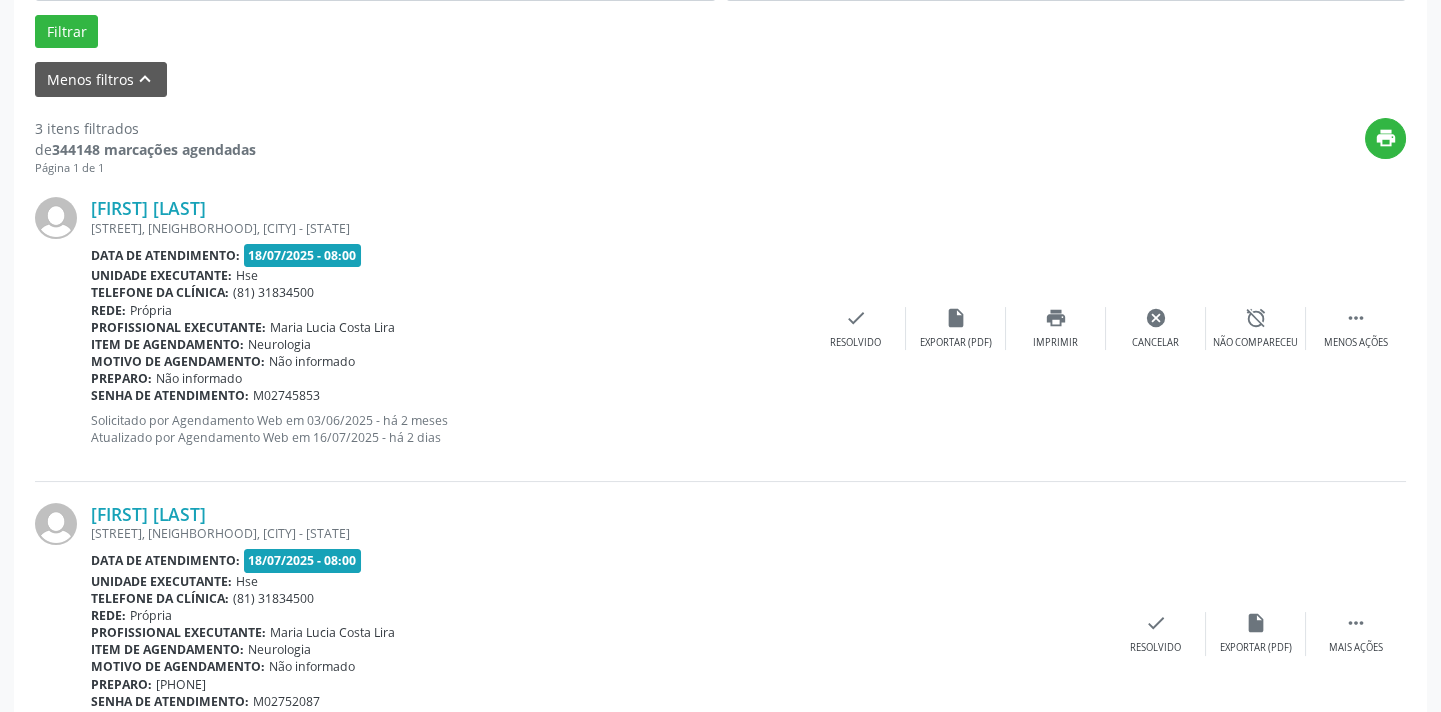 click on "[FIRST] [LAST]
[STREET], [NEIGHBORHOOD], [CITY] - [STATE]
Data de atendimento:
18/07/2025 - 08:00
Unidade executante:
Hse
Telefone da clínica:
(81) 31834500
Rede:
Própria
Profissional executante:
[FIRST] [LAST]
Item de agendamento:
Neurologia
Motivo de agendamento:
Não informado
Preparo:
Não informado
Senha de atendimento:
M02745853
Solicitado por Agendamento Web em 03/06/2025 - há 2 meses
Atualizado por Agendamento Web em 16/07/2025 - há 2 dias

Menos ações
alarm_off
Não compareceu
cancel
Cancelar
print
Imprimir
insert_drive_file
Exportar (PDF)
check
Resolvido" at bounding box center (720, 328) 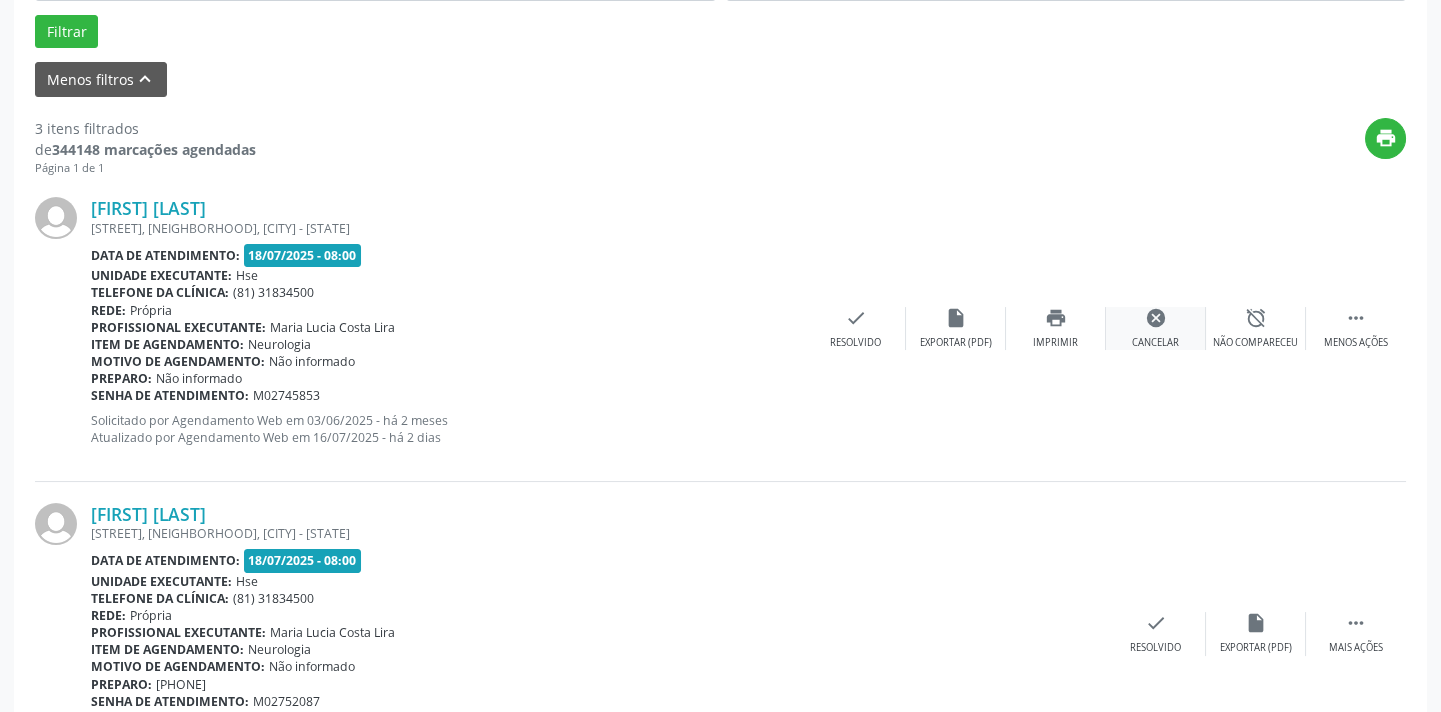 click on "cancel
Cancelar" at bounding box center (1156, 328) 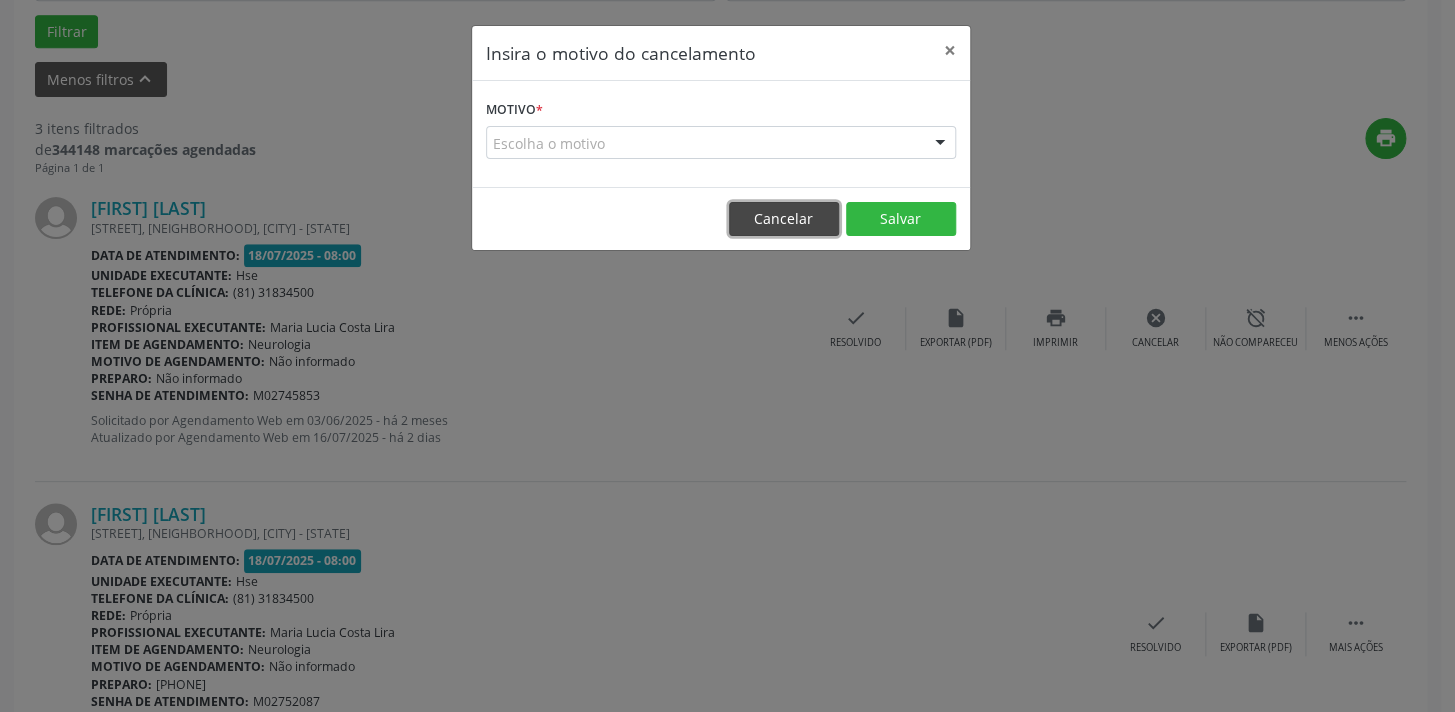 click on "Cancelar" at bounding box center (784, 219) 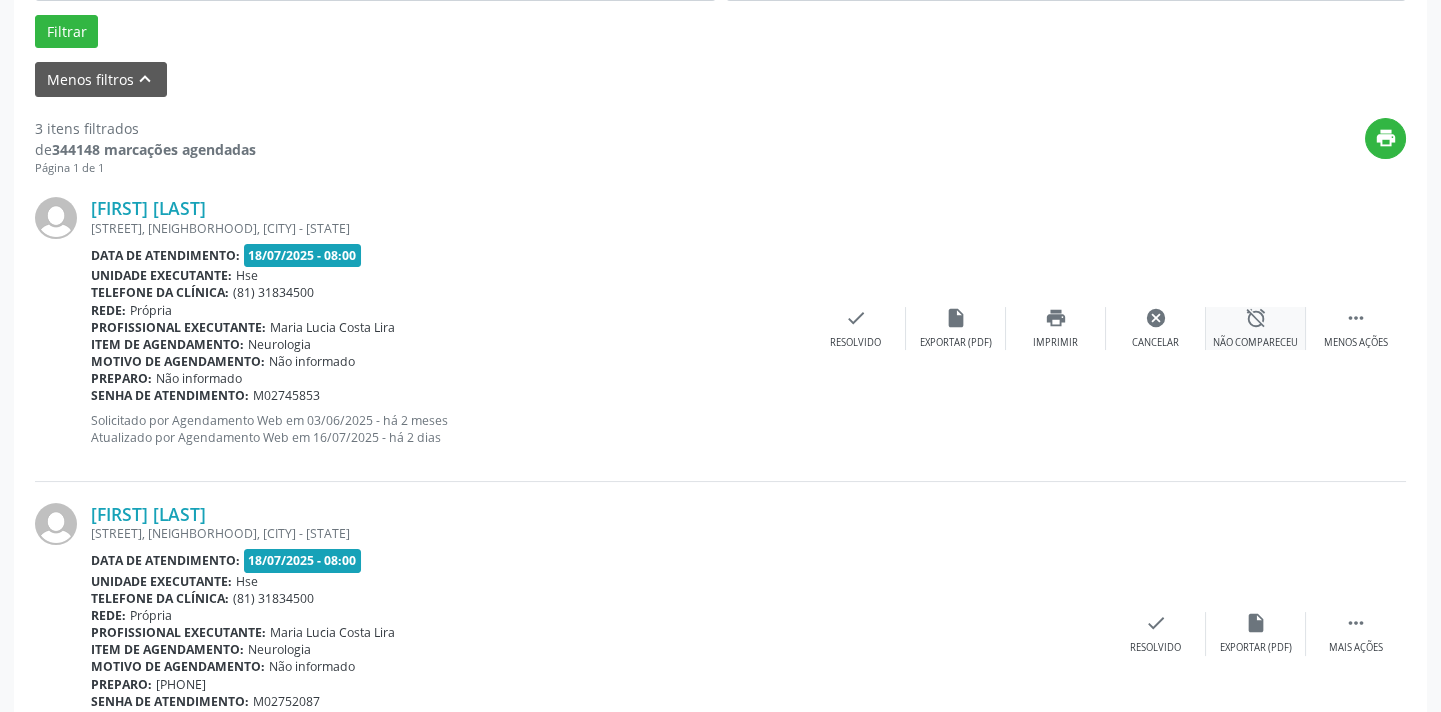 click on "Não compareceu" at bounding box center (1255, 343) 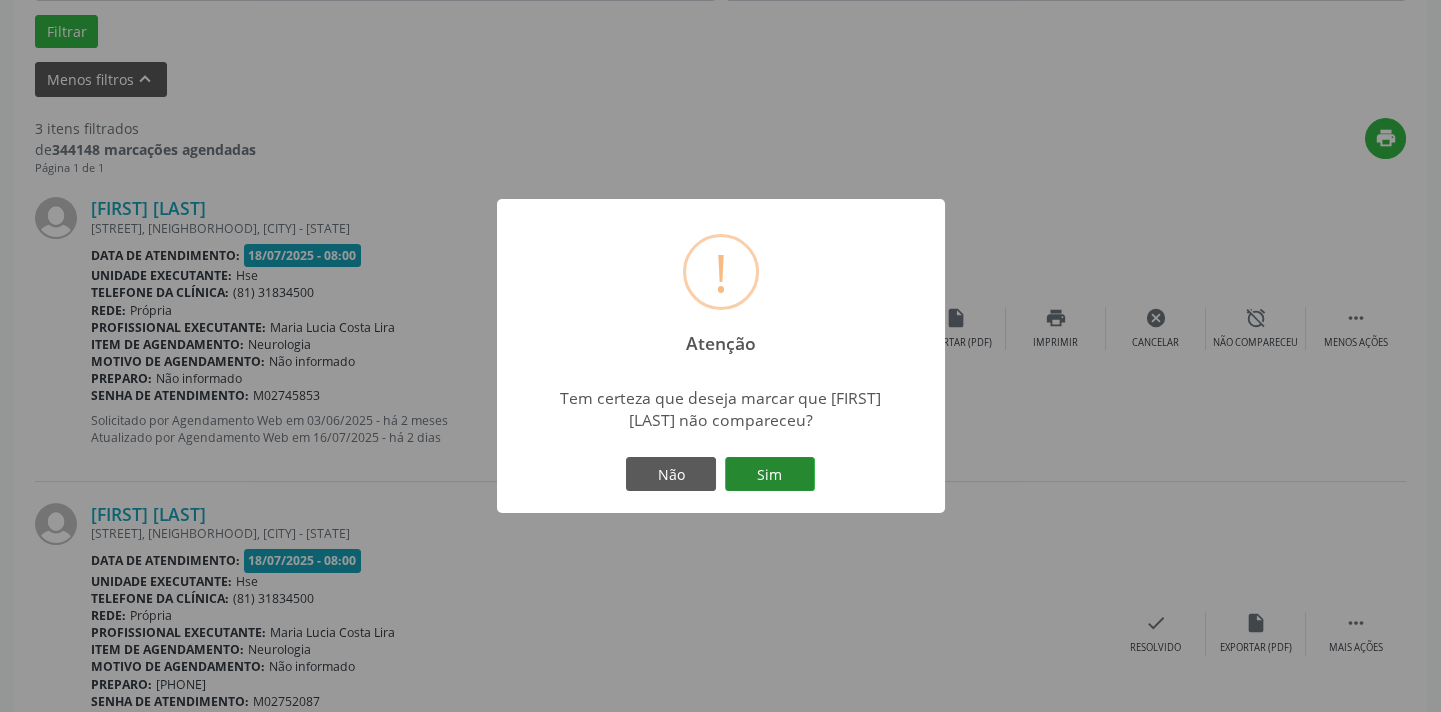 click on "Sim" at bounding box center [770, 474] 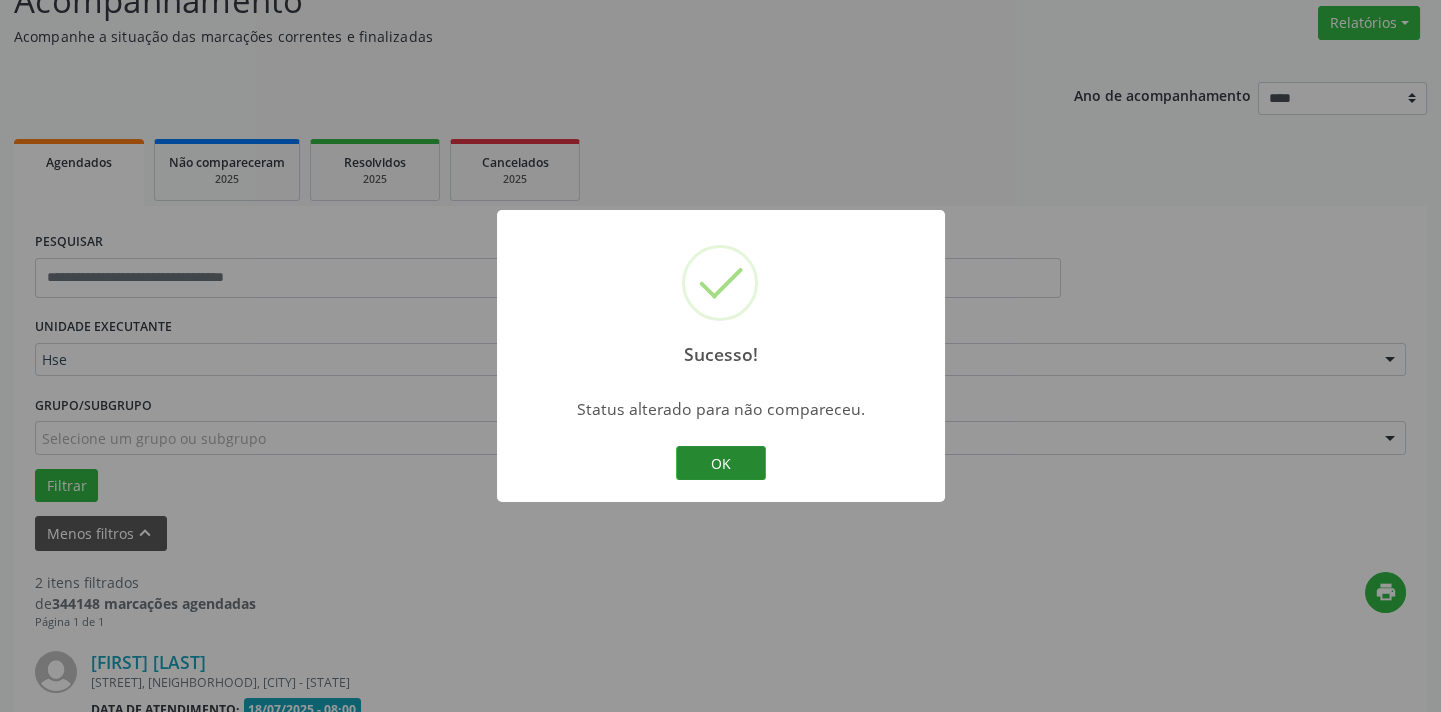scroll, scrollTop: 614, scrollLeft: 0, axis: vertical 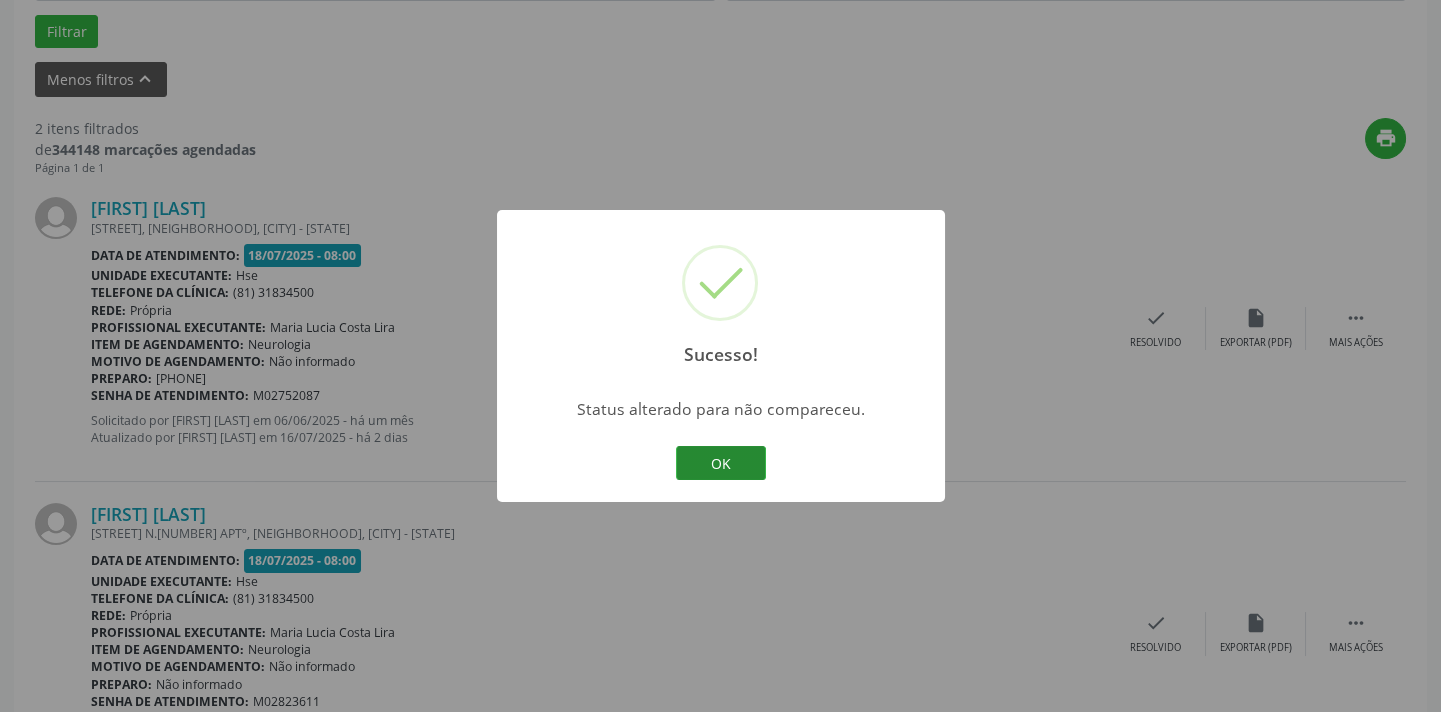 click on "OK" at bounding box center (721, 463) 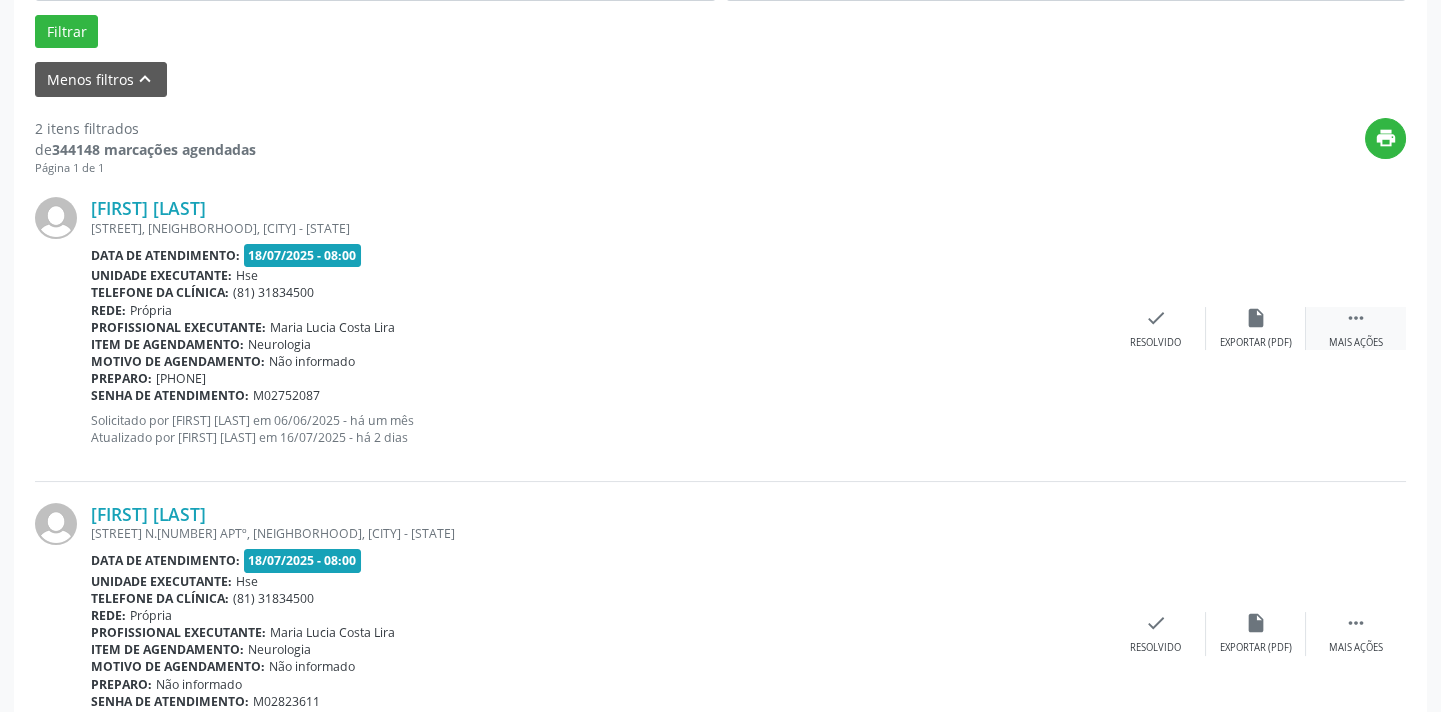 click on "
Mais ações" at bounding box center (1356, 328) 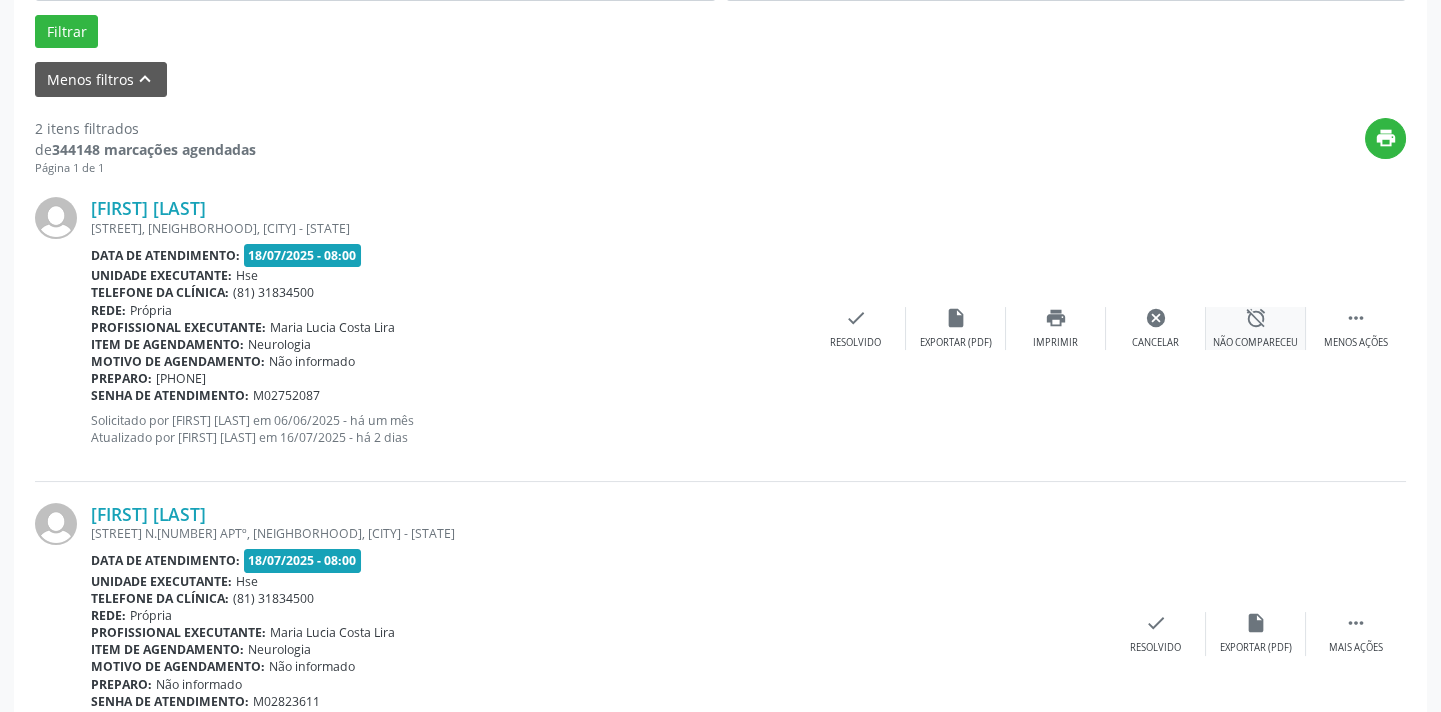 click on "alarm_off
Não compareceu" at bounding box center (1256, 328) 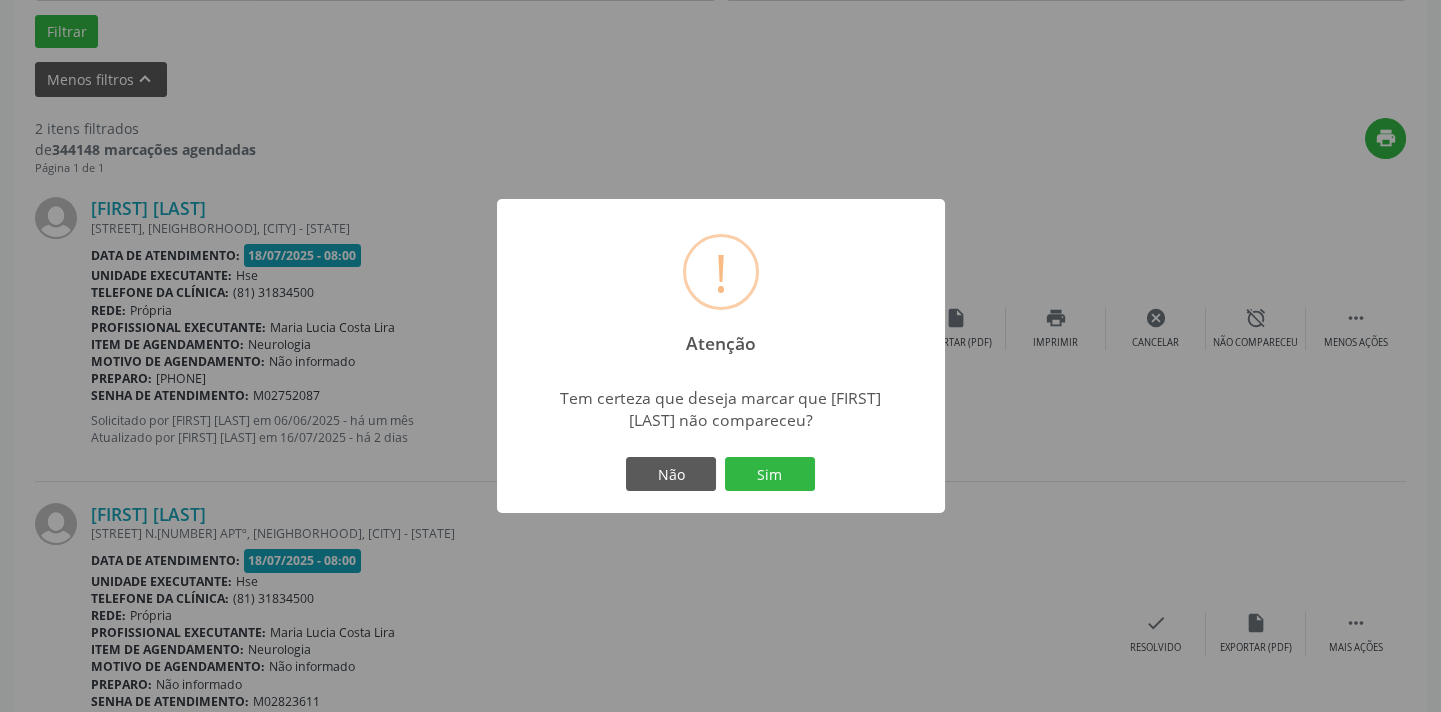 click on "Não Sim" at bounding box center [721, 474] 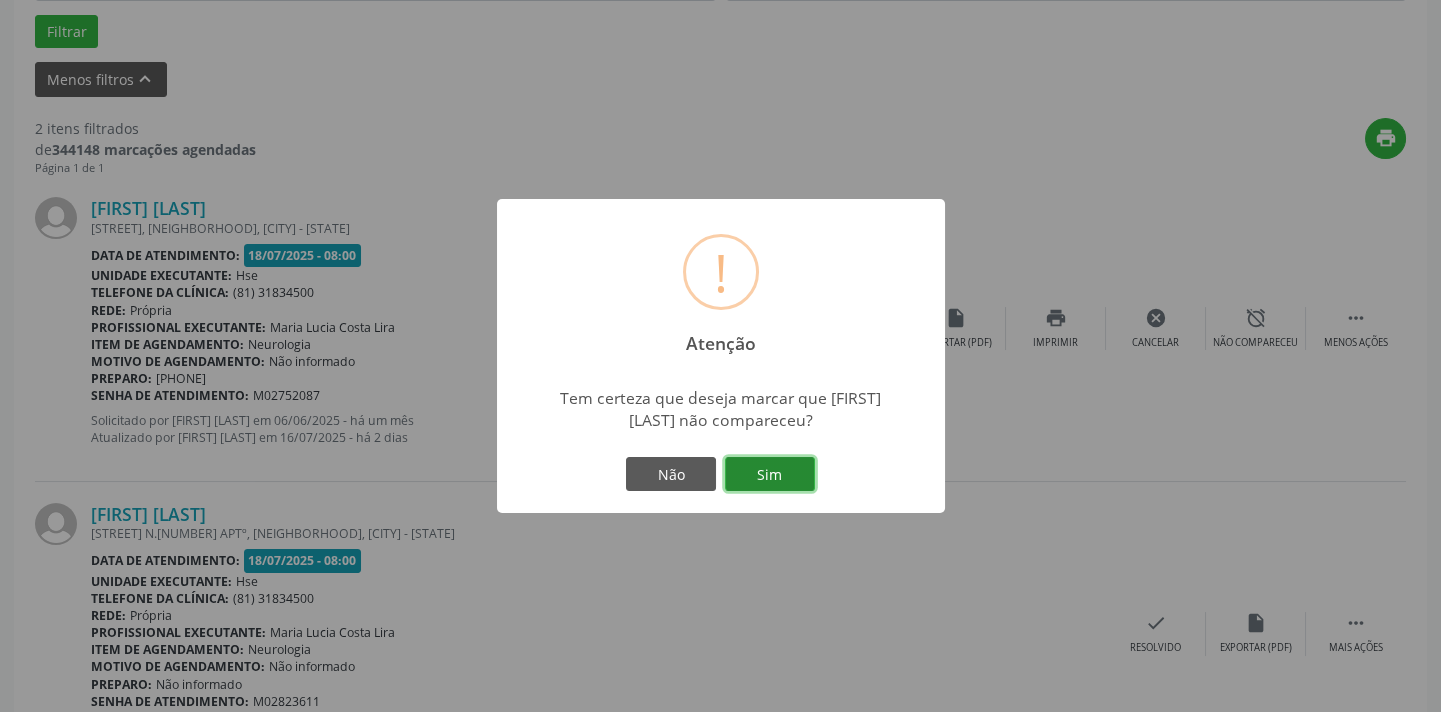 click on "Sim" at bounding box center [770, 474] 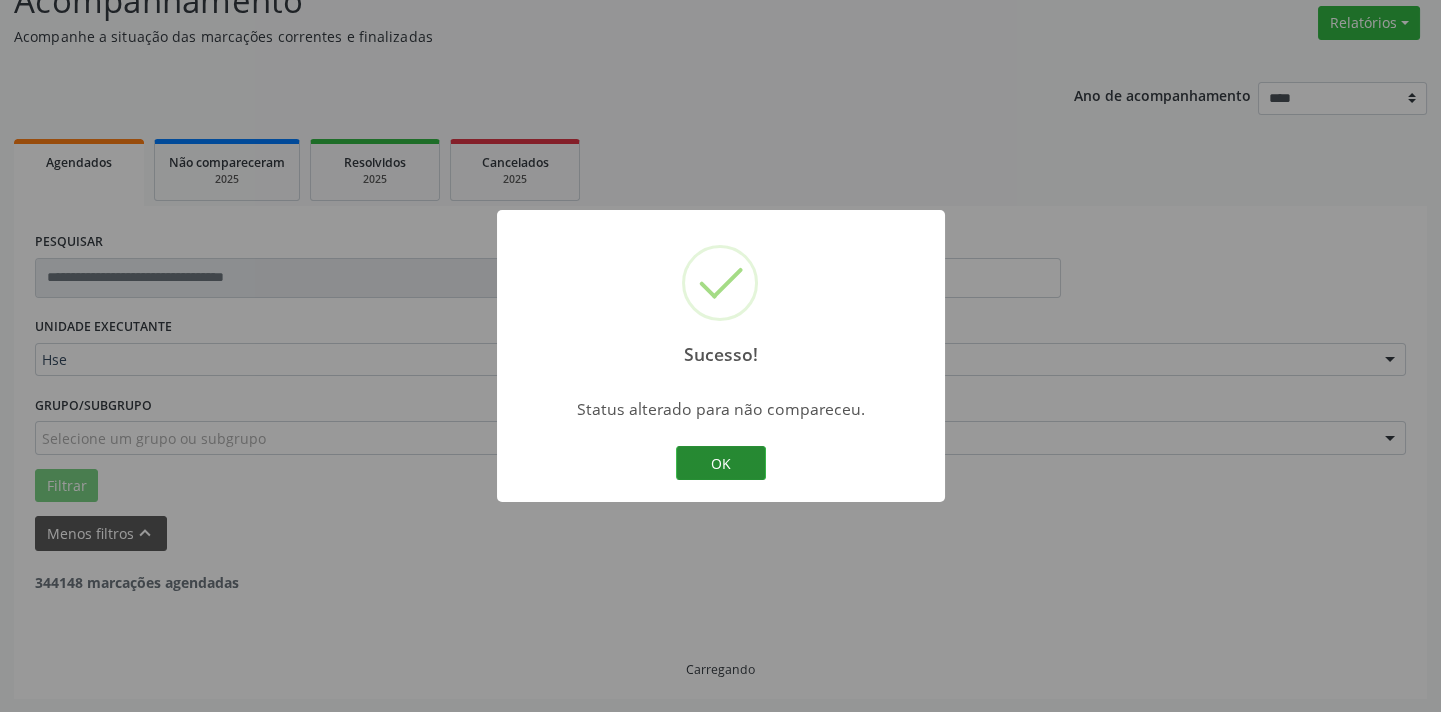 click on "OK" at bounding box center [721, 463] 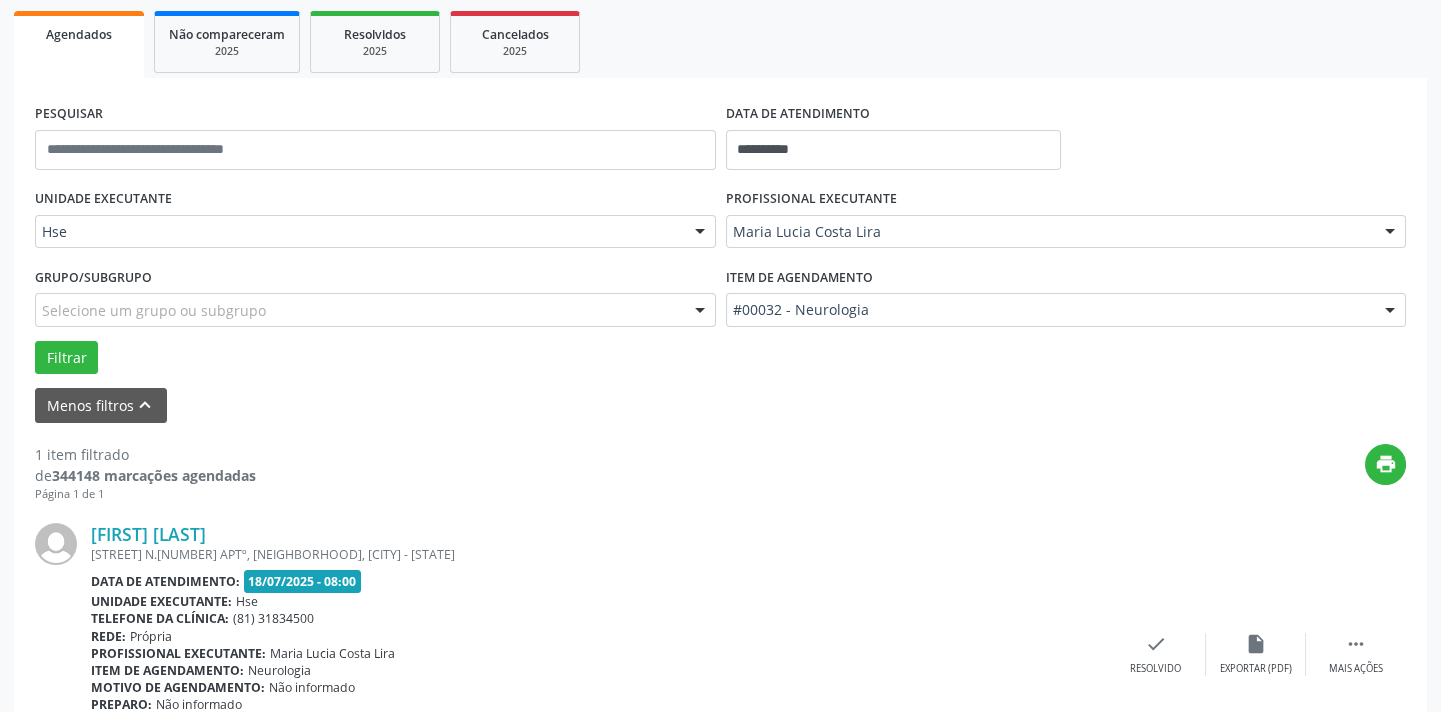 scroll, scrollTop: 417, scrollLeft: 0, axis: vertical 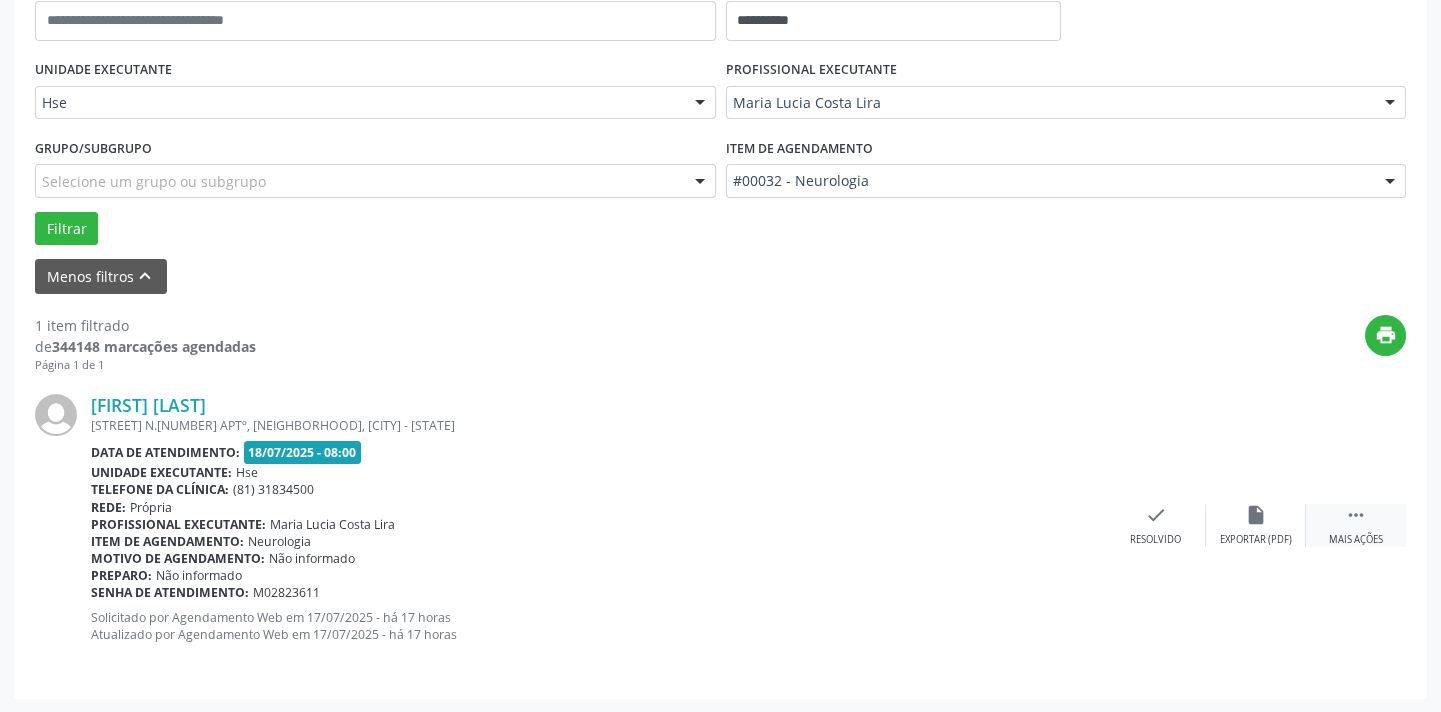 click on "
Mais ações" at bounding box center [1356, 525] 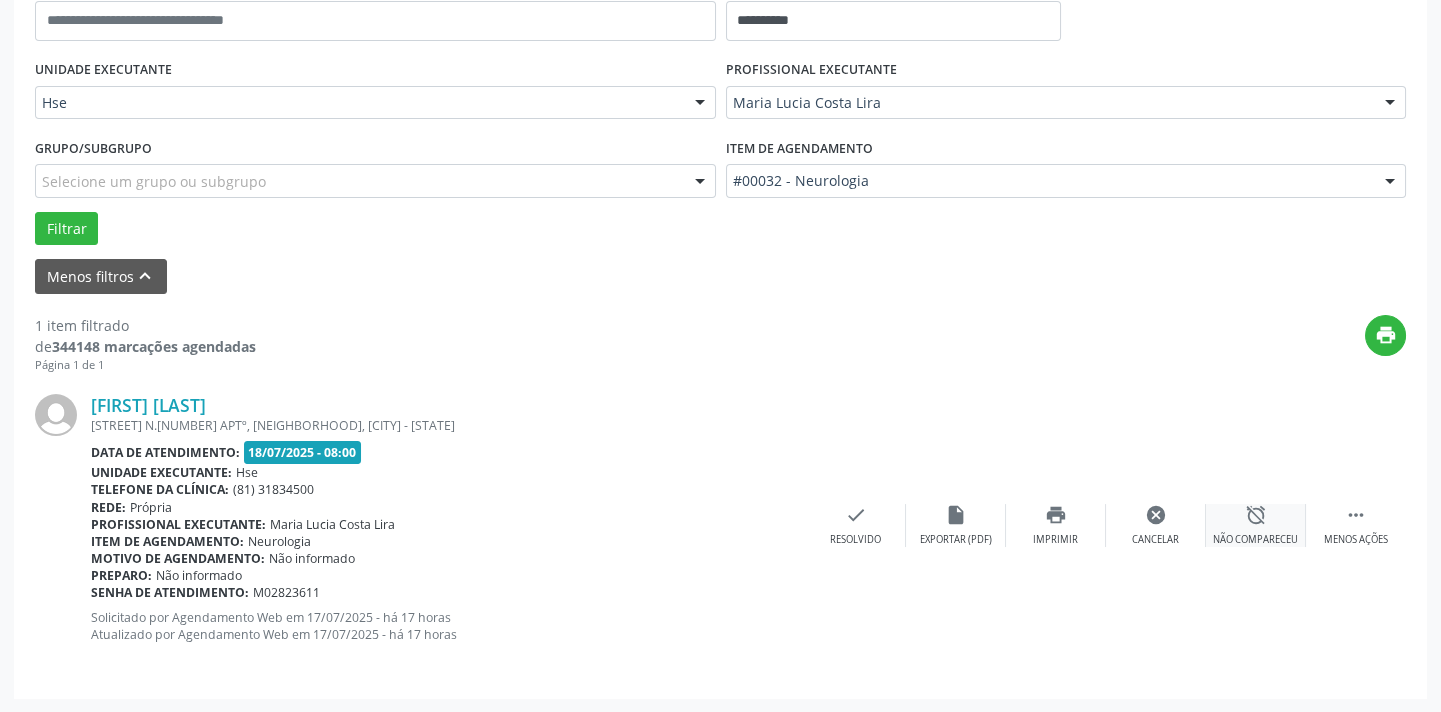 click on "alarm_off" at bounding box center [1256, 515] 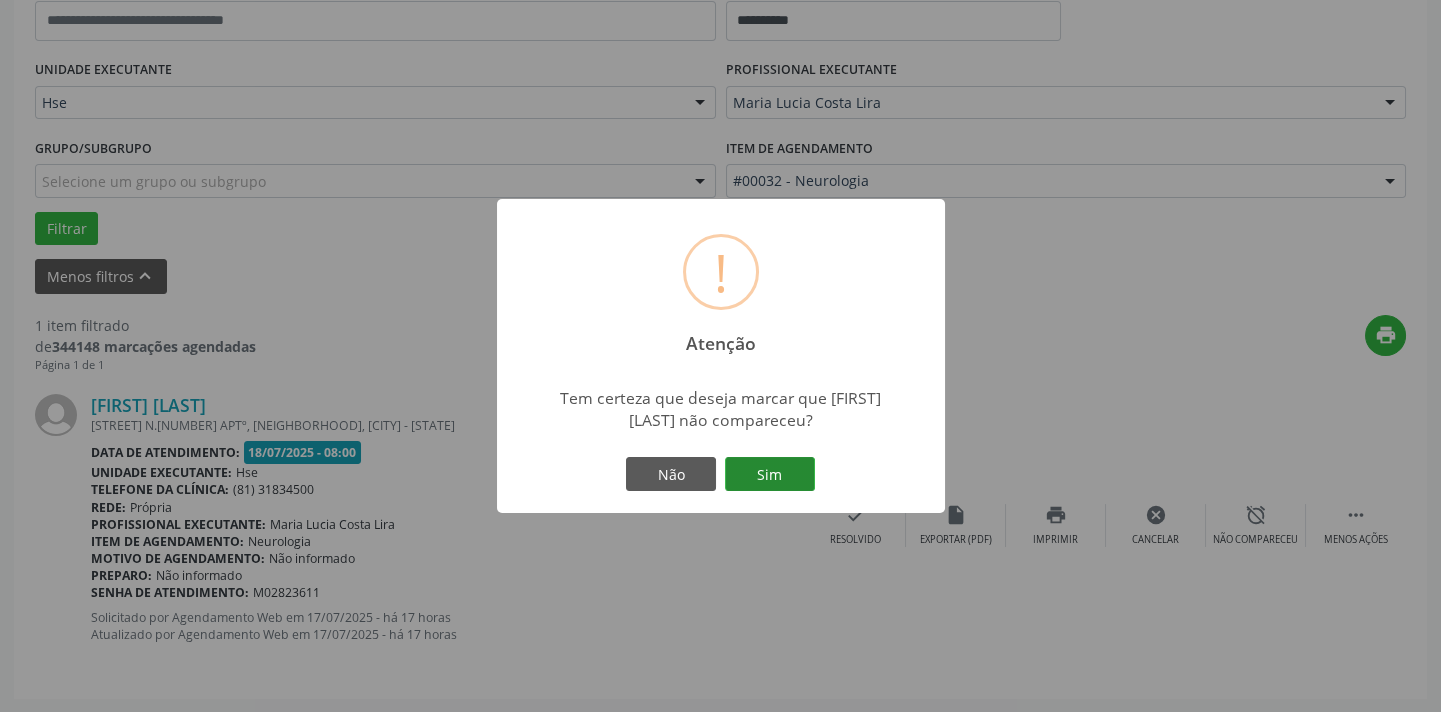 click on "Sim" at bounding box center [770, 474] 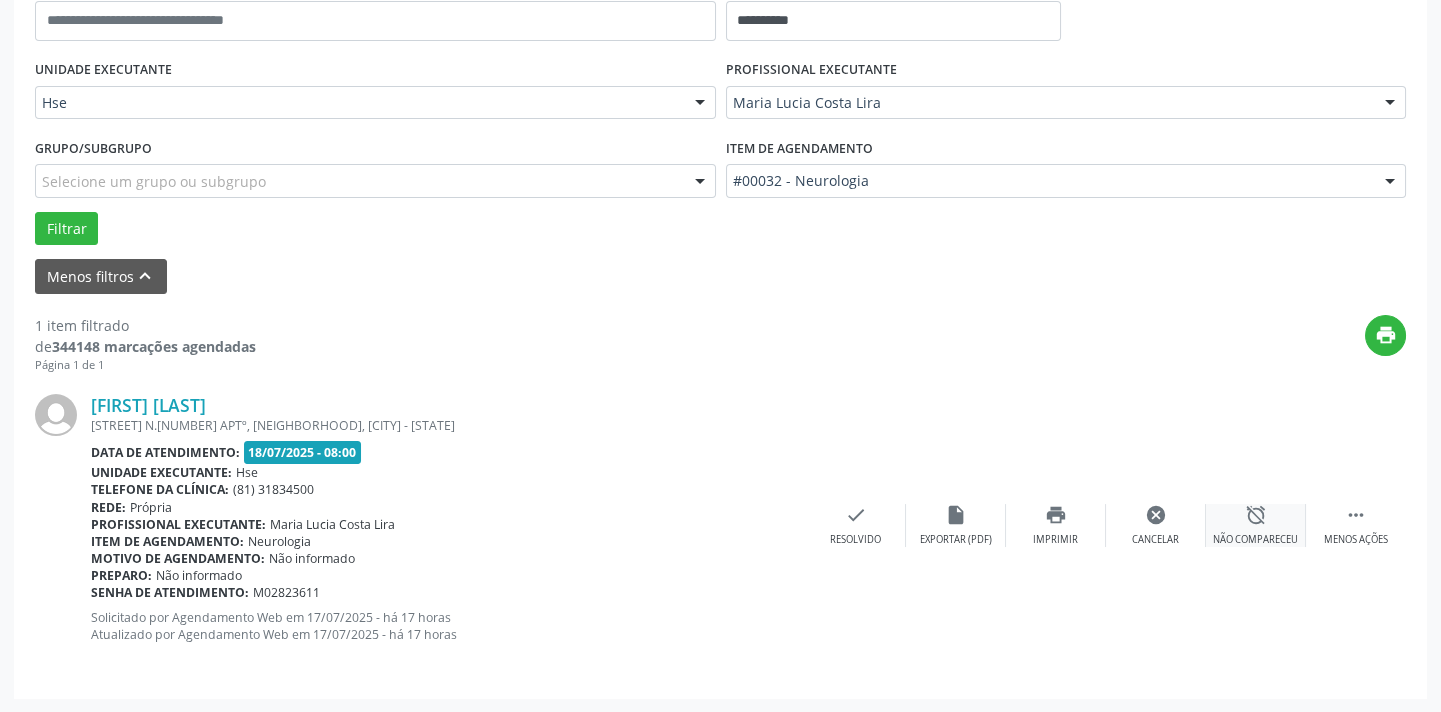 click on "alarm_off
Não compareceu" at bounding box center [1256, 525] 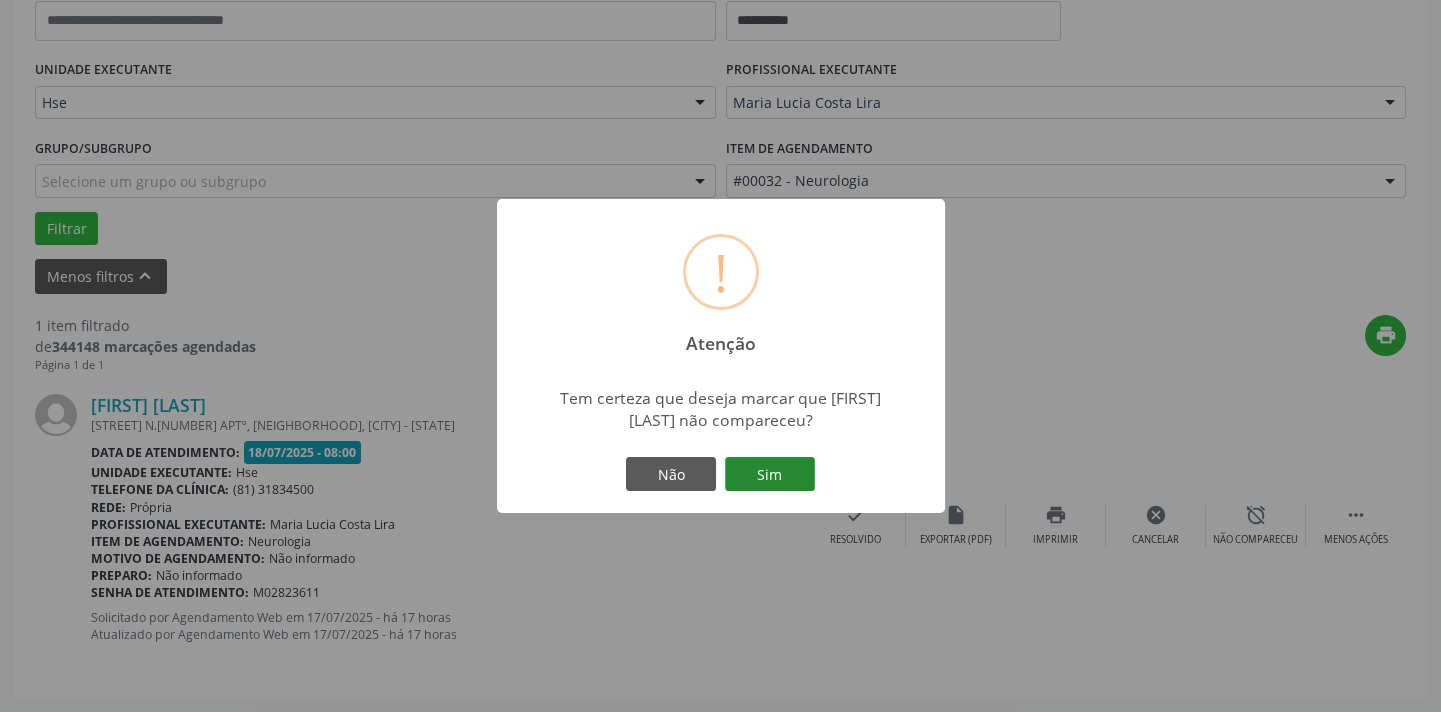 click on "Sim" at bounding box center (770, 474) 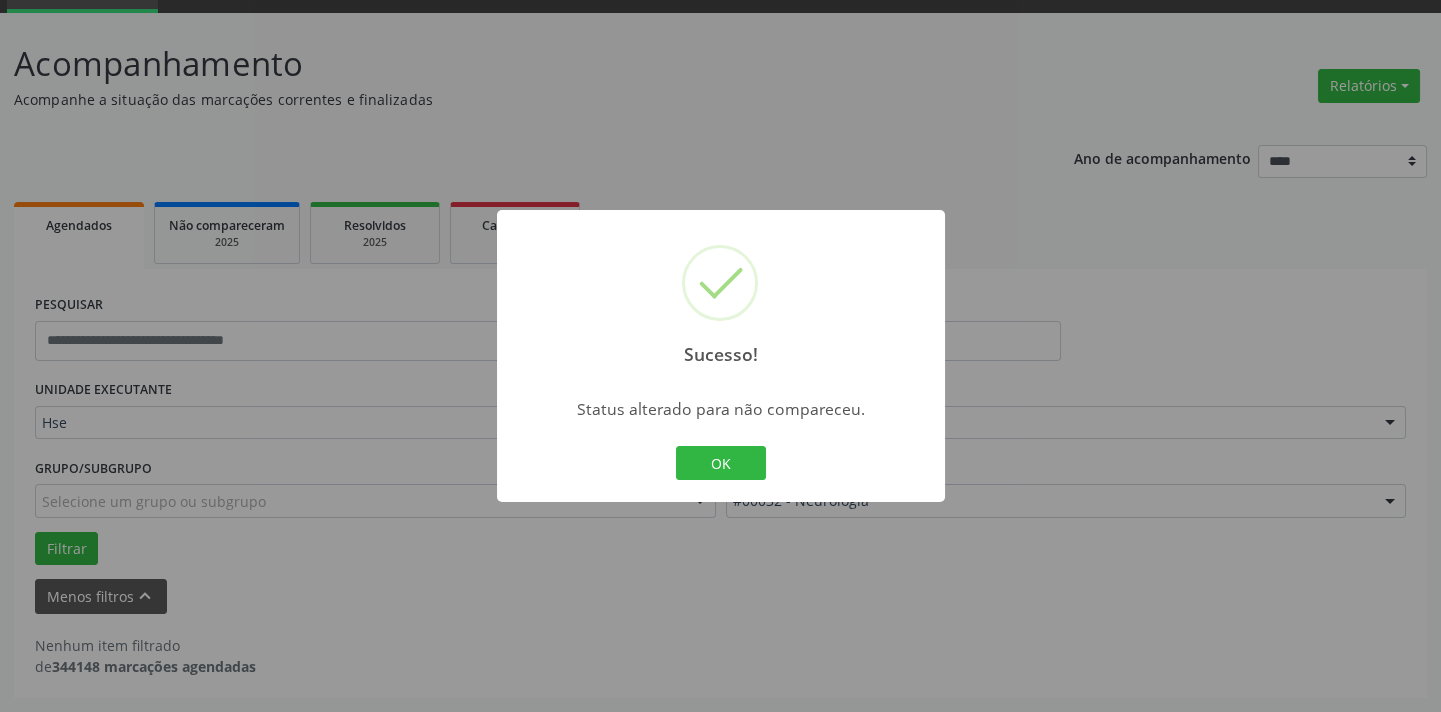 scroll, scrollTop: 95, scrollLeft: 0, axis: vertical 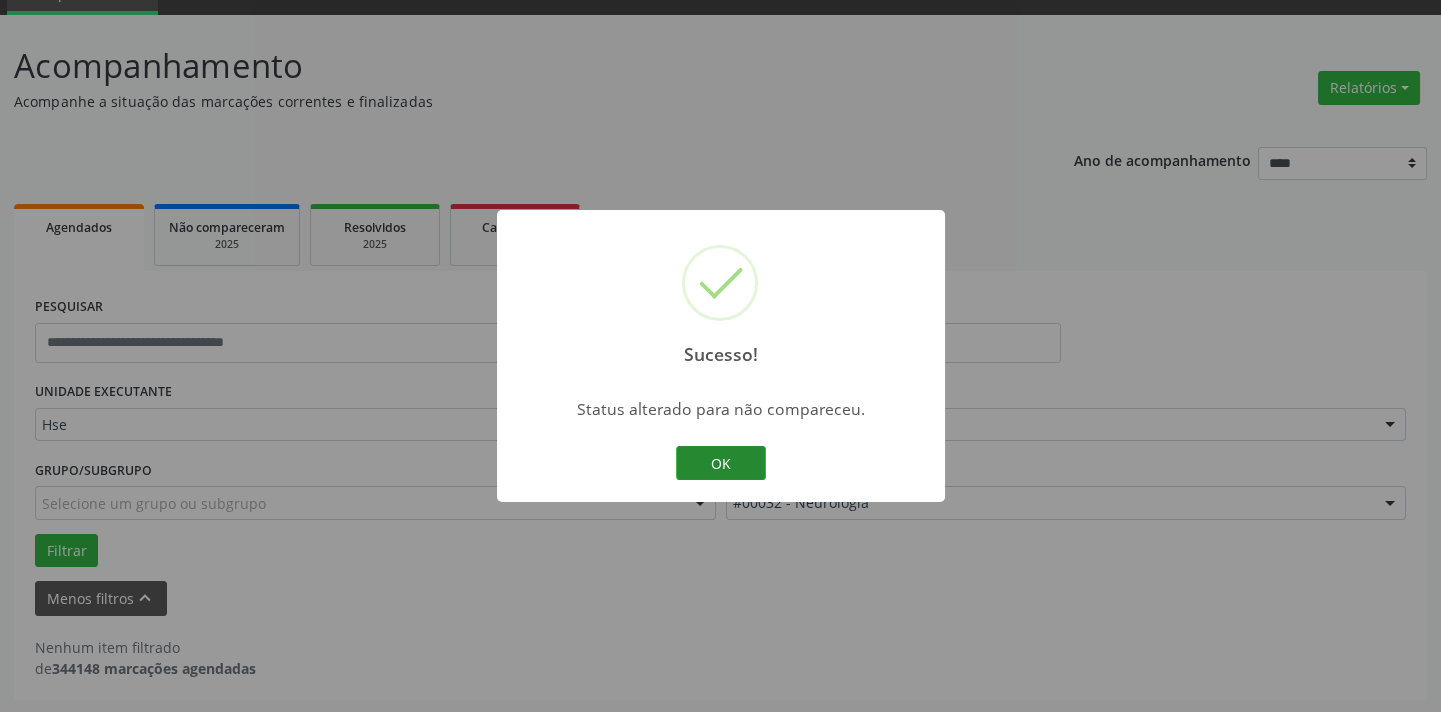 click on "OK" at bounding box center [721, 463] 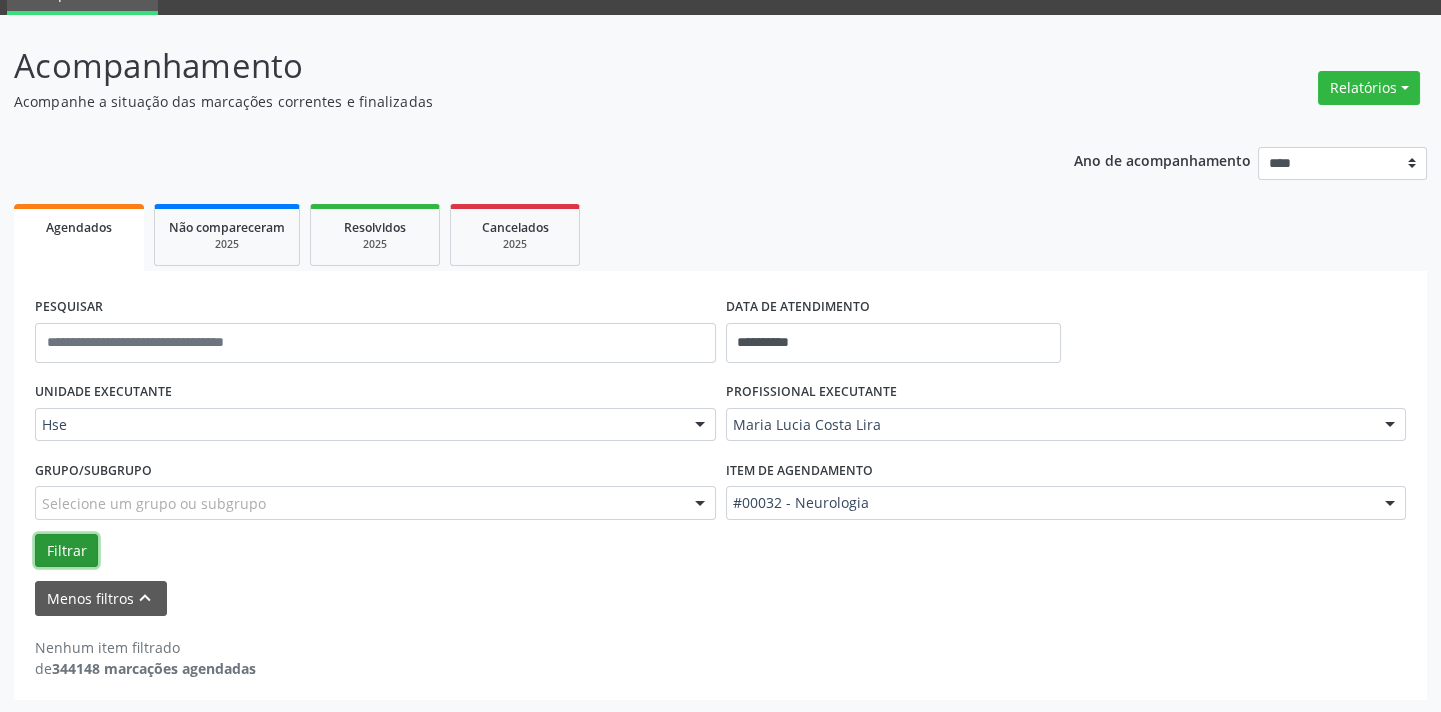 click on "Filtrar" at bounding box center (66, 551) 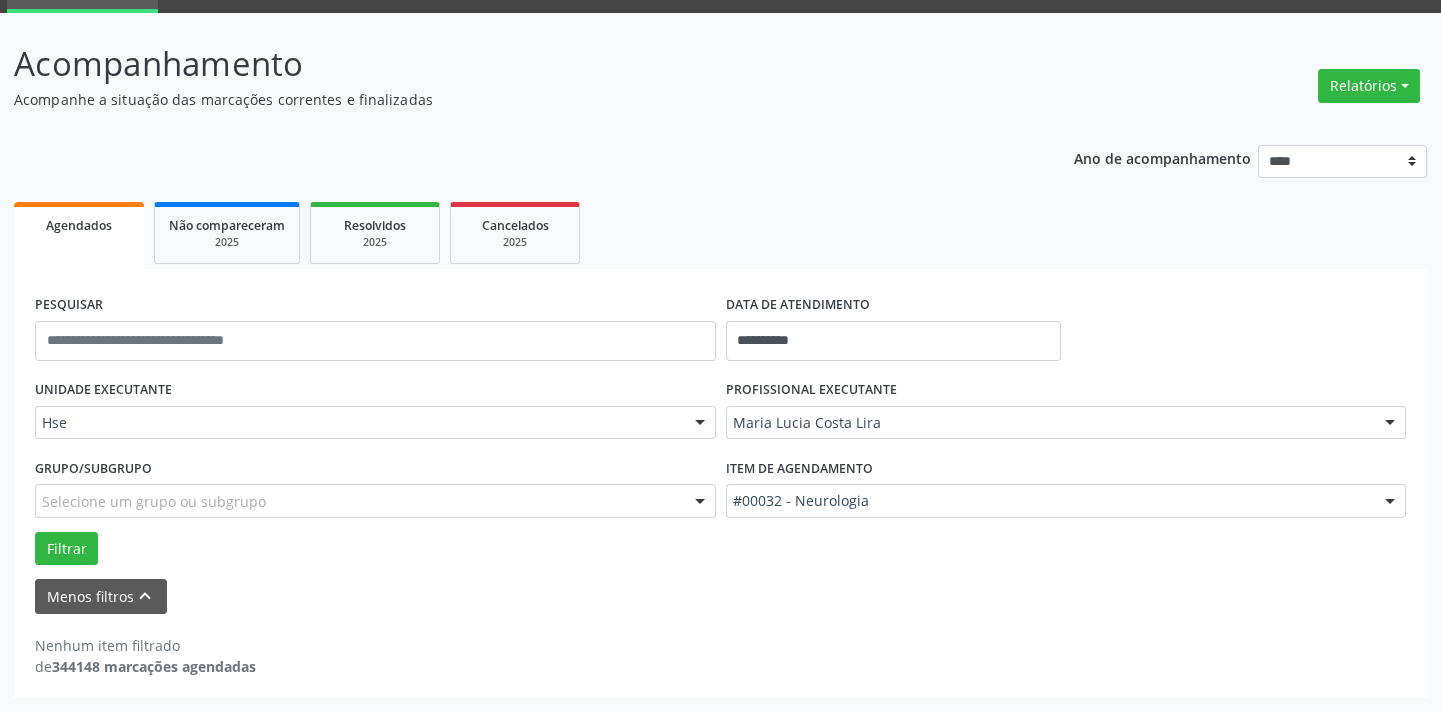 scroll, scrollTop: 95, scrollLeft: 0, axis: vertical 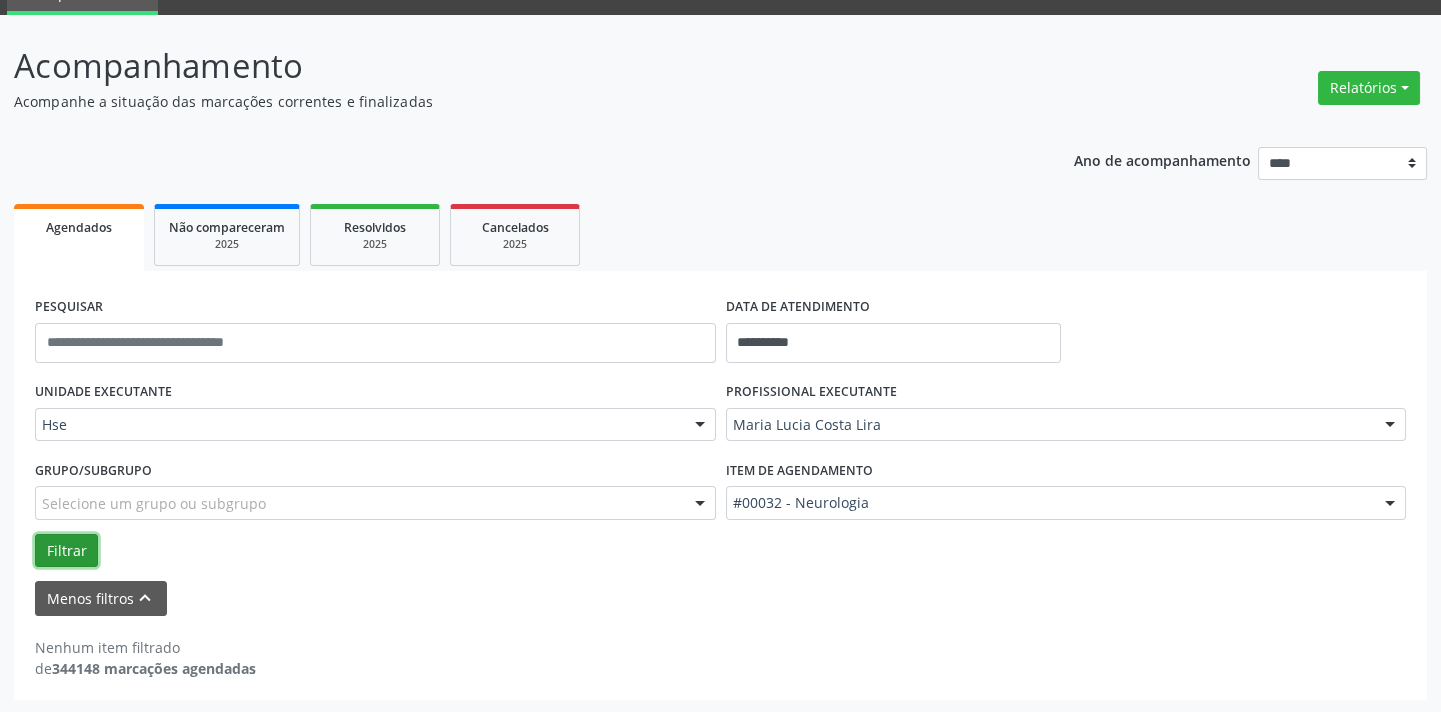 click on "Filtrar" at bounding box center [66, 551] 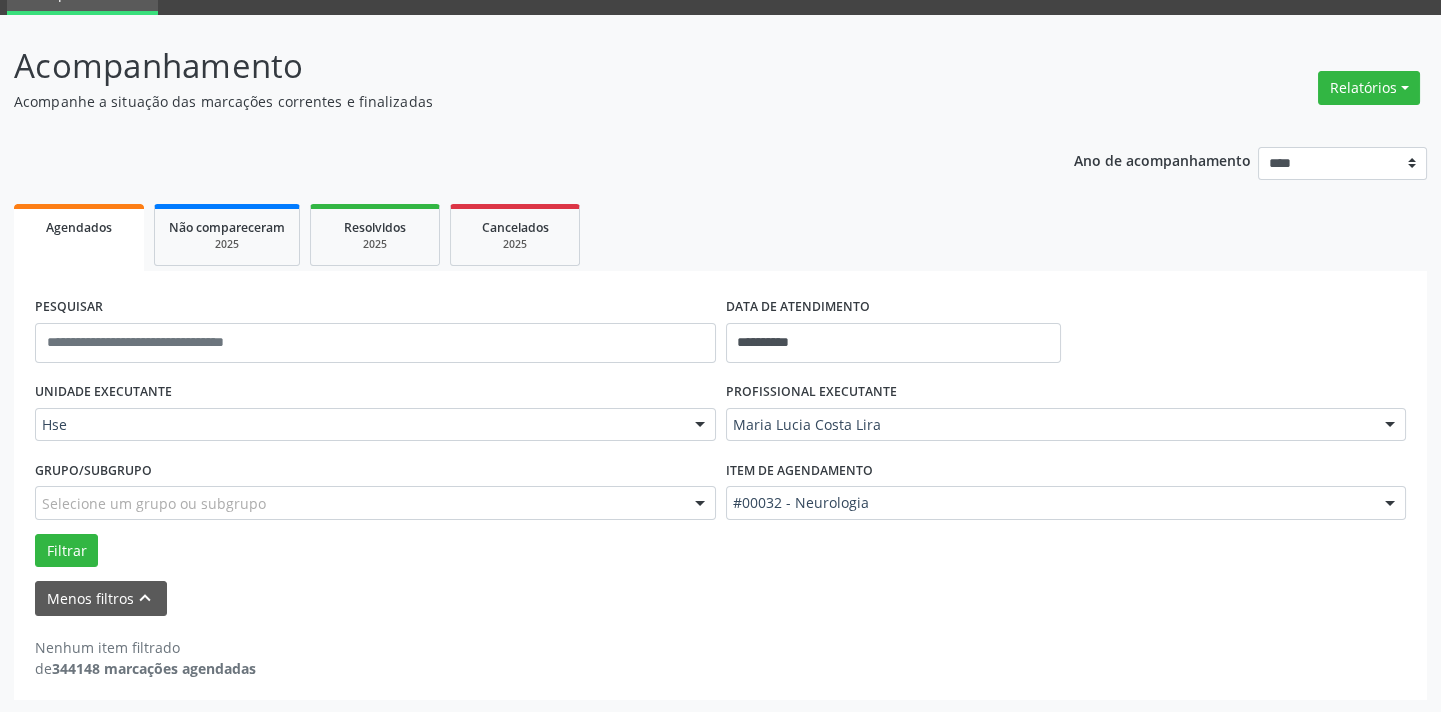 click on "Maria Lucia Costa Lira" at bounding box center (1066, 425) 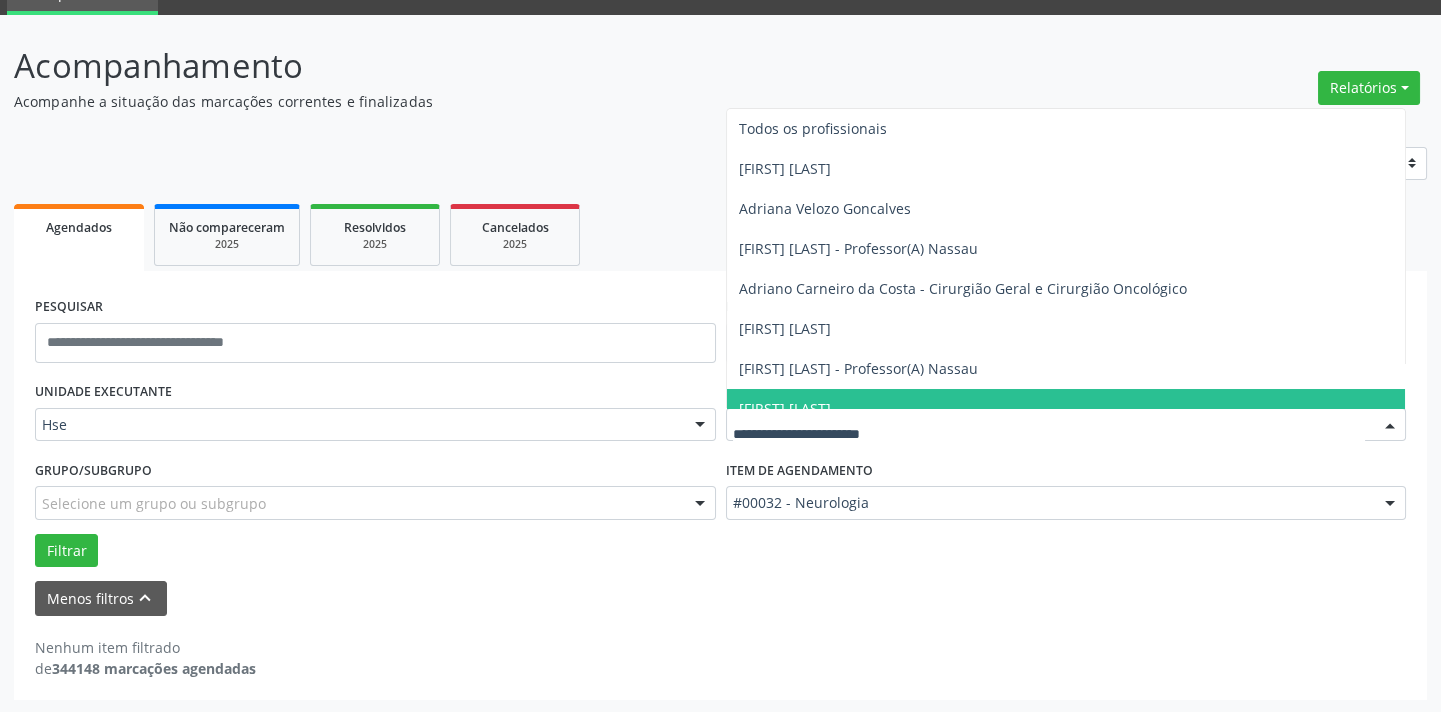 click on "Nenhum item filtrado
de
344148 marcações agendadas" at bounding box center [720, 647] 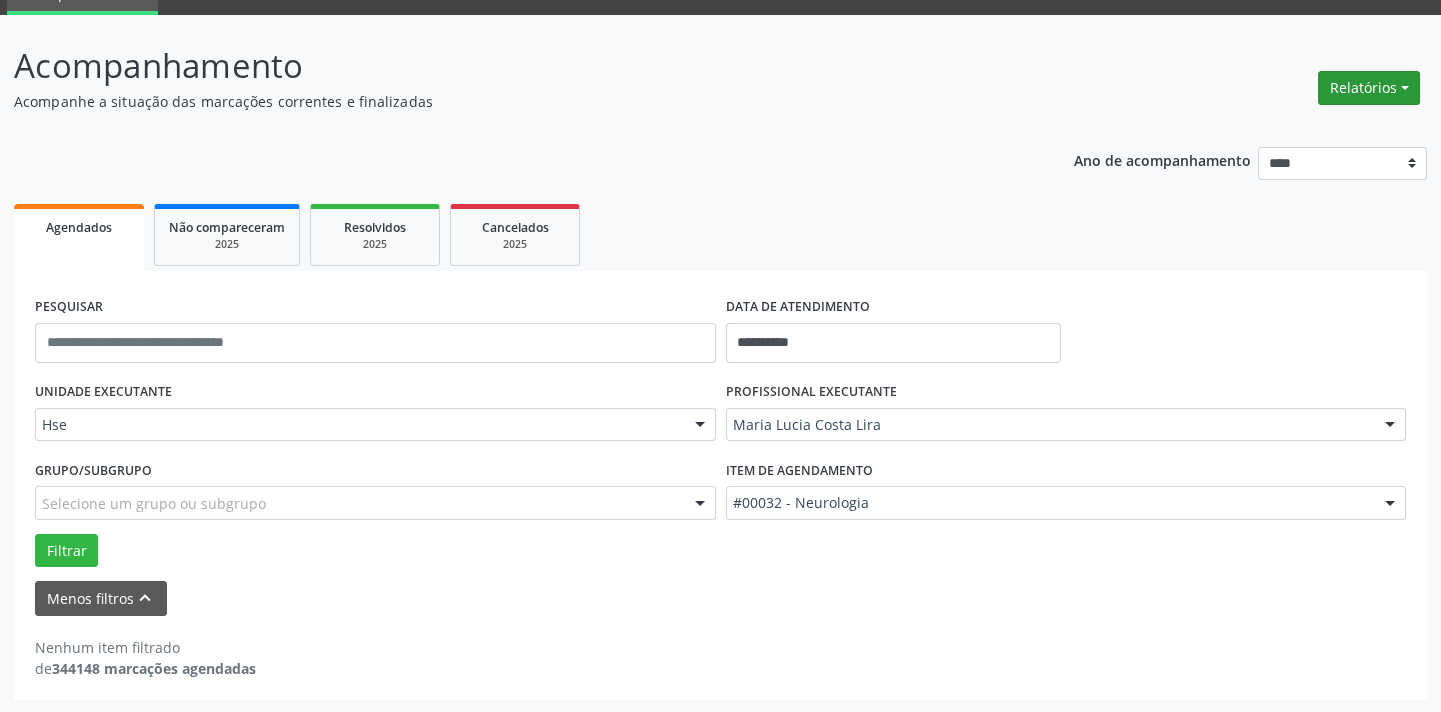 click on "Relatórios" at bounding box center (1369, 88) 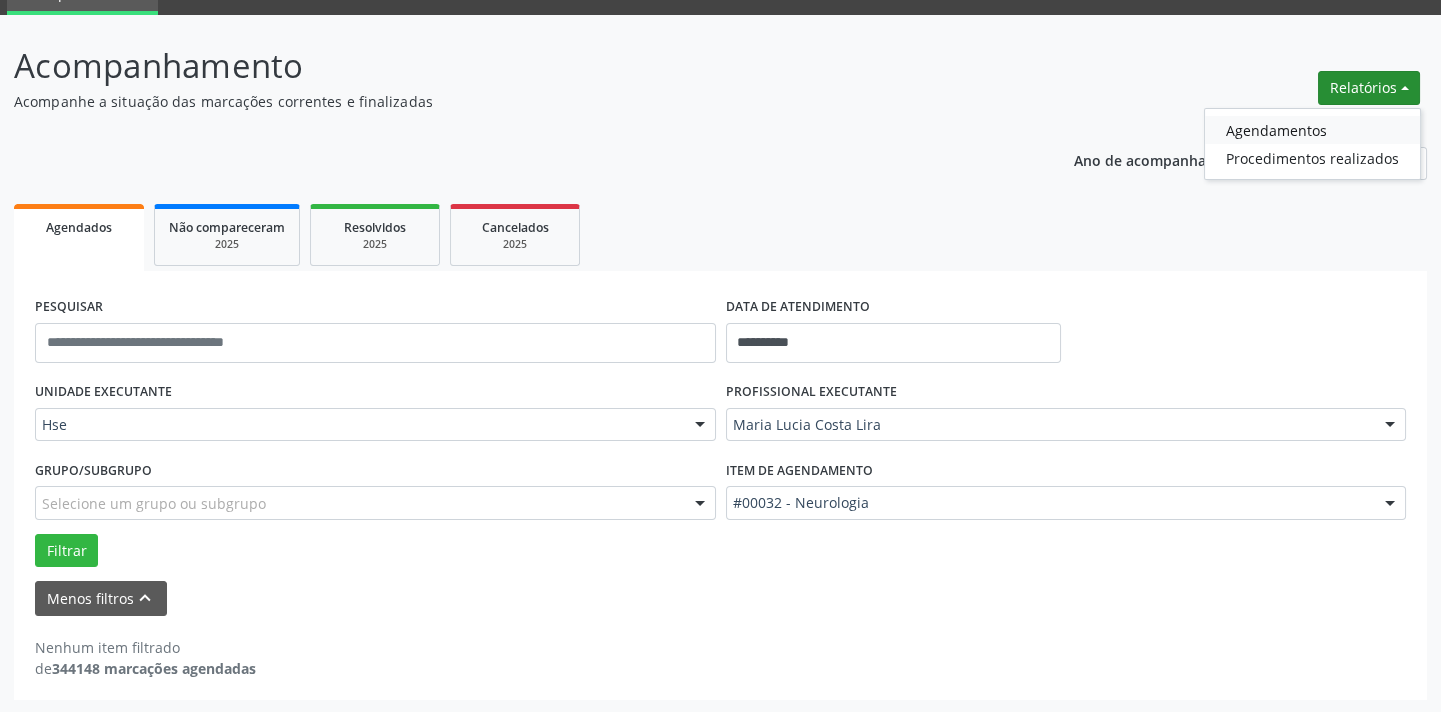 click on "Agendamentos" at bounding box center [1312, 130] 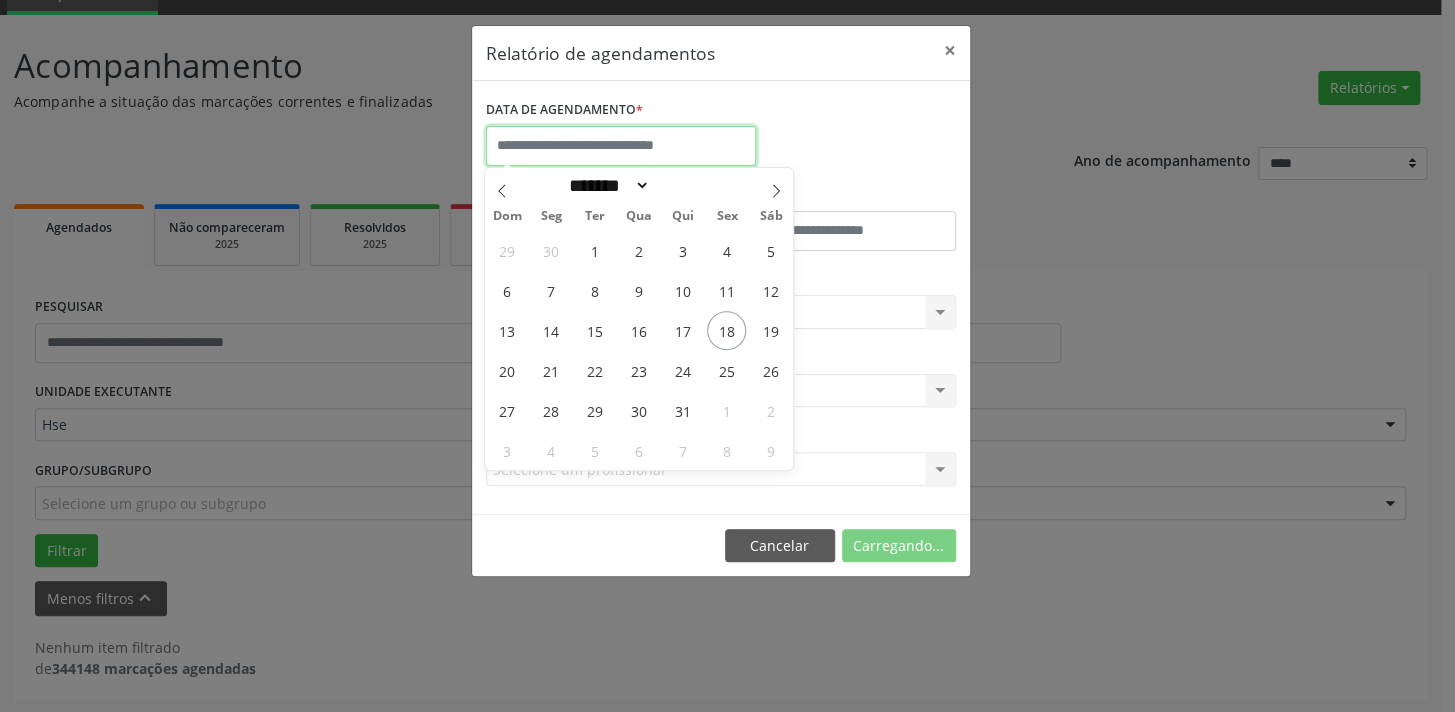 click at bounding box center (621, 146) 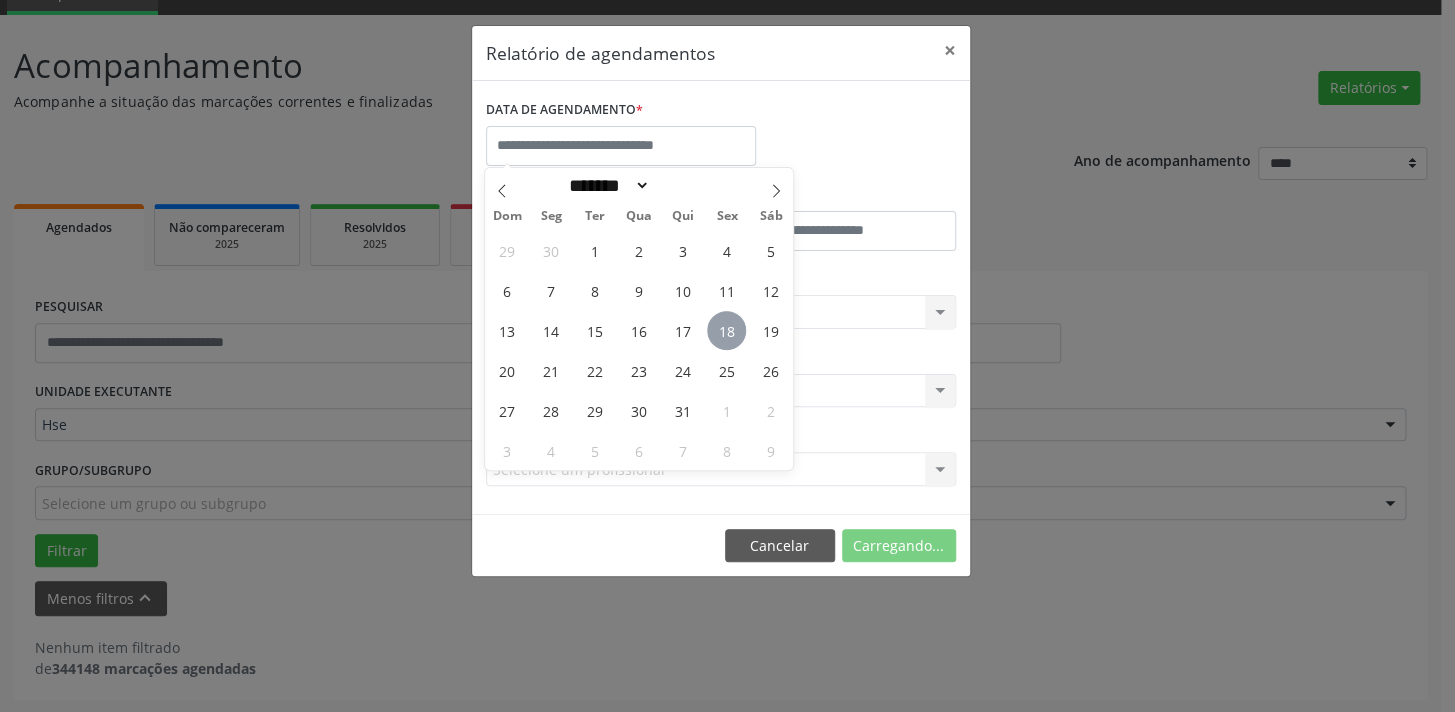 click on "18" at bounding box center (726, 330) 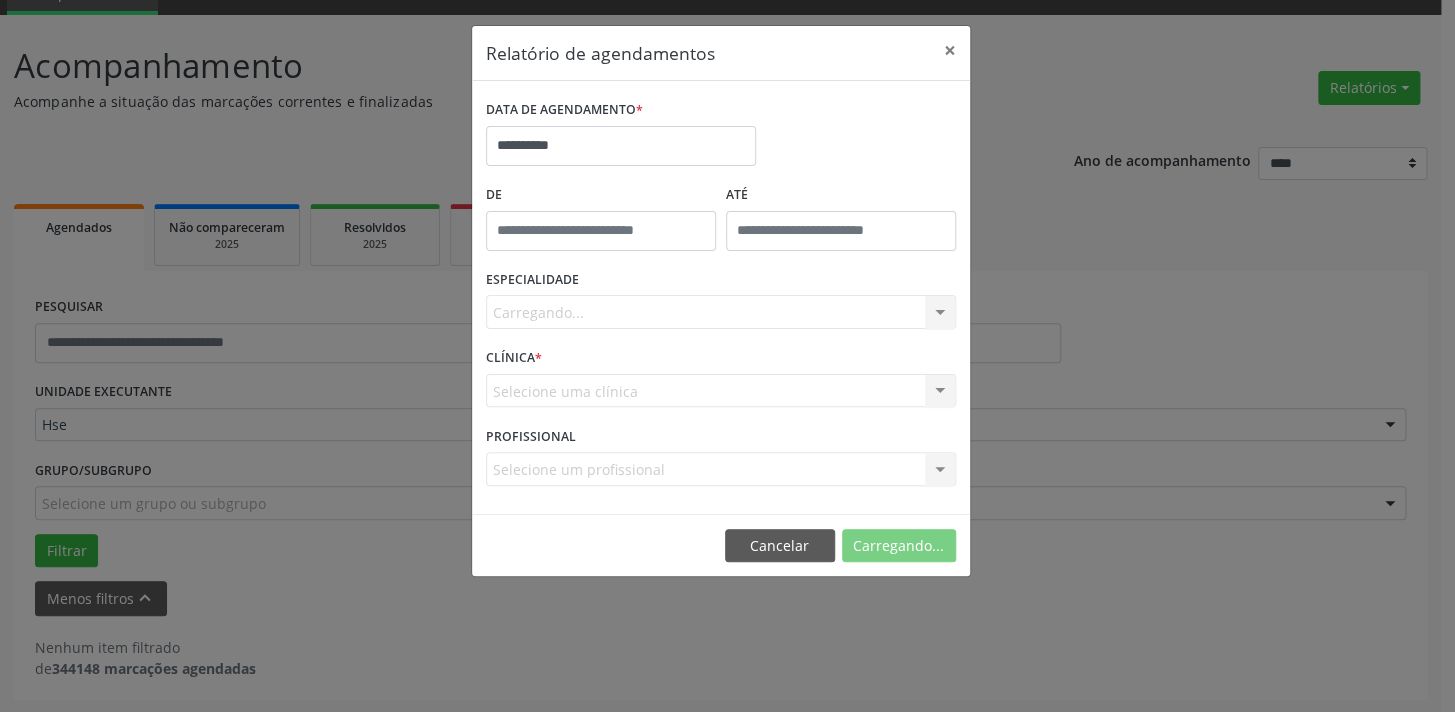 click on "Relatório de agendamentos ×" at bounding box center (721, 53) 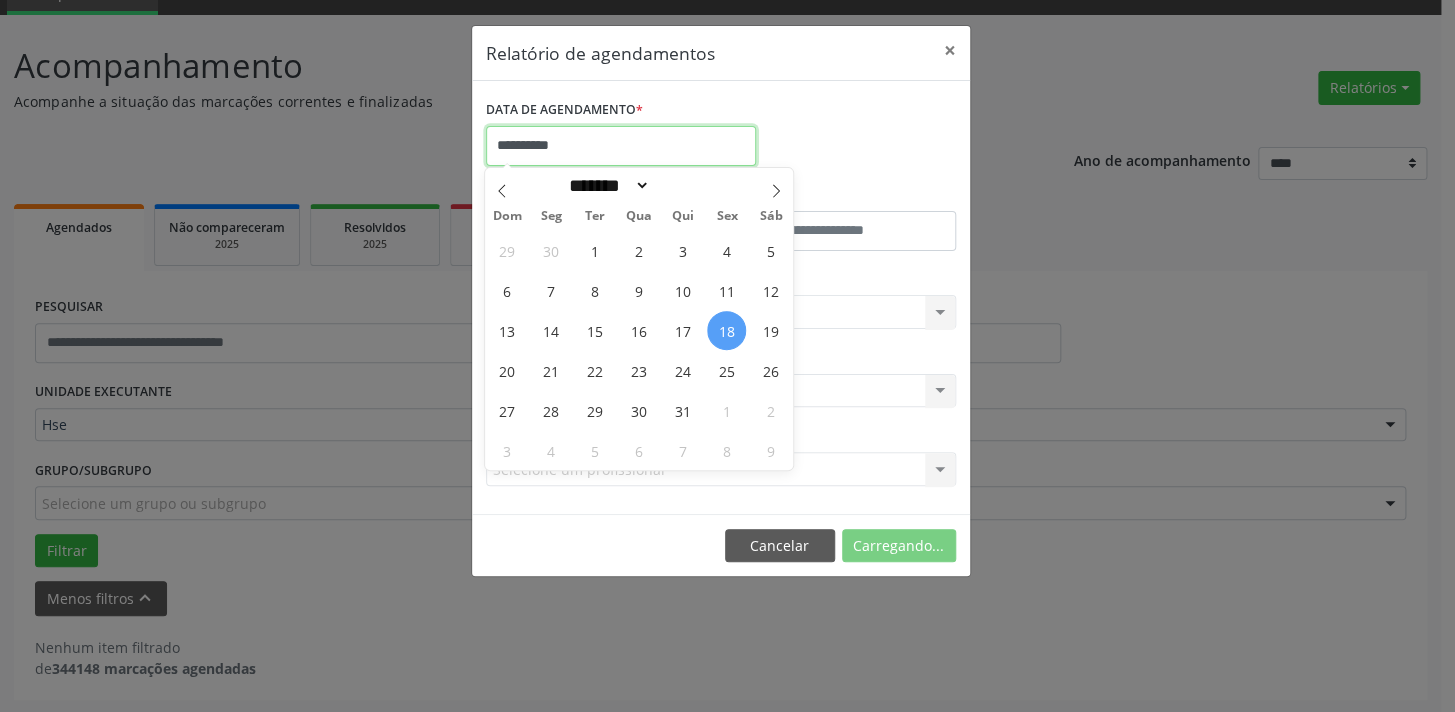 click on "**********" at bounding box center [621, 146] 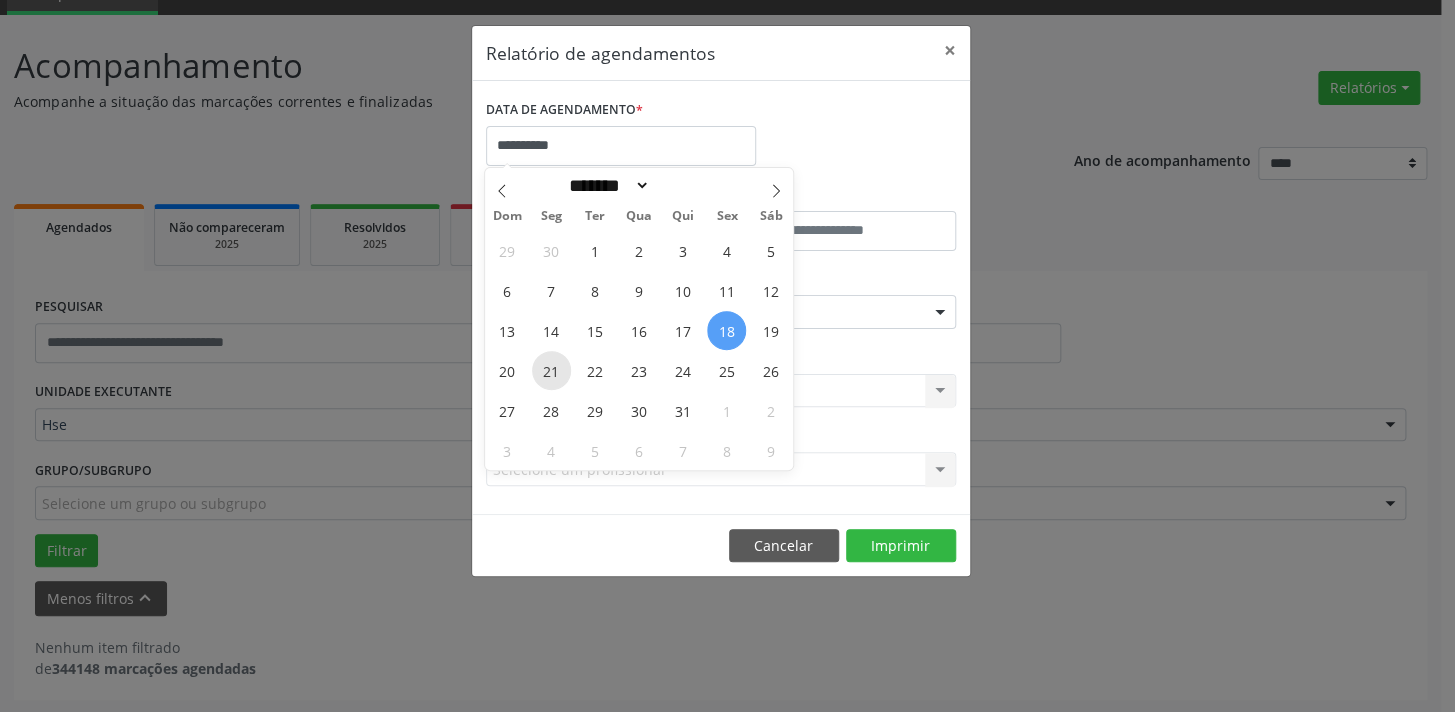click on "21" at bounding box center [551, 370] 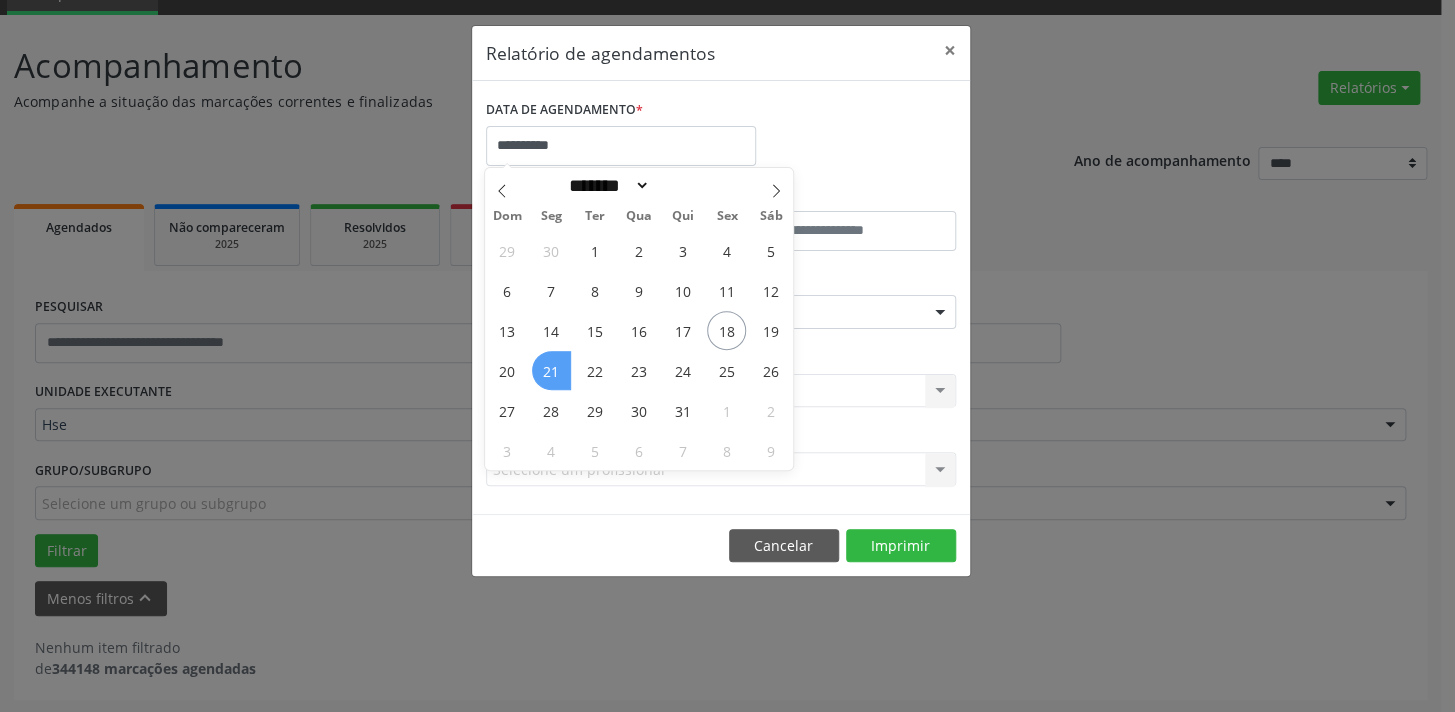 click on "21" at bounding box center (551, 370) 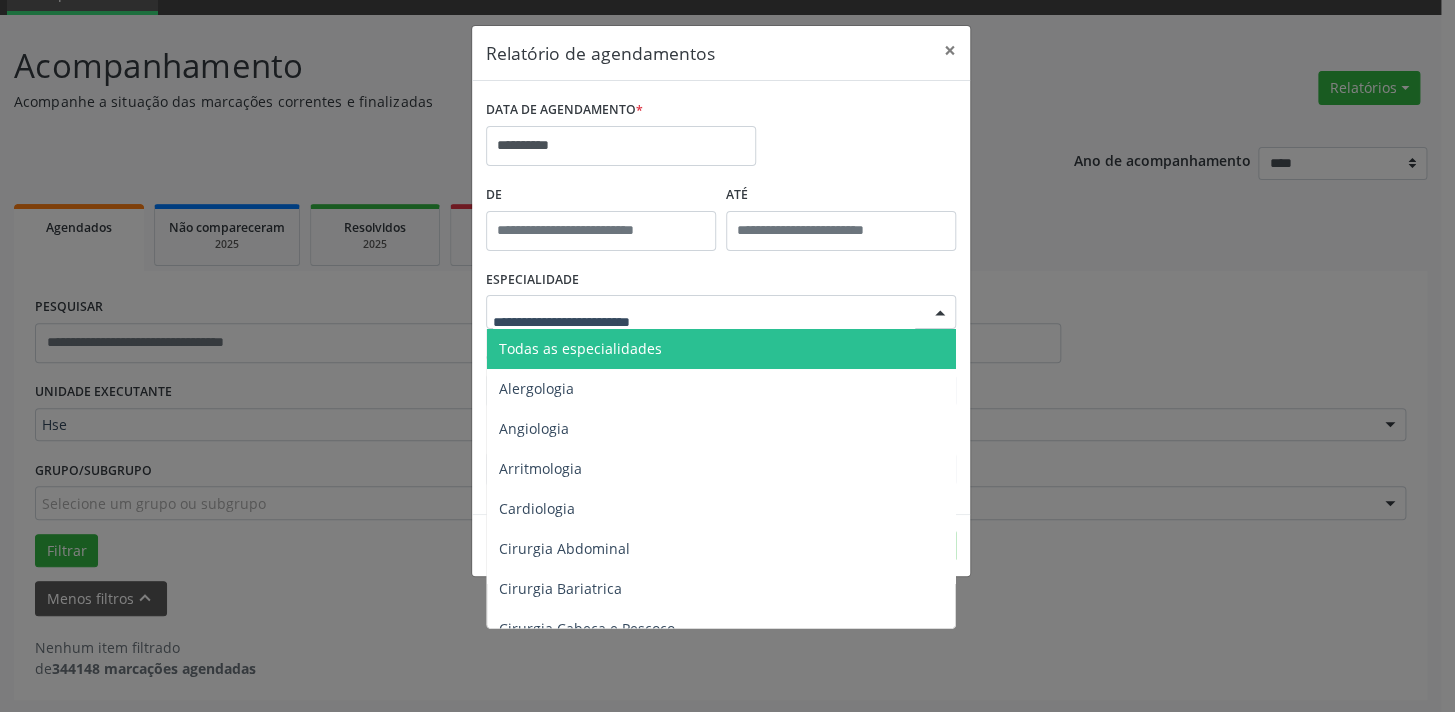click on "Todas as especialidades" at bounding box center (722, 349) 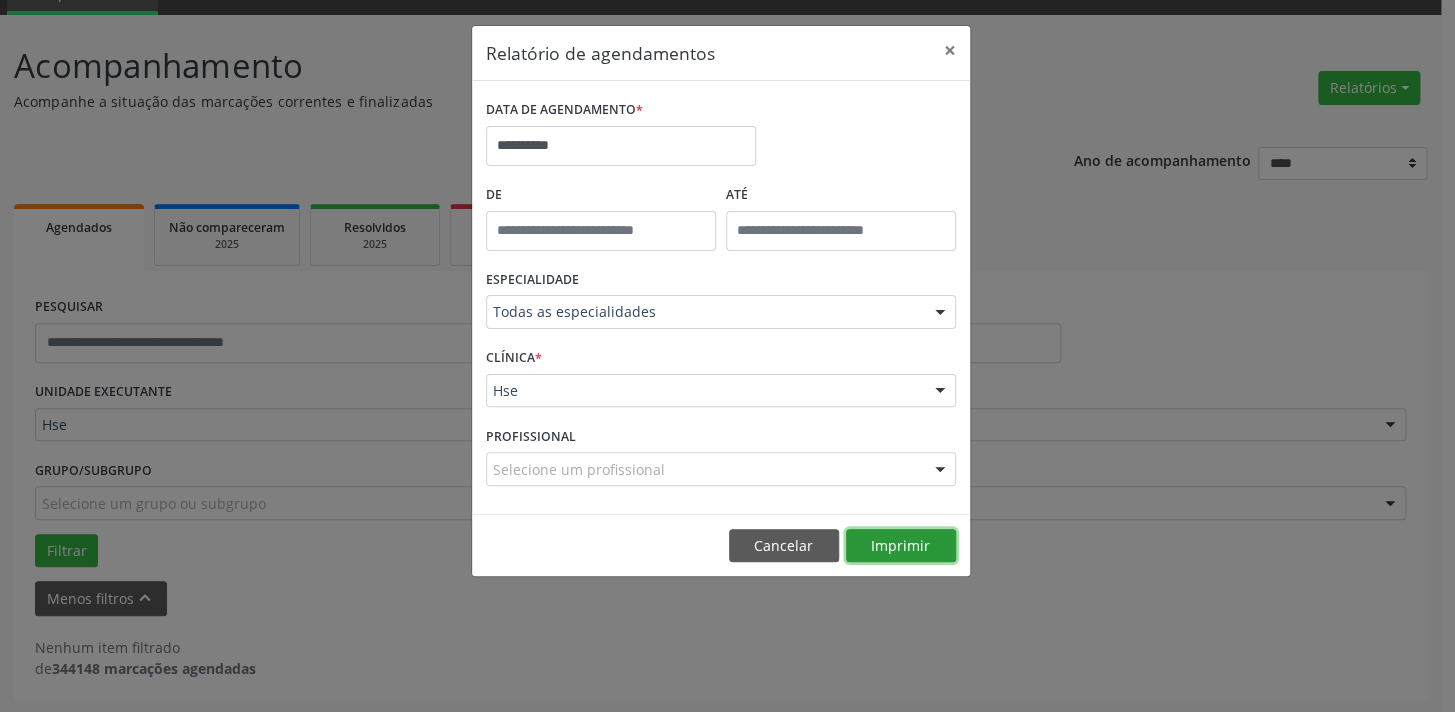 click on "Imprimir" at bounding box center (901, 546) 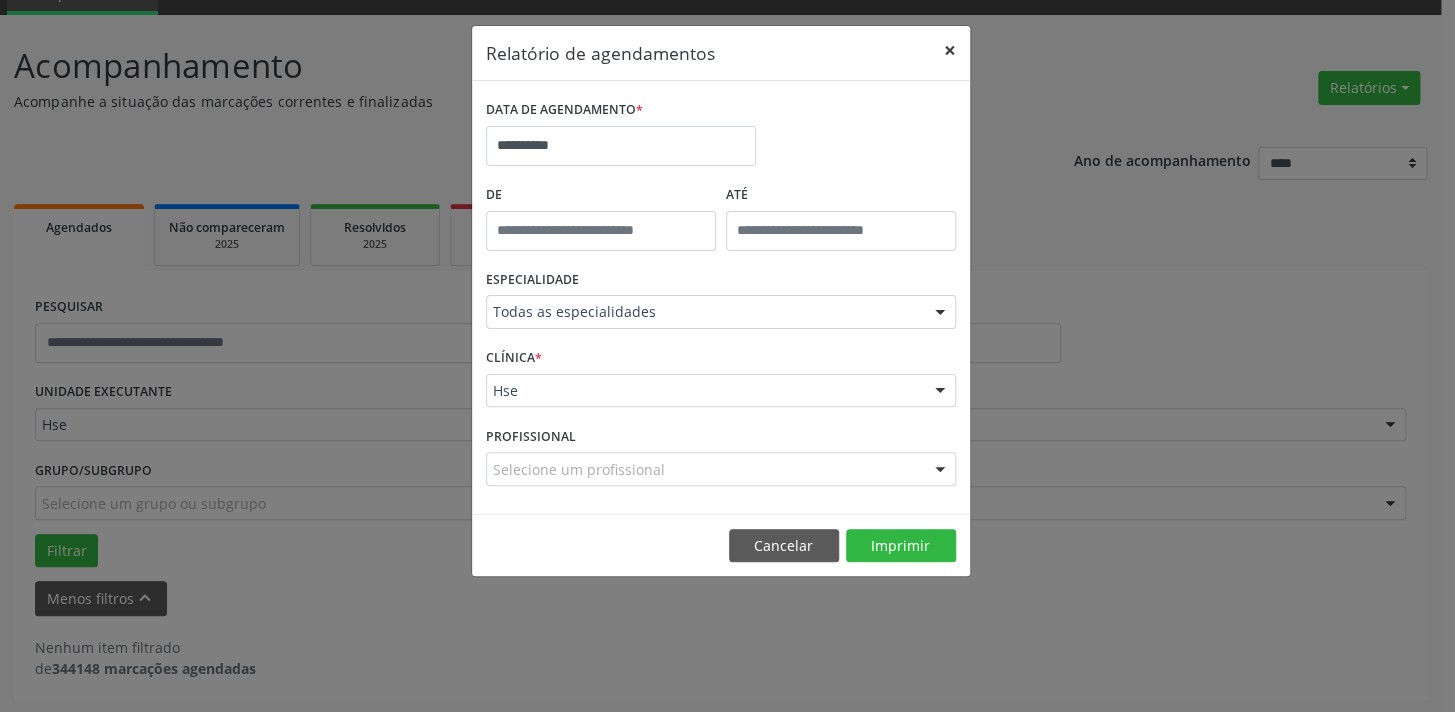 click on "×" at bounding box center (950, 50) 